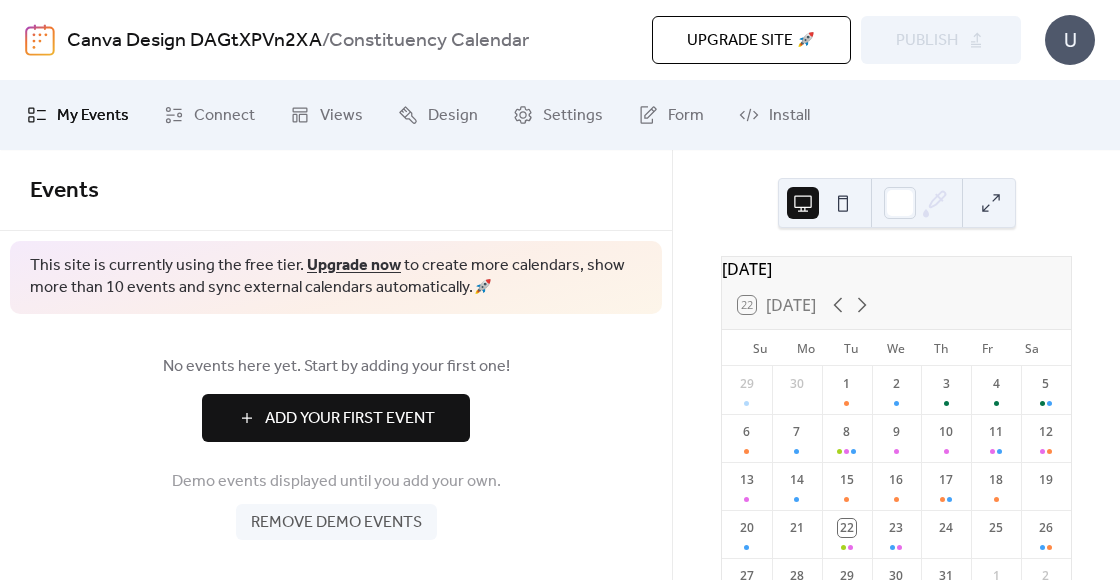 scroll, scrollTop: 0, scrollLeft: 0, axis: both 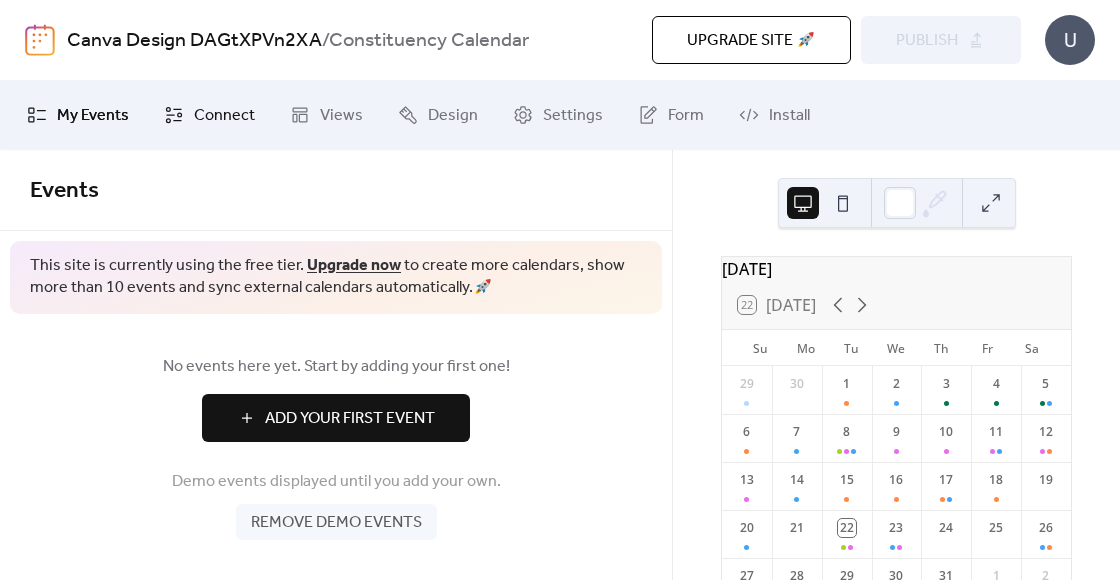 click on "Connect" at bounding box center (224, 116) 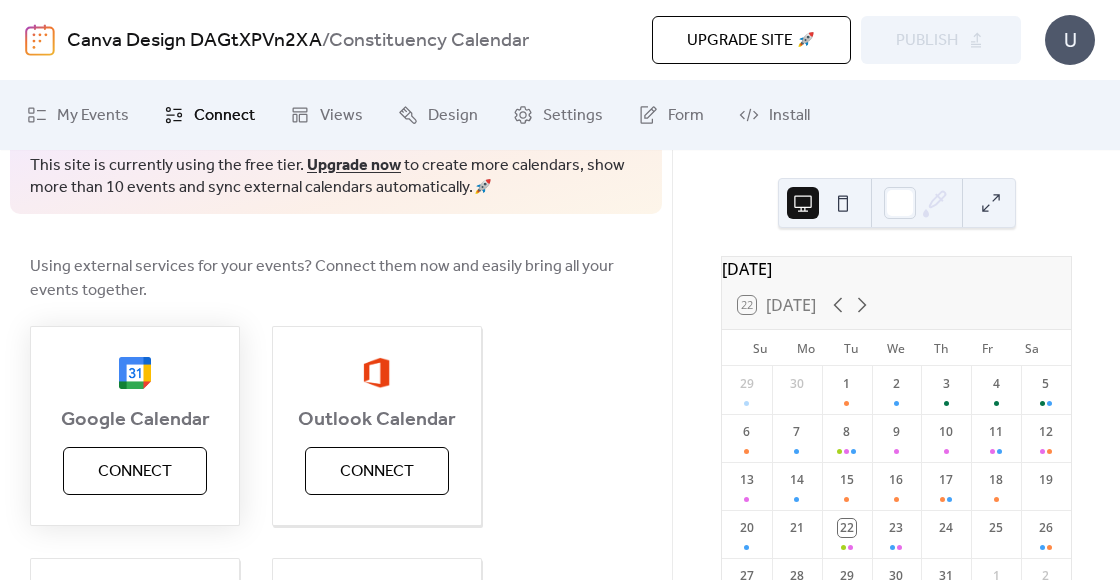 scroll, scrollTop: 109, scrollLeft: 0, axis: vertical 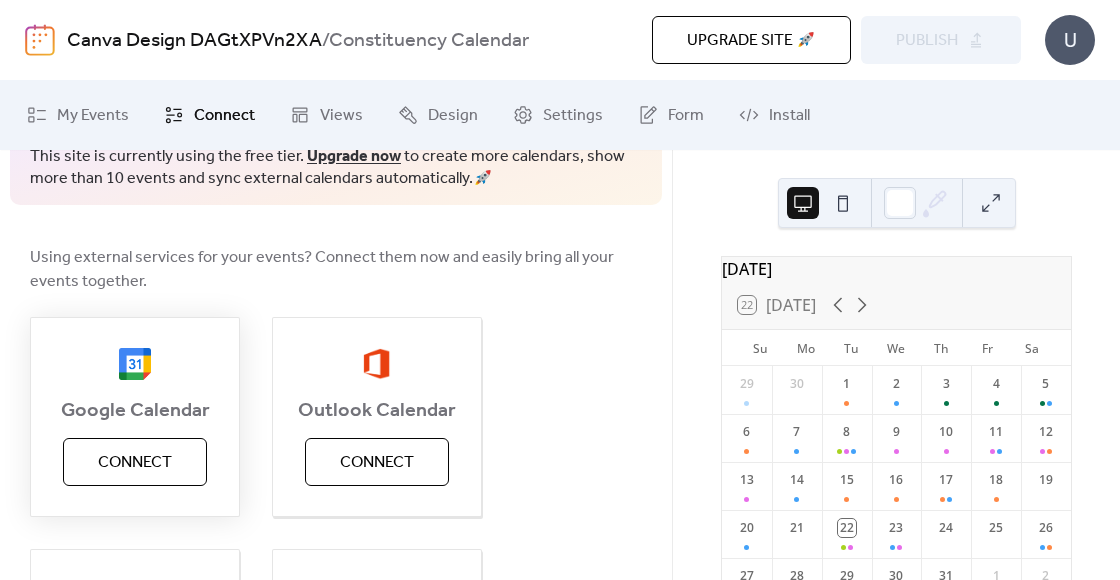 click on "Connect" at bounding box center [135, 463] 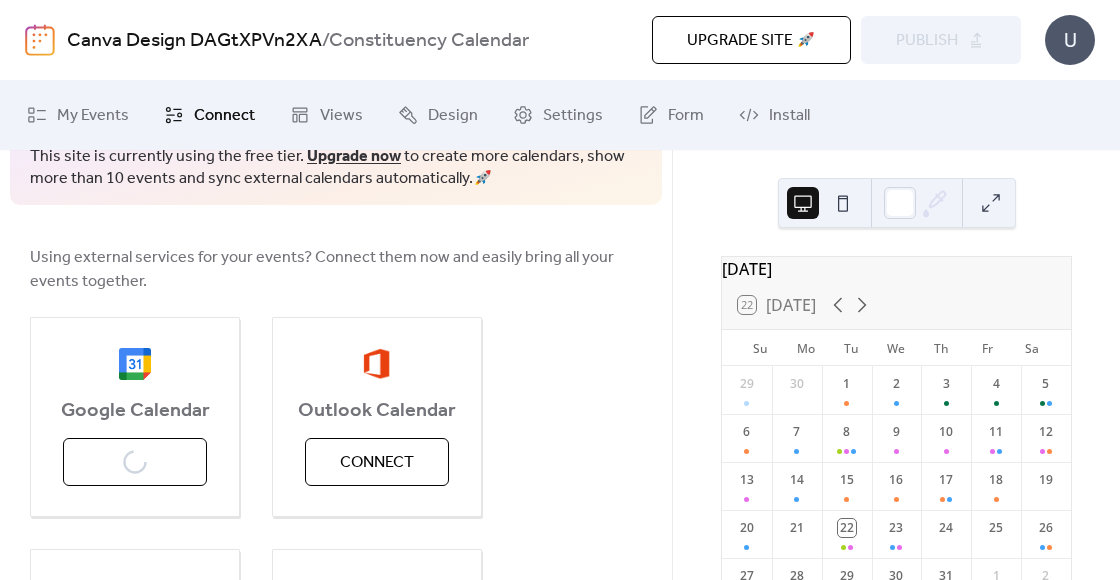 click on "Using external services for your events? Connect them now and easily bring all your events together." at bounding box center (336, 270) 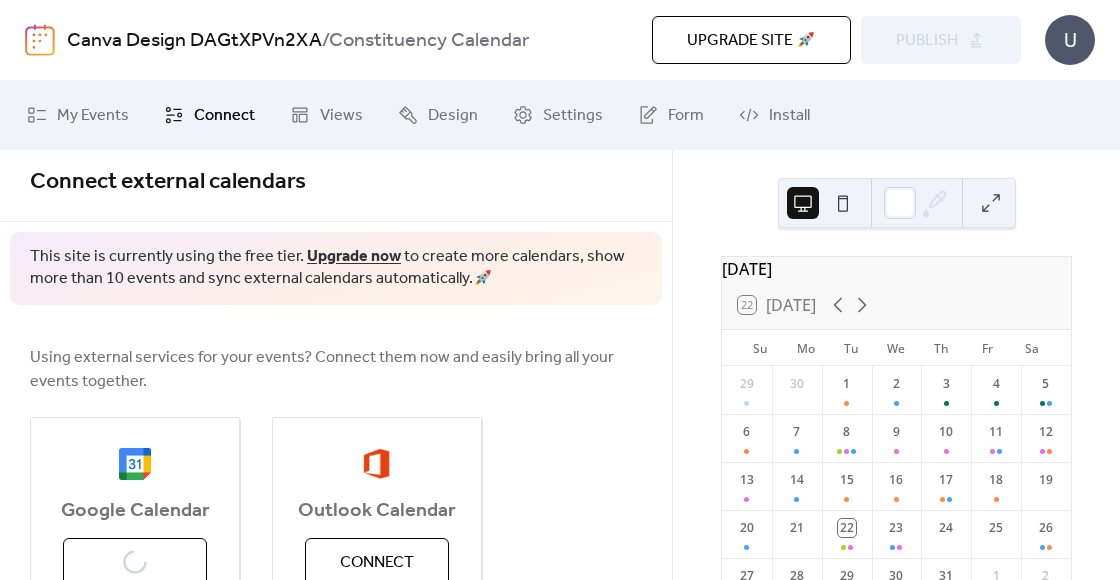 scroll, scrollTop: 0, scrollLeft: 0, axis: both 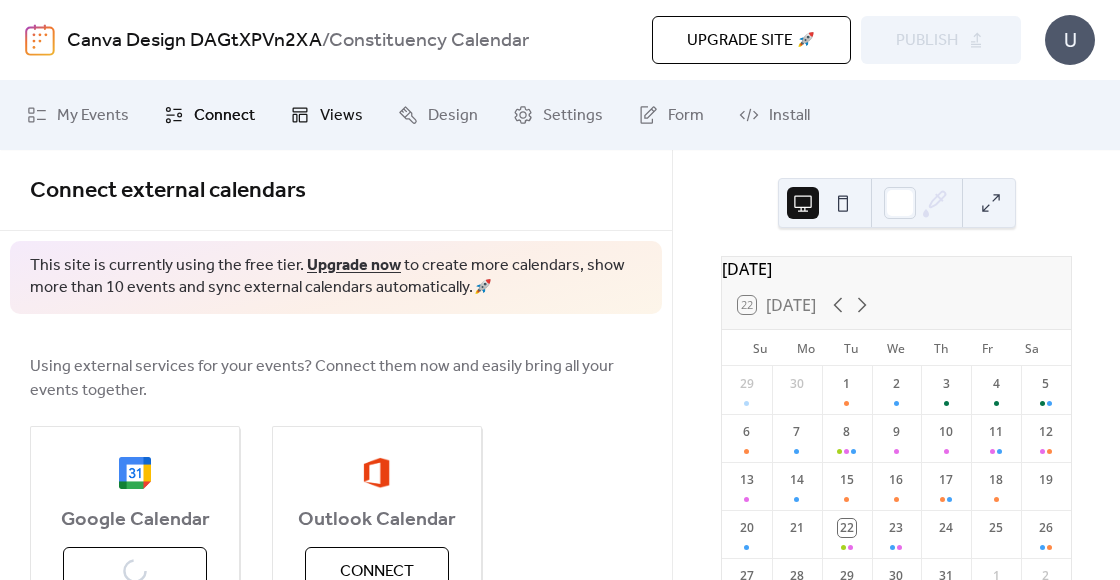 click on "Views" at bounding box center [341, 116] 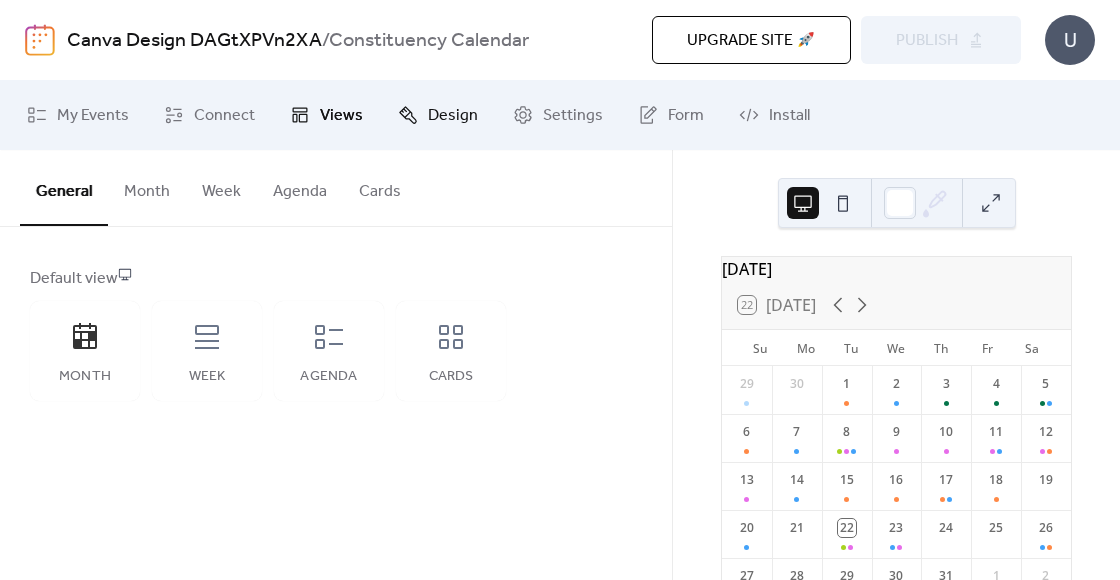 click on "Design" at bounding box center [453, 116] 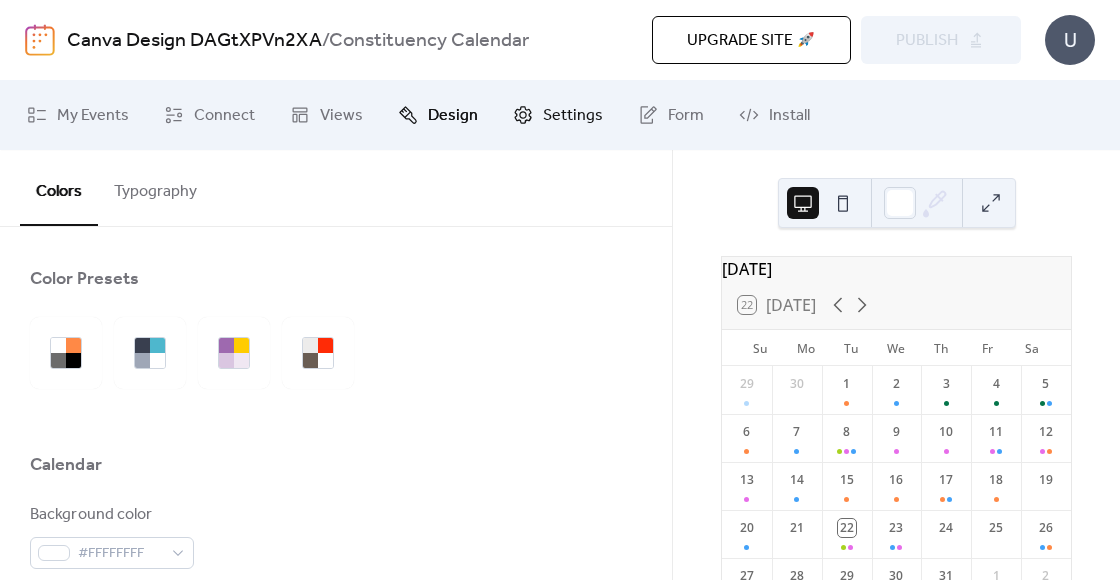click on "Settings" at bounding box center (573, 116) 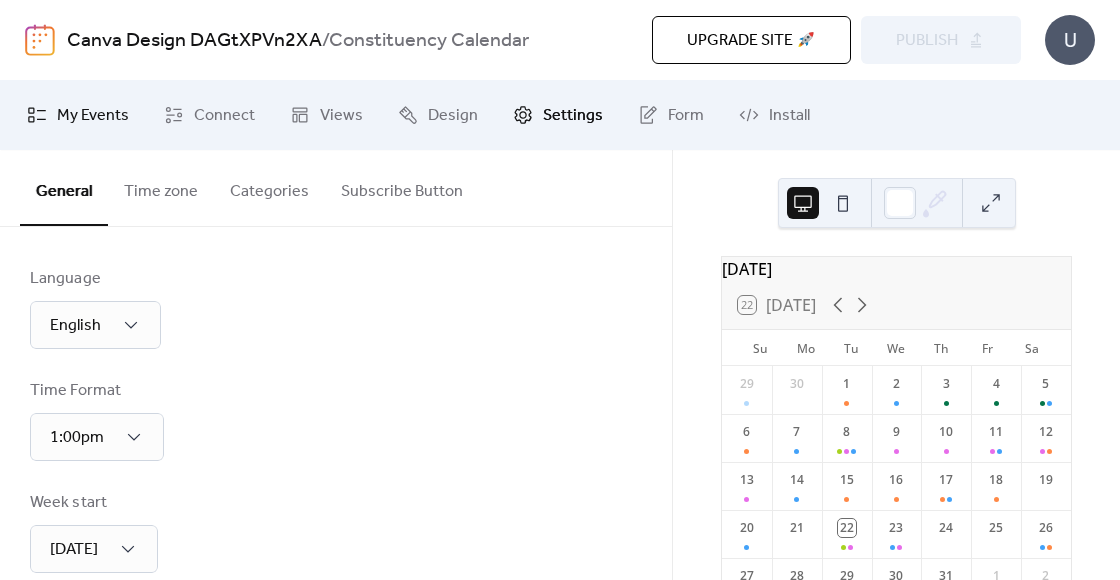 click on "My Events" at bounding box center [93, 116] 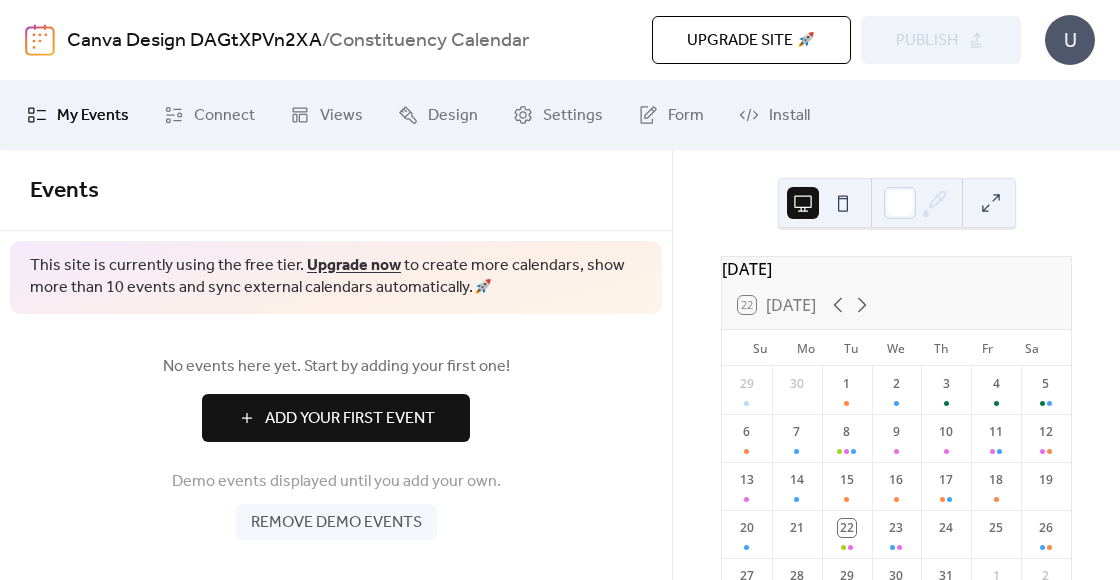click on "No events here yet. Start by adding your first one! Add Your First Event Demo events displayed until you add your own. Remove demo events" at bounding box center (336, 447) 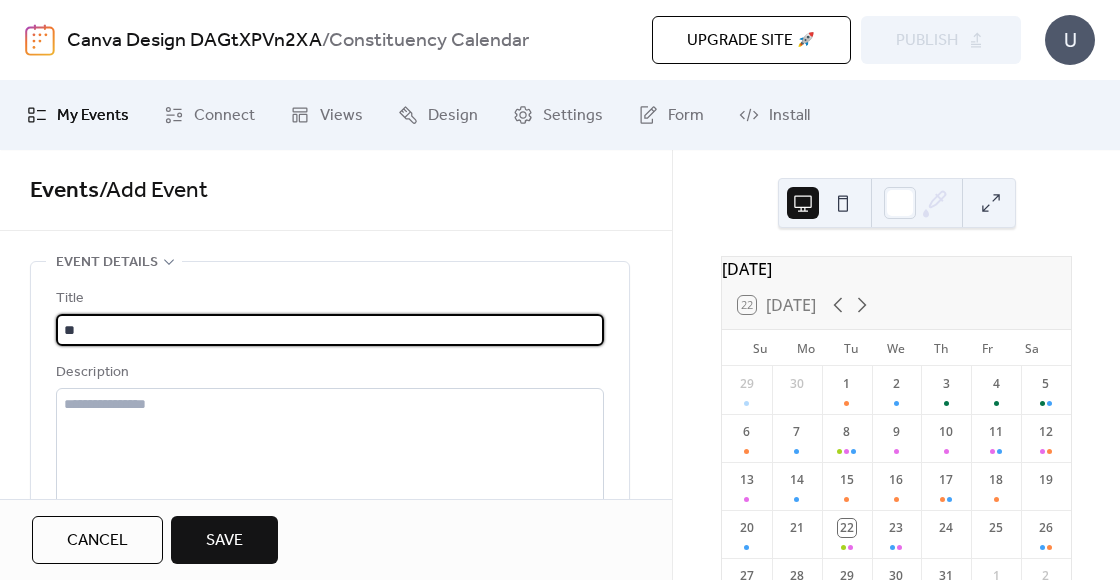 type on "*" 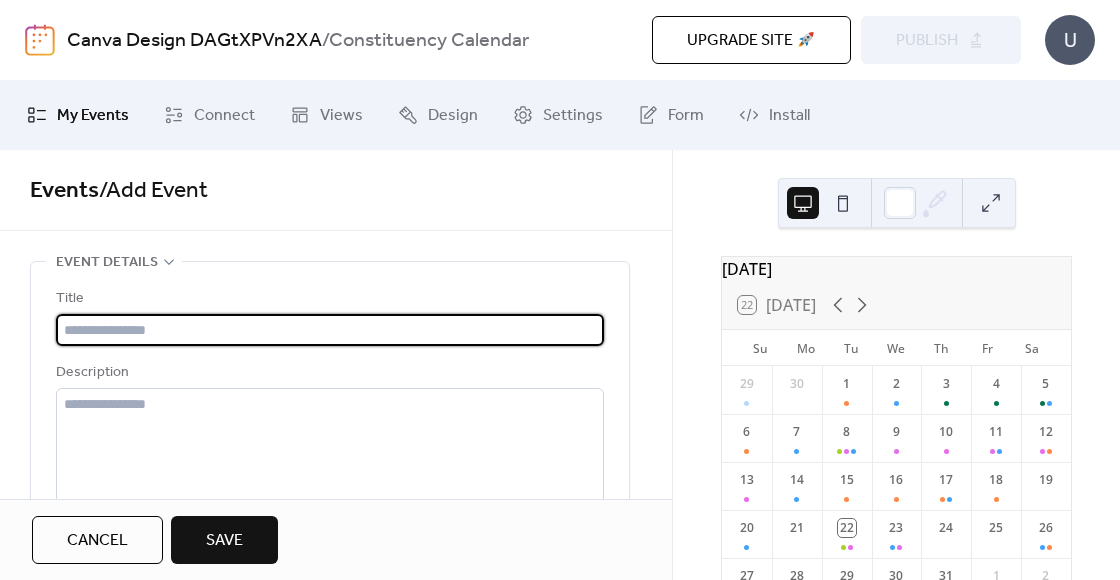 paste on "**********" 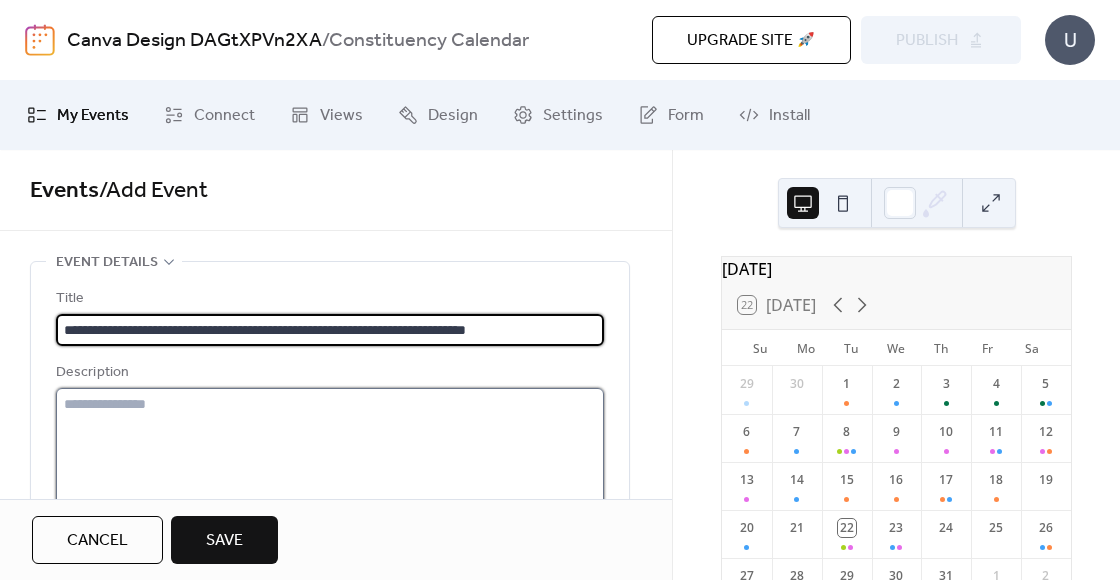 click at bounding box center [330, 464] 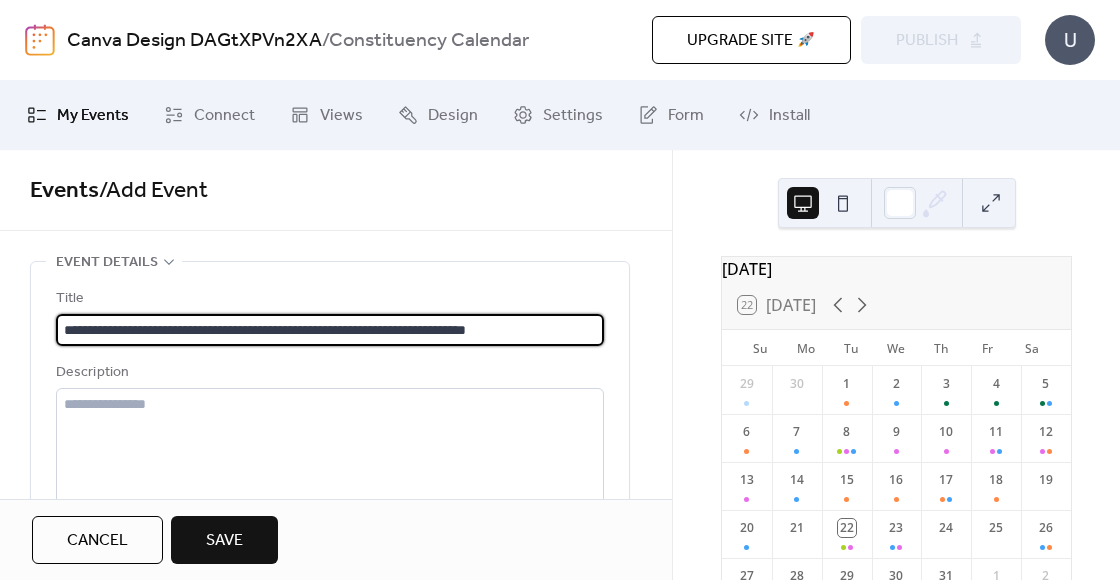 drag, startPoint x: 102, startPoint y: 326, endPoint x: 30, endPoint y: 327, distance: 72.00694 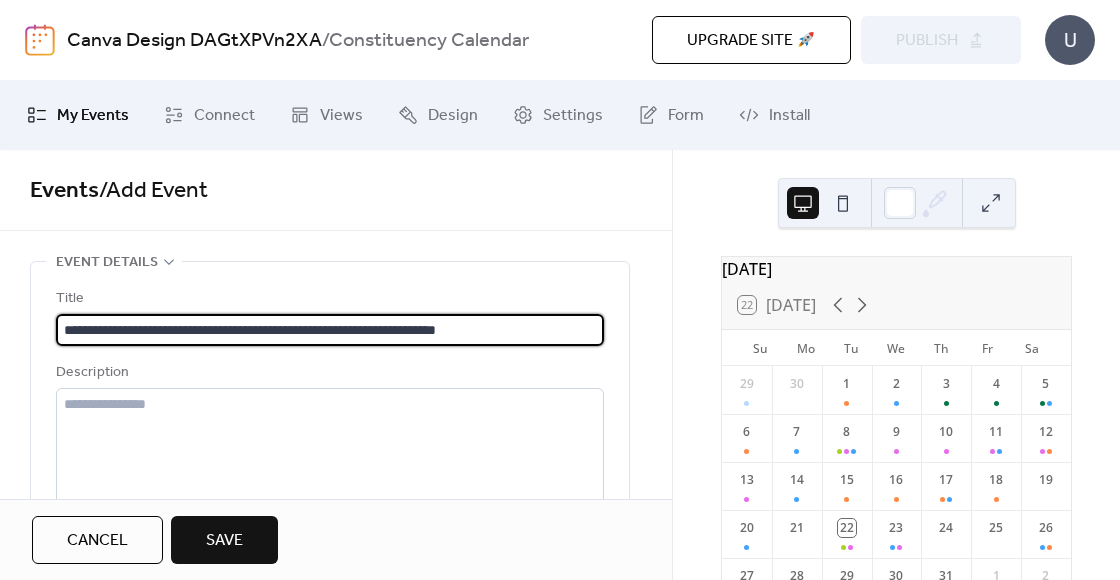 click on "**********" at bounding box center [330, 330] 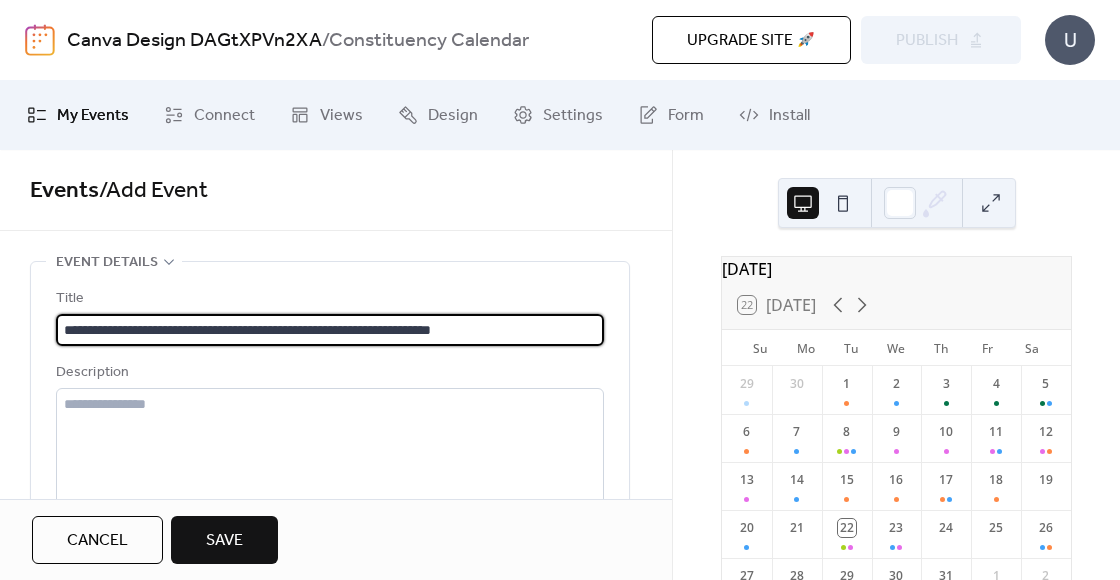 type on "**********" 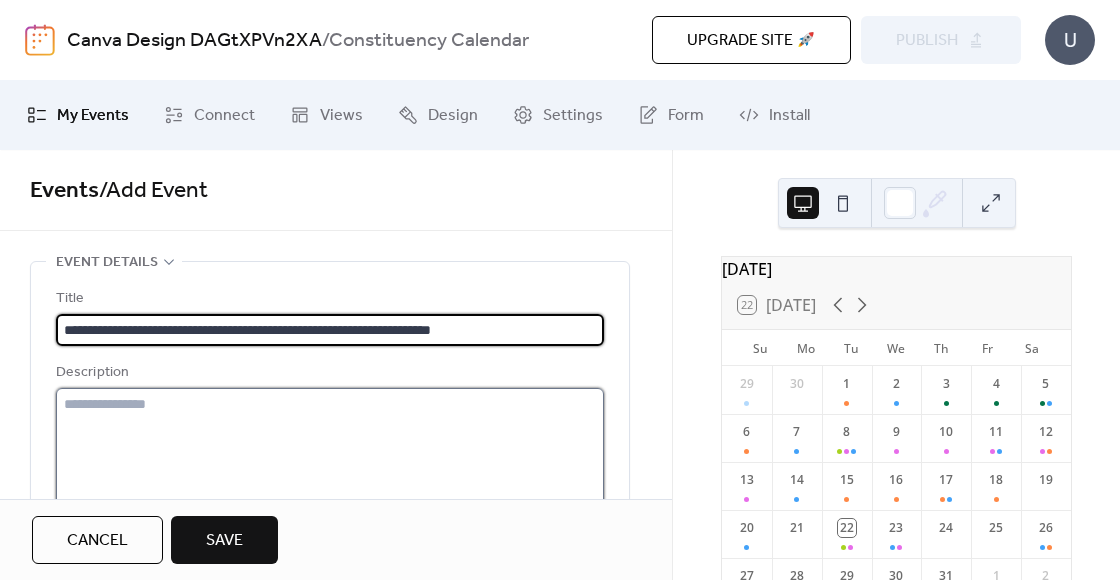 click at bounding box center (330, 464) 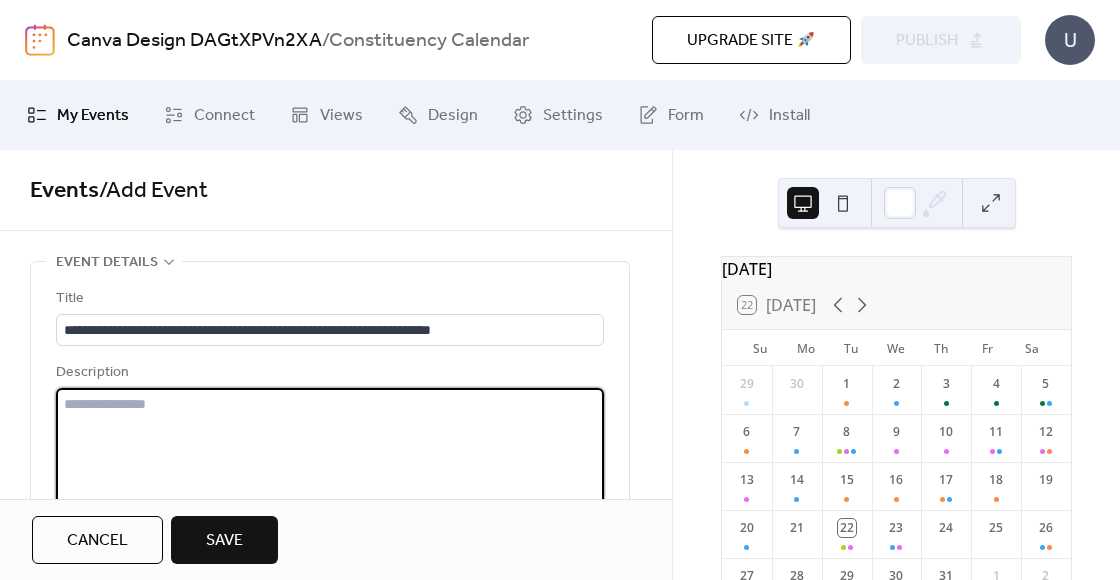 paste on "**********" 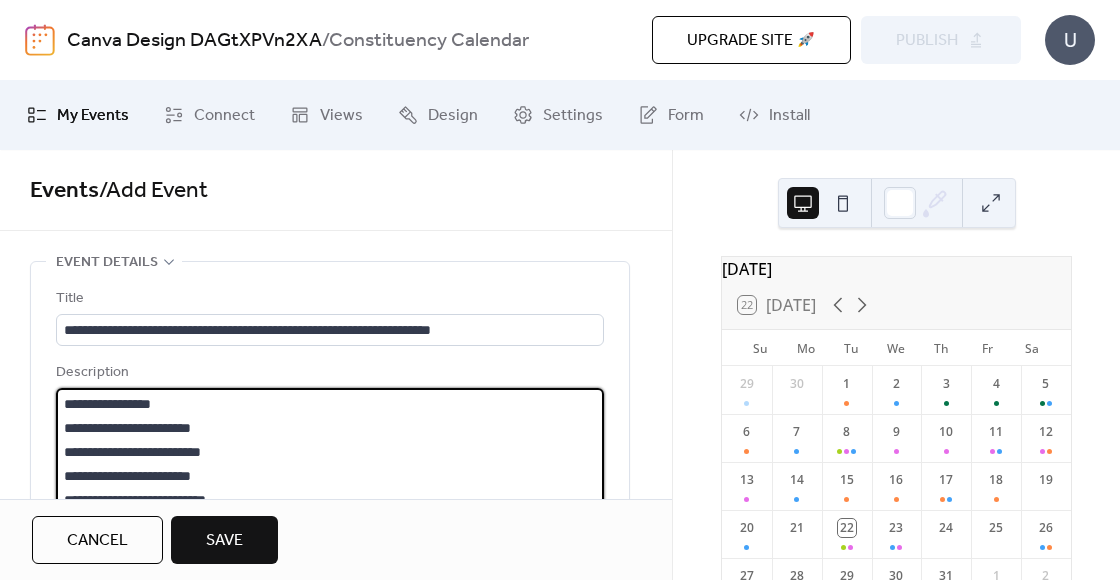 scroll, scrollTop: 45, scrollLeft: 0, axis: vertical 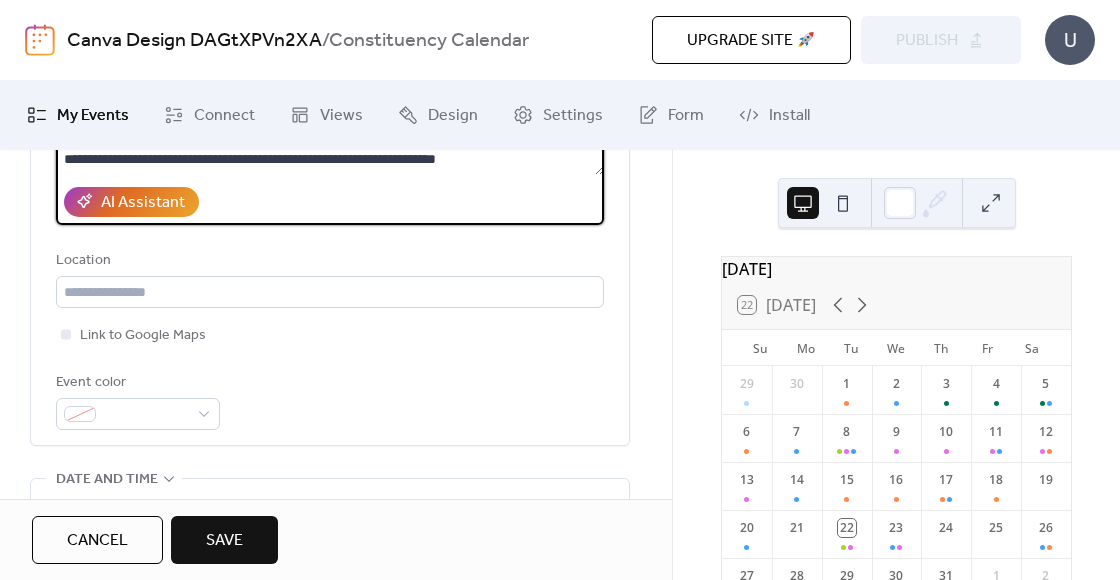 type on "**********" 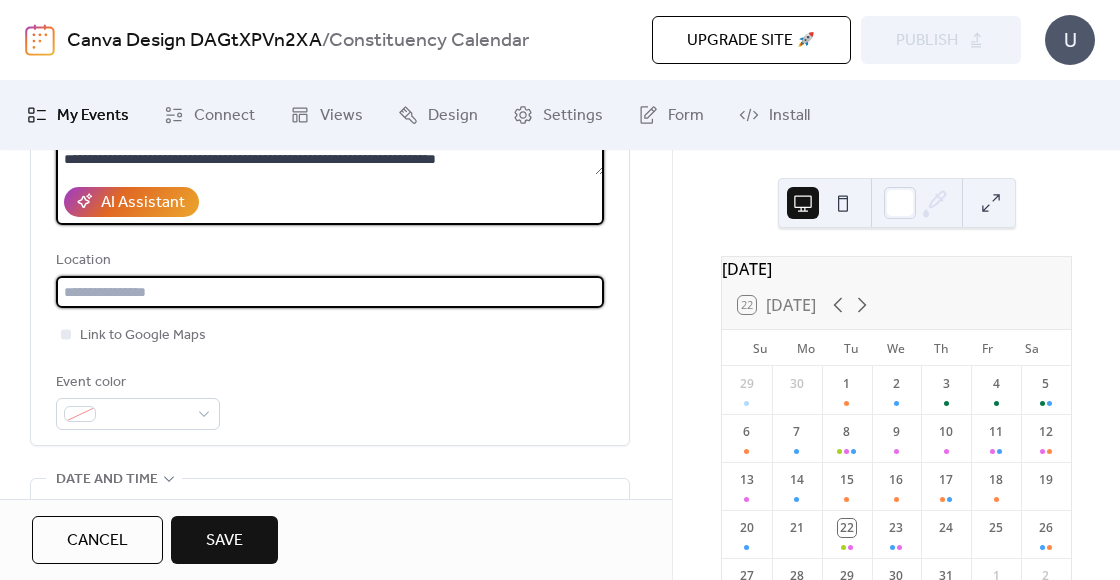 click at bounding box center (330, 292) 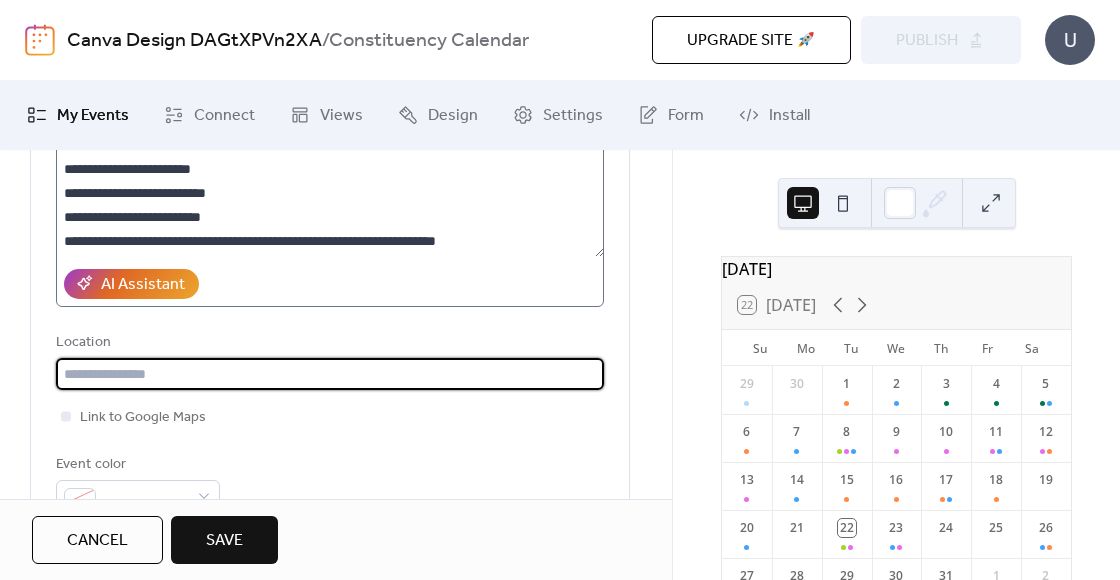 scroll, scrollTop: 282, scrollLeft: 0, axis: vertical 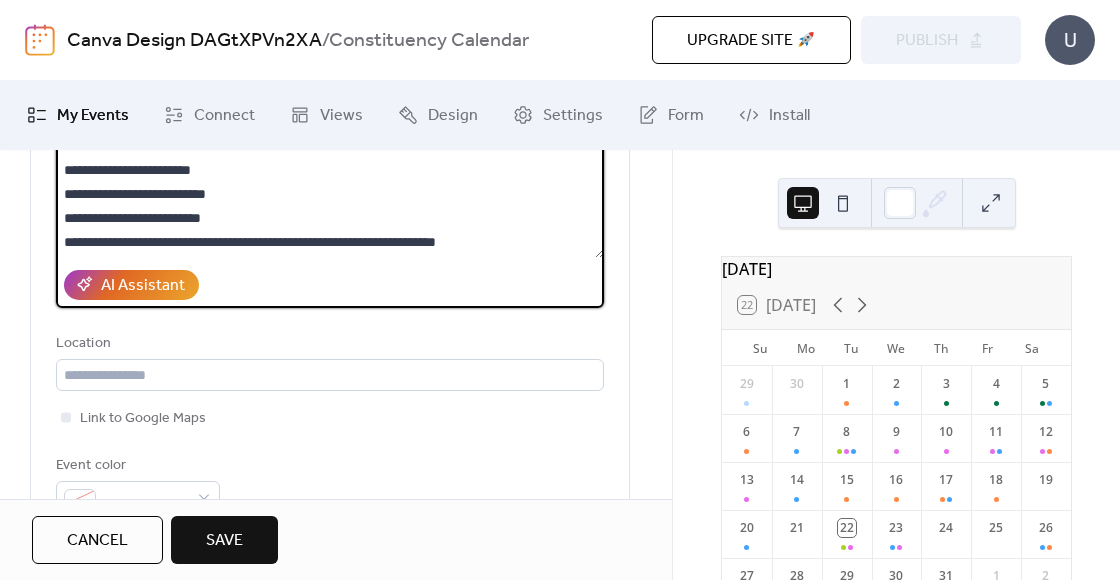 click on "**********" at bounding box center [330, 182] 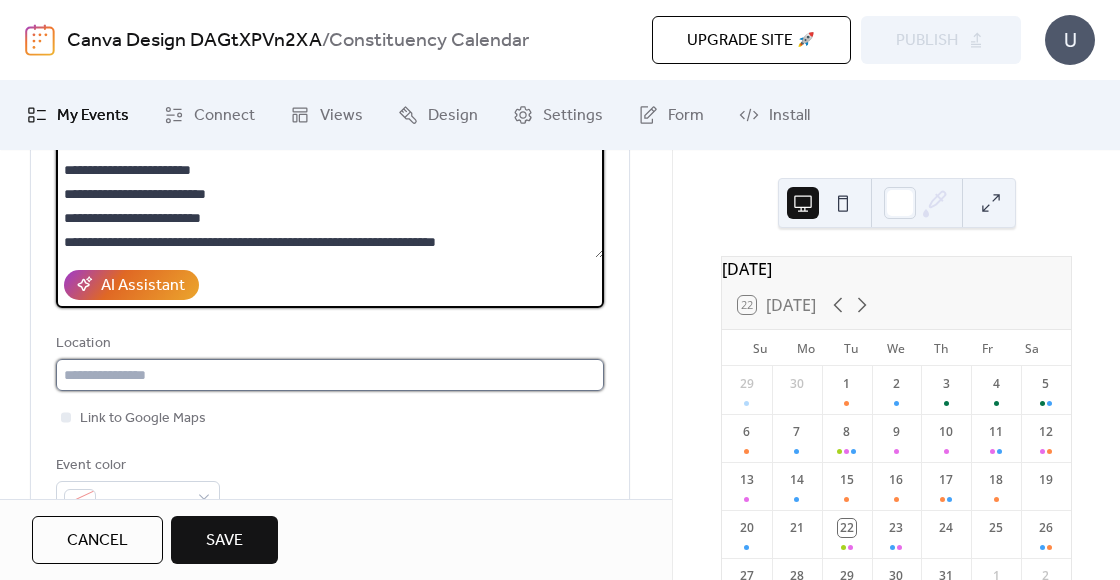 click at bounding box center (330, 375) 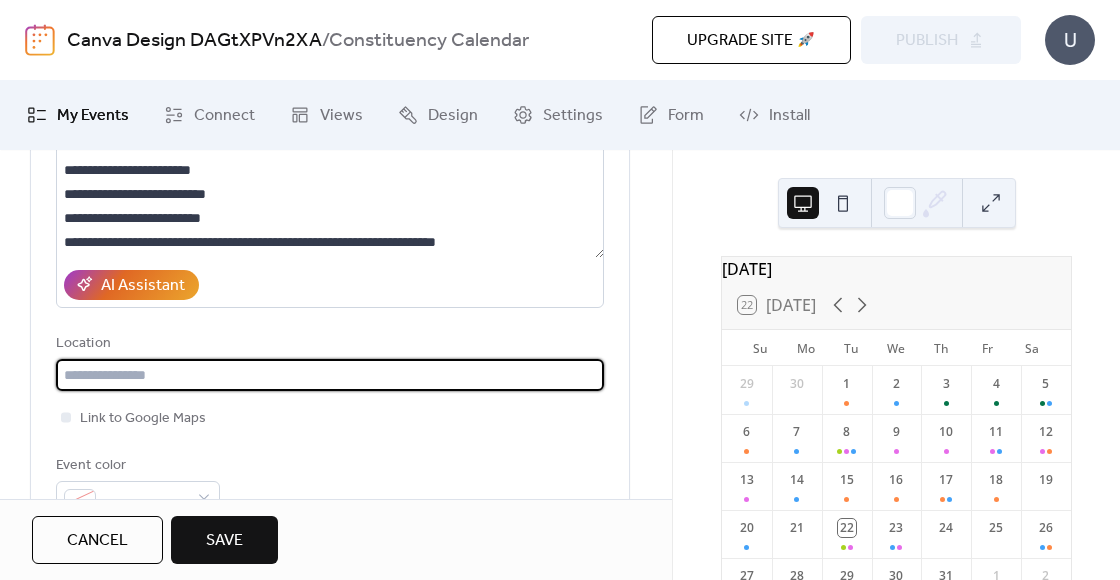 paste on "**********" 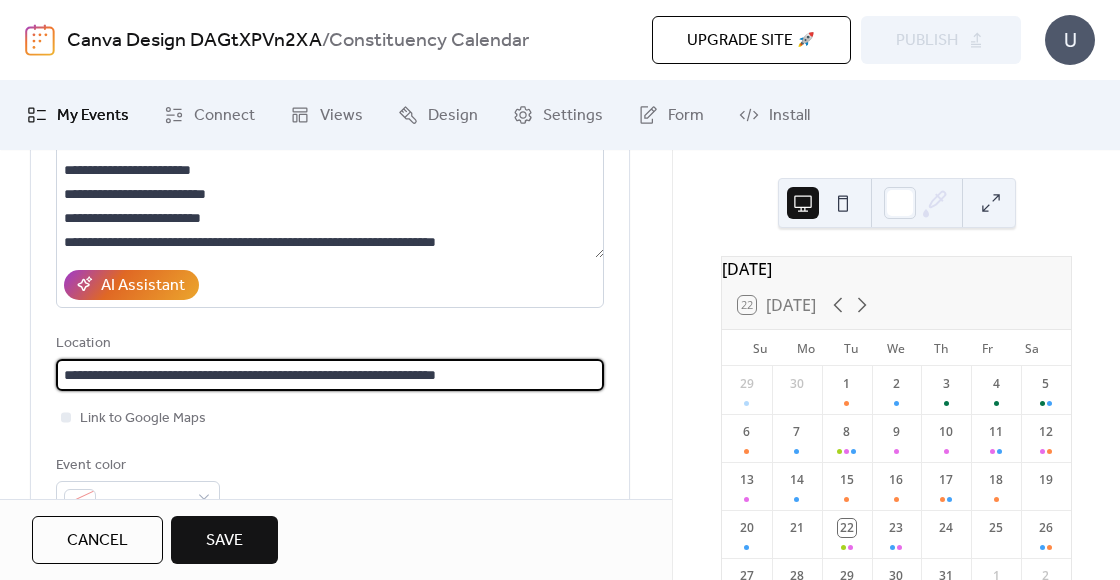 scroll, scrollTop: 0, scrollLeft: 0, axis: both 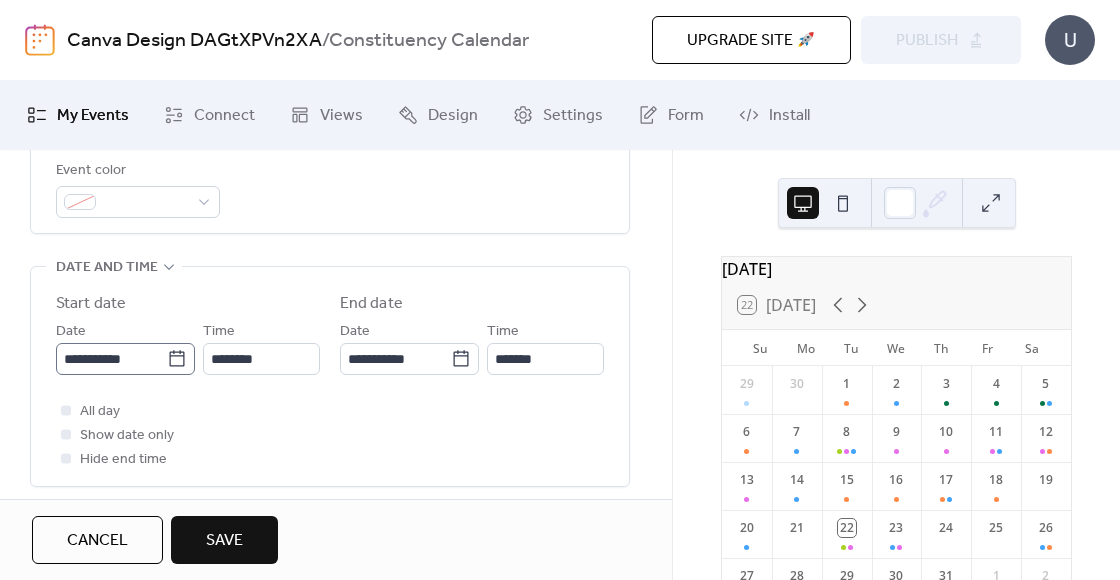 type on "**********" 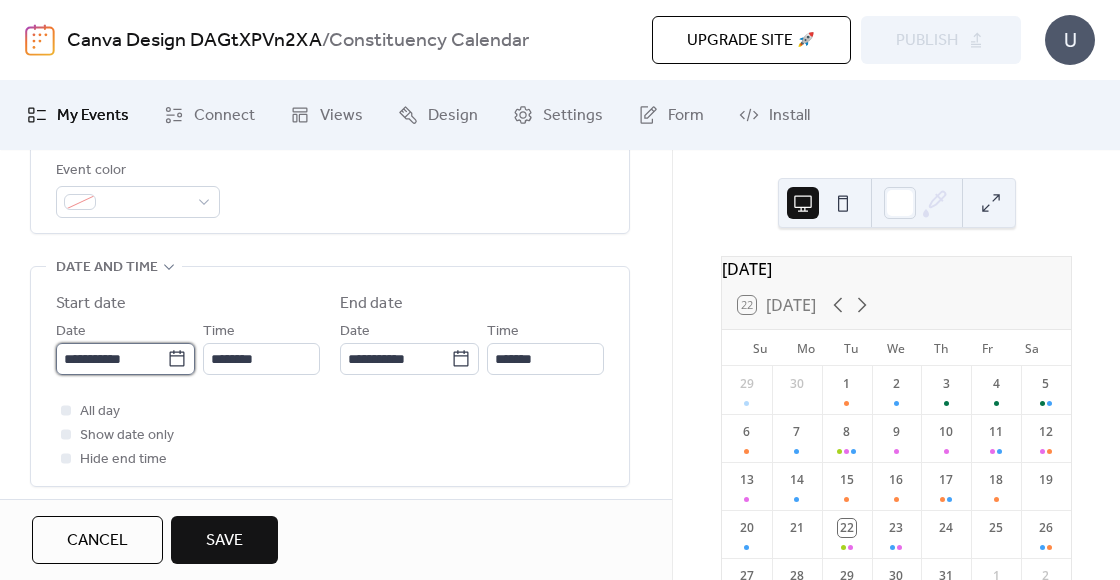 click on "**********" at bounding box center [111, 359] 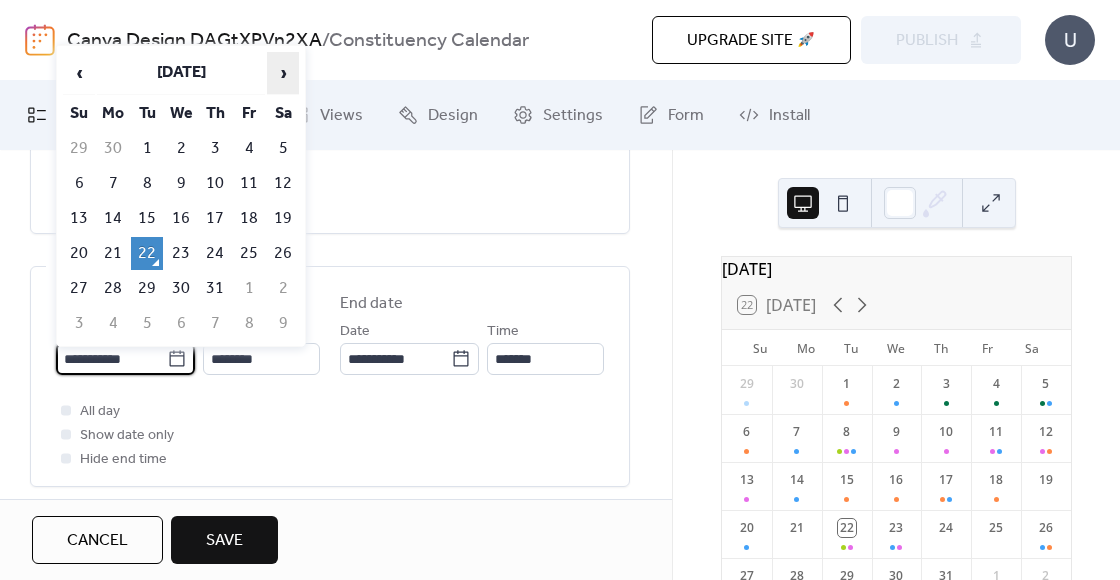 click on "›" at bounding box center [283, 73] 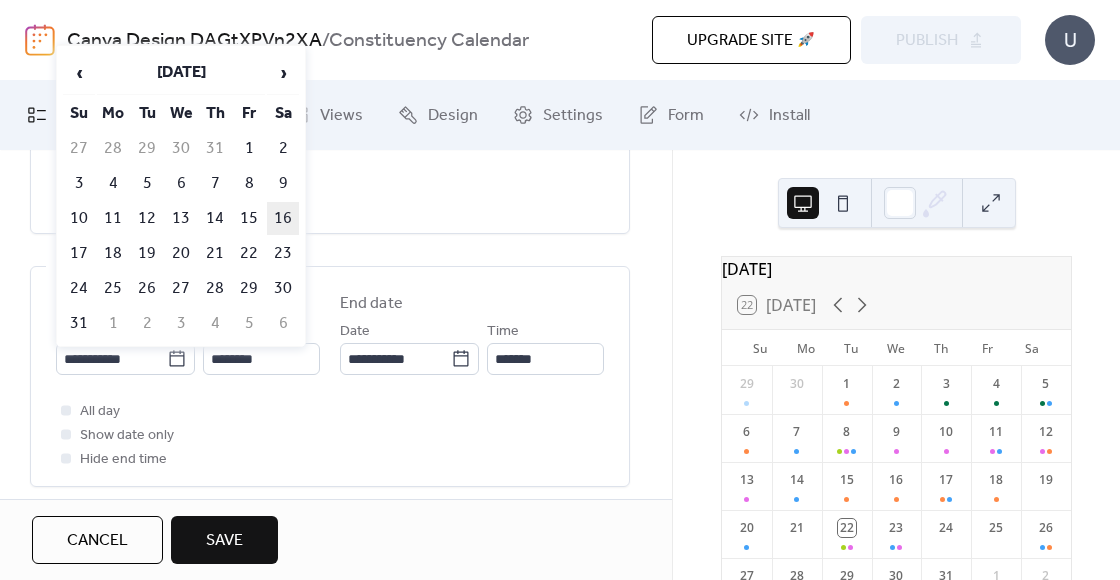 click on "16" at bounding box center [283, 218] 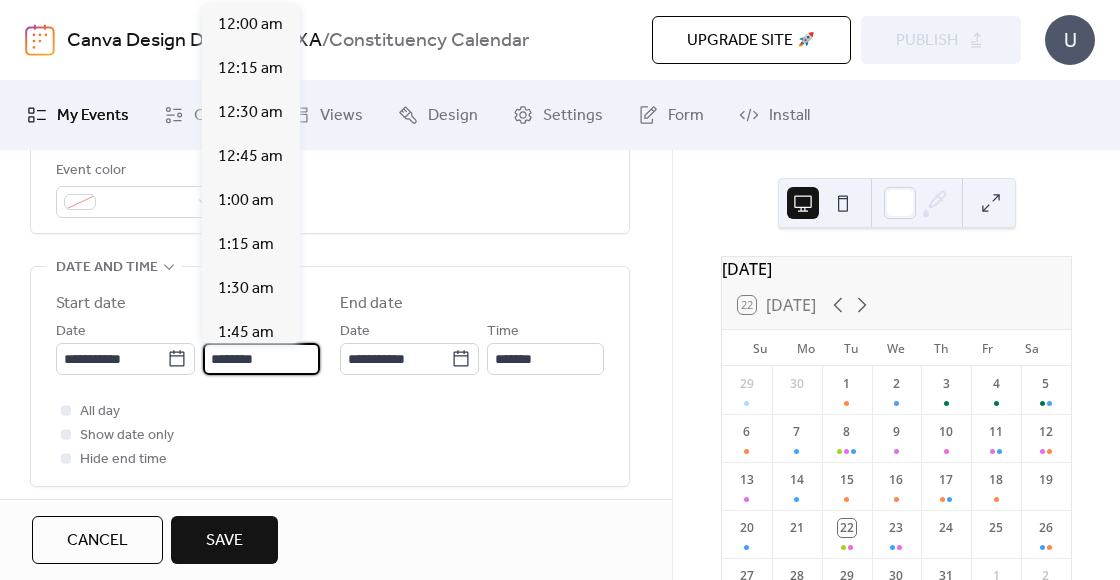 scroll, scrollTop: 2112, scrollLeft: 0, axis: vertical 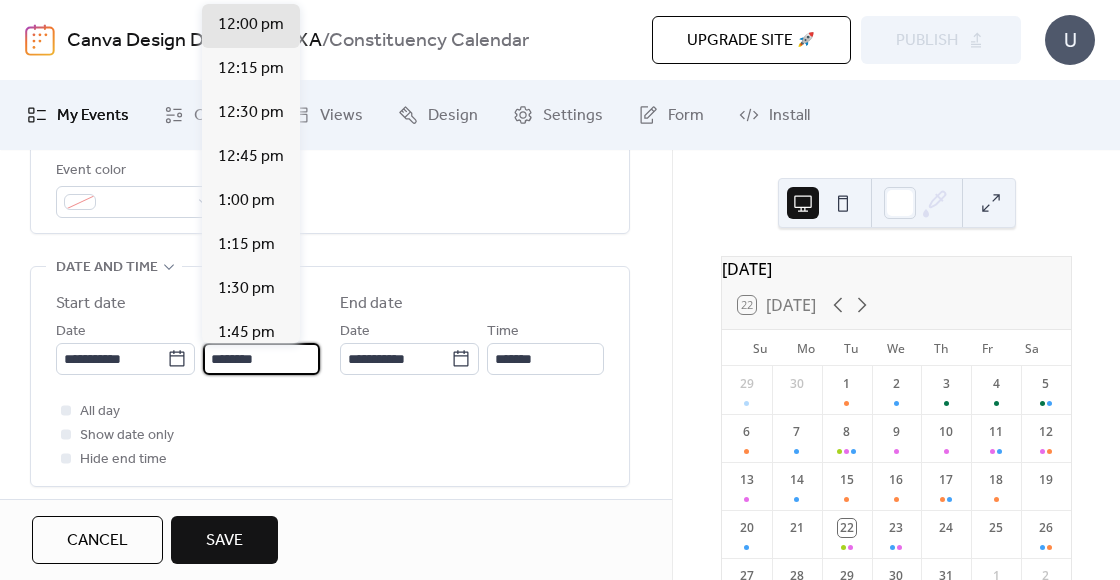 click on "********" at bounding box center (261, 359) 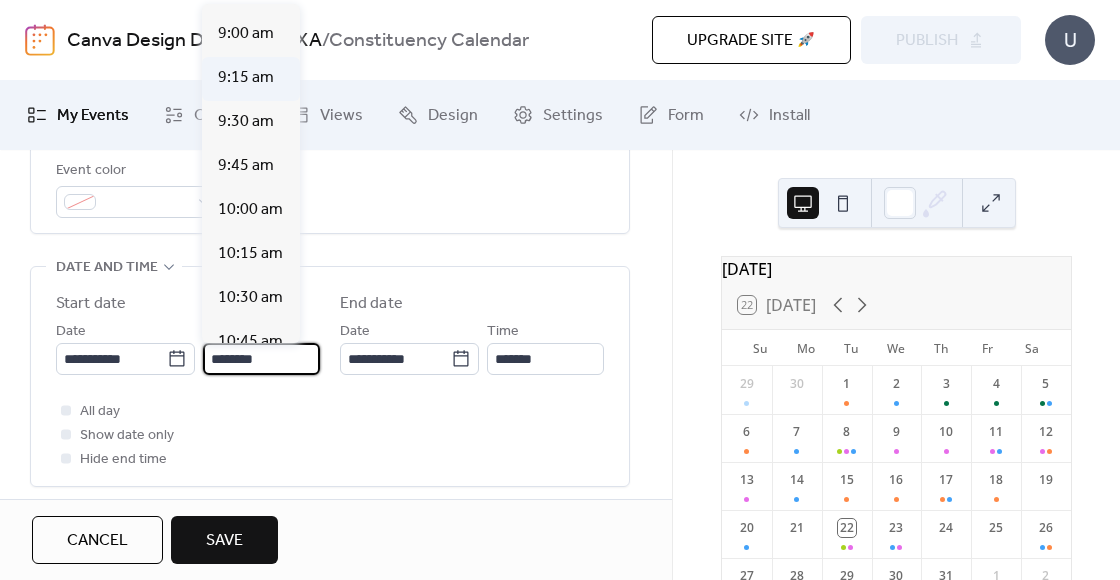 scroll, scrollTop: 1567, scrollLeft: 0, axis: vertical 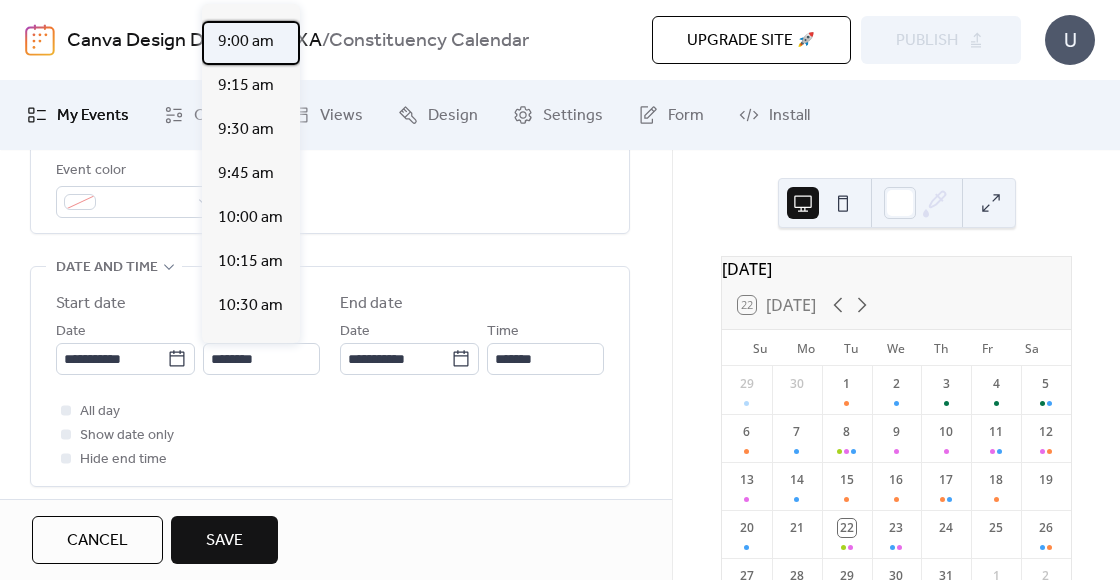 click on "9:00 am" at bounding box center [246, 42] 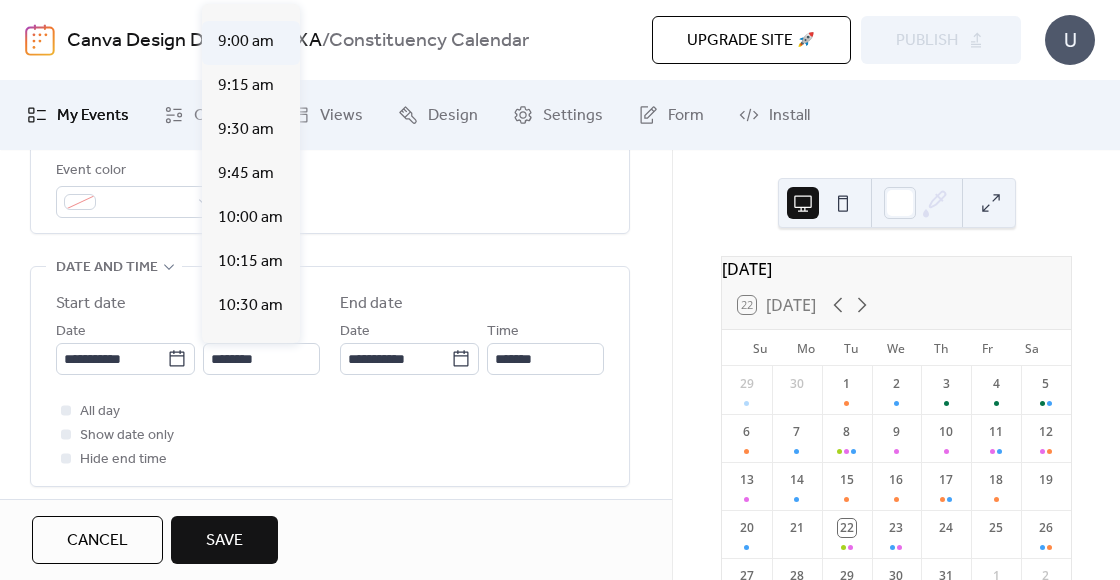 type on "*******" 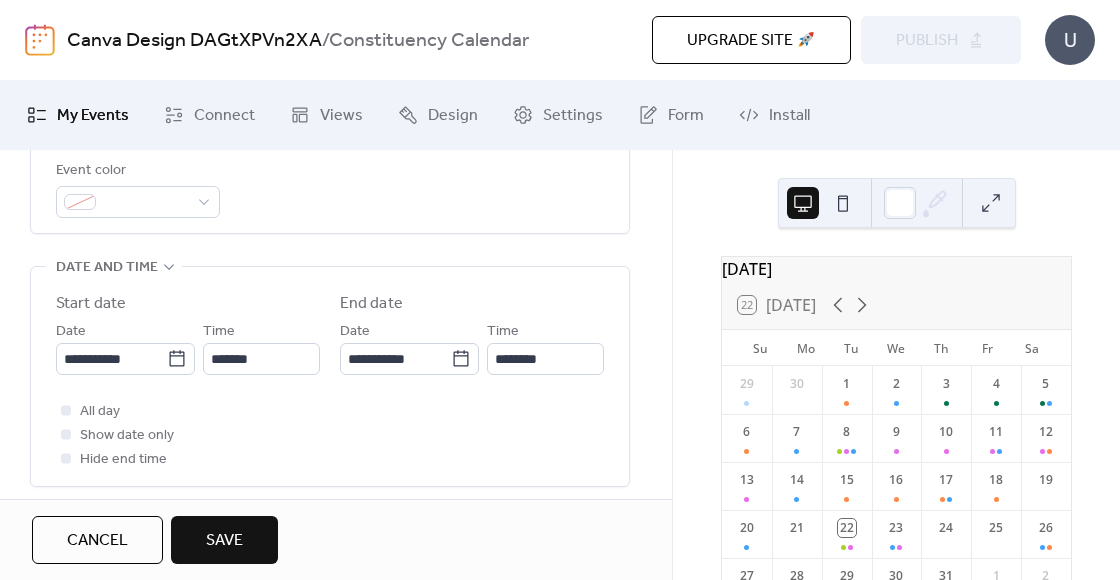 click on "Time ********" at bounding box center [545, 347] 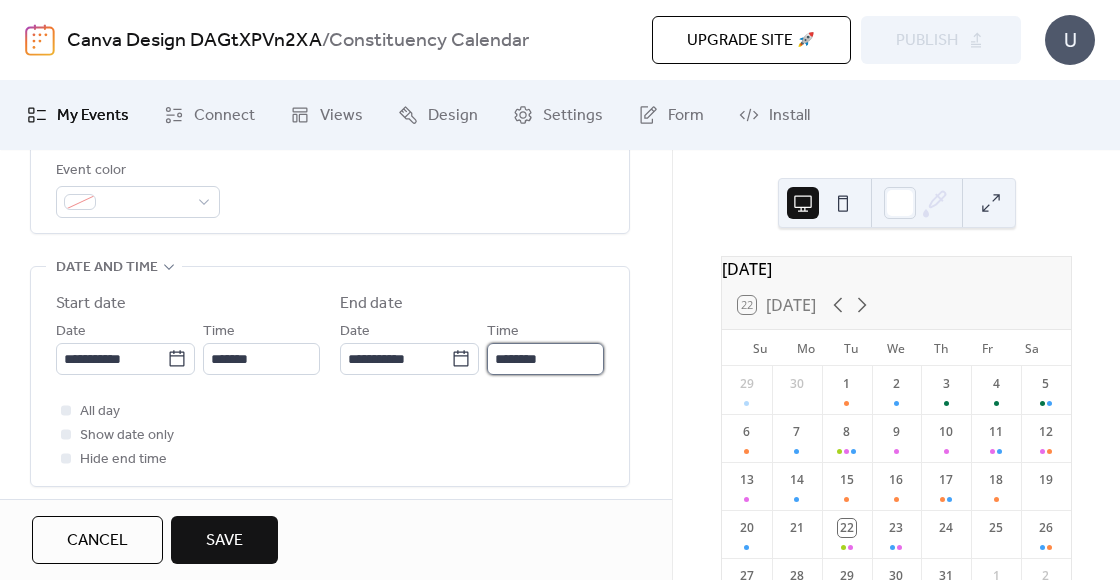 click on "********" at bounding box center [545, 359] 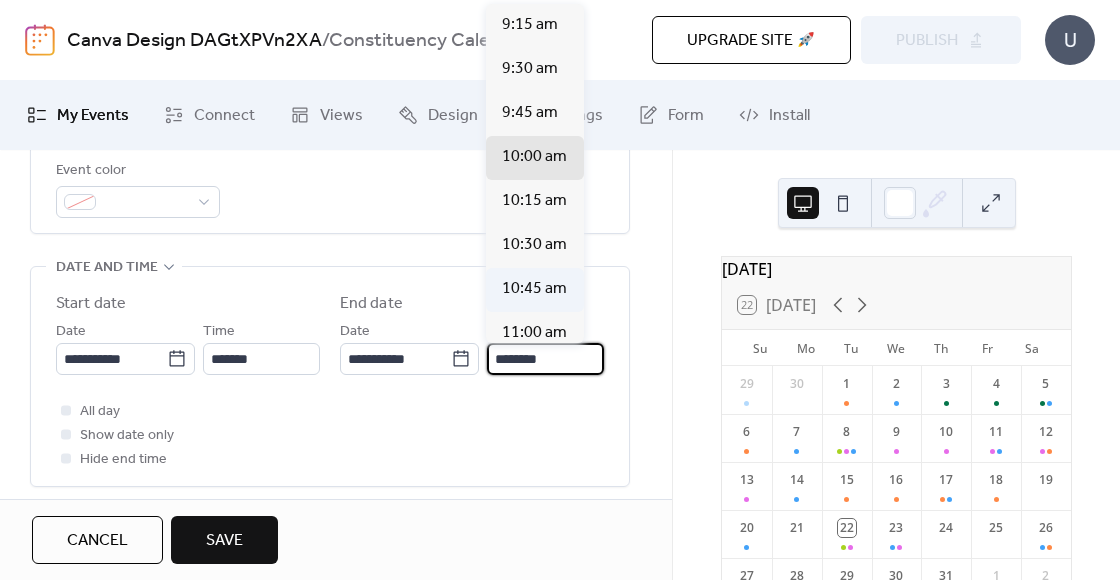 scroll, scrollTop: 28, scrollLeft: 0, axis: vertical 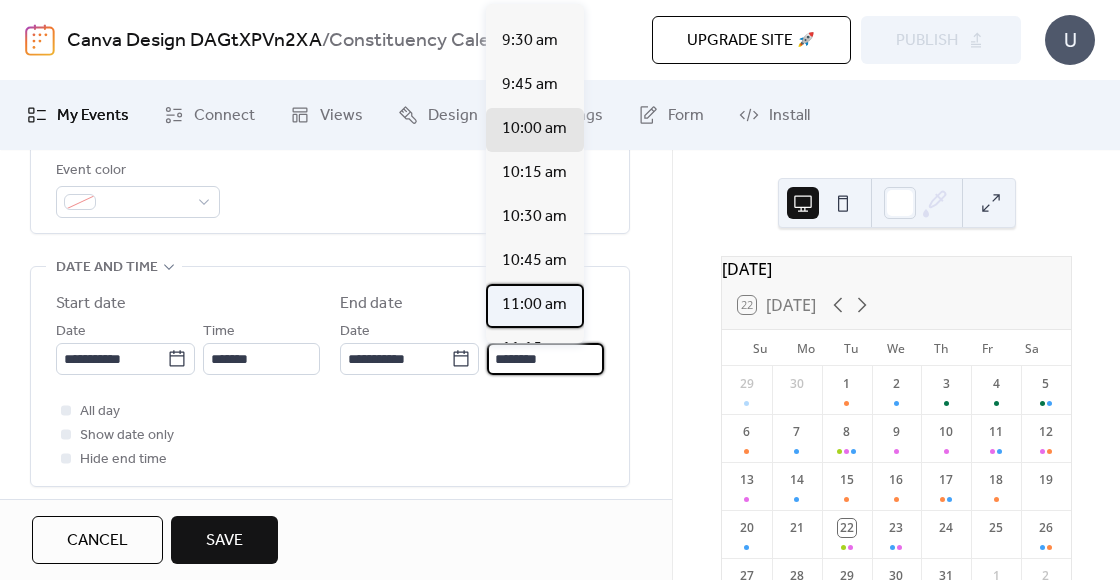 click on "11:00 am" at bounding box center (534, 305) 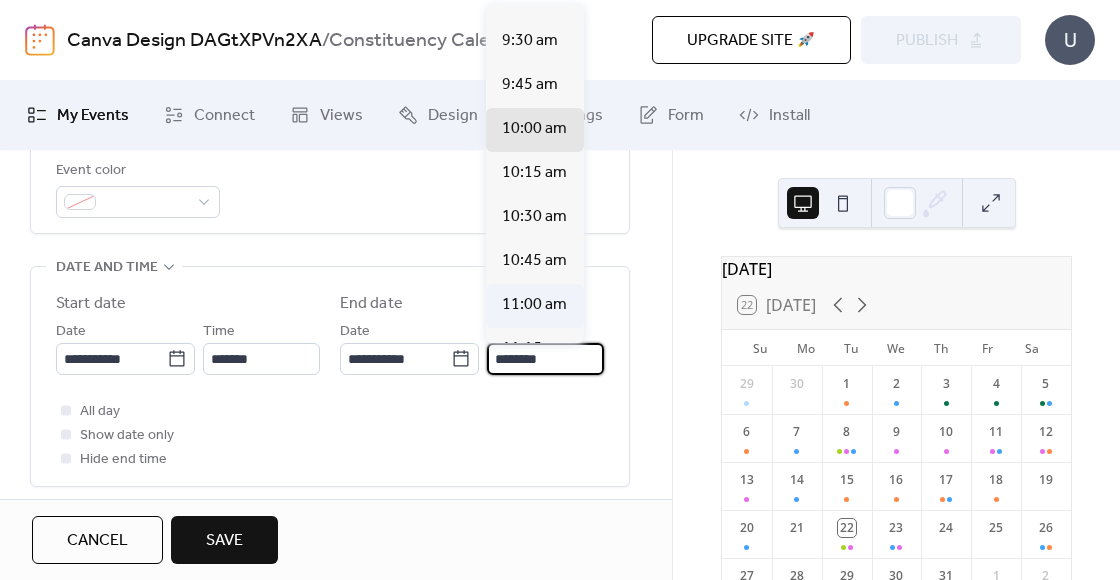 type on "********" 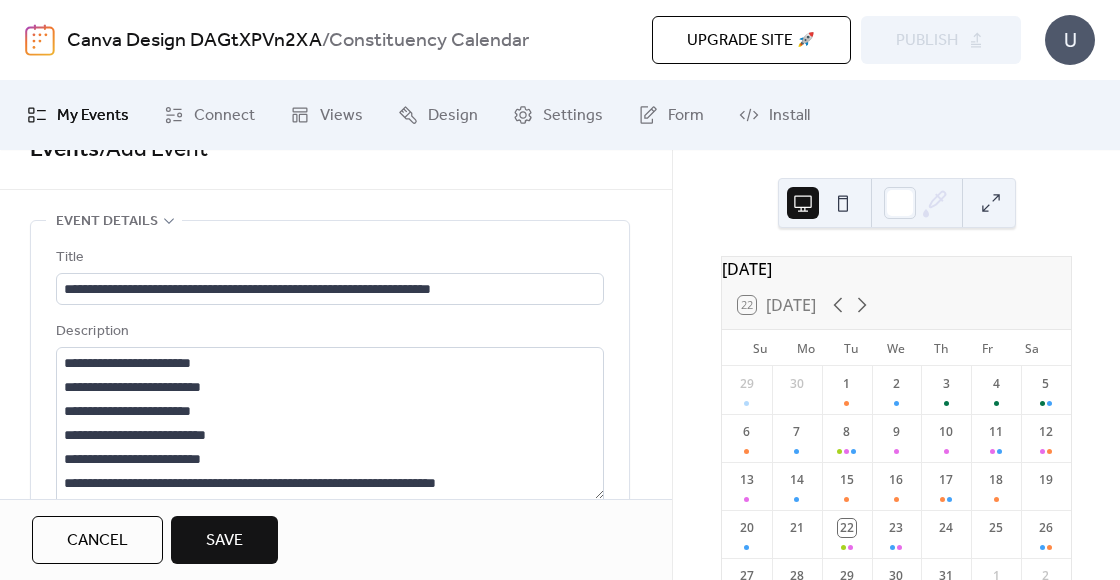 scroll, scrollTop: 0, scrollLeft: 0, axis: both 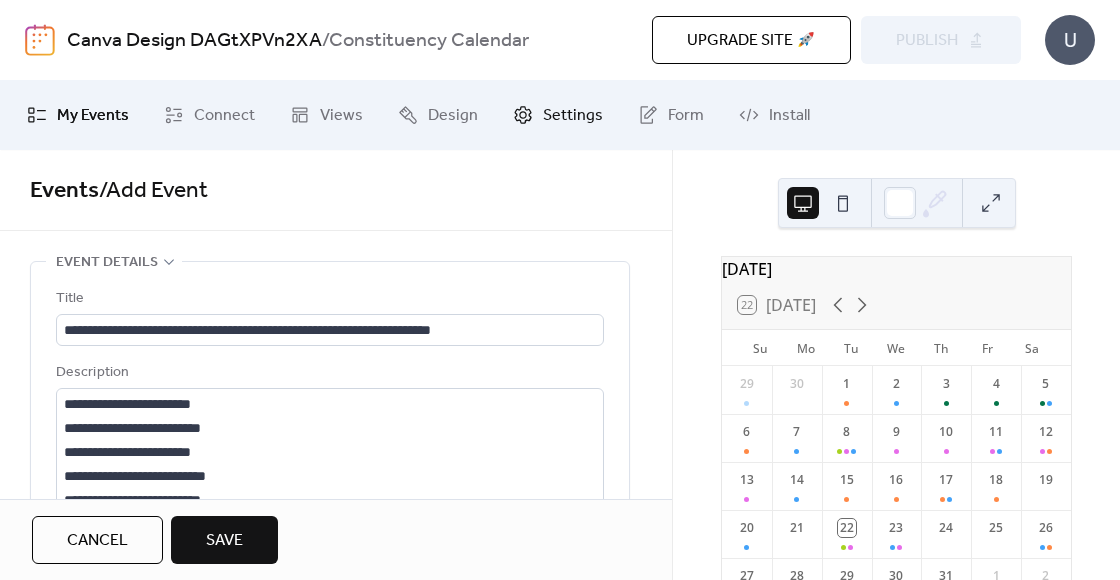 click on "Settings" at bounding box center (573, 116) 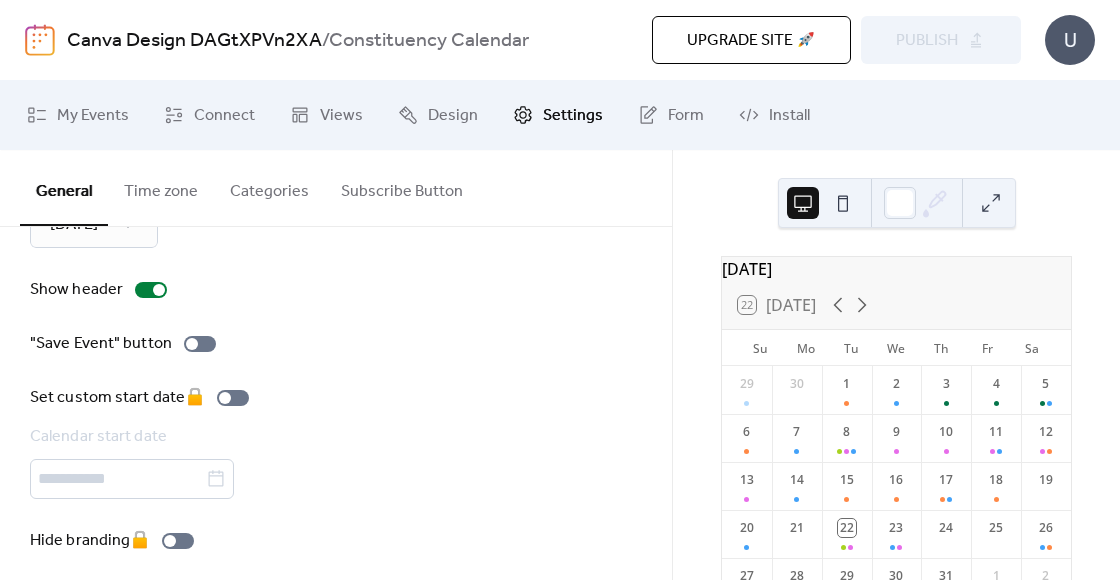 scroll, scrollTop: 338, scrollLeft: 0, axis: vertical 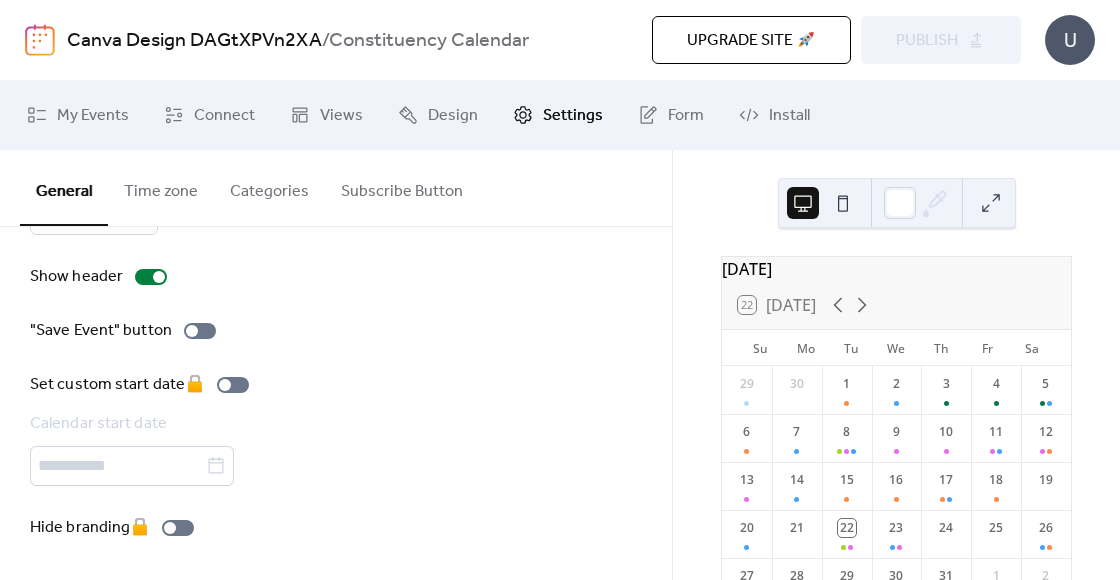 click on "Time zone" at bounding box center (161, 187) 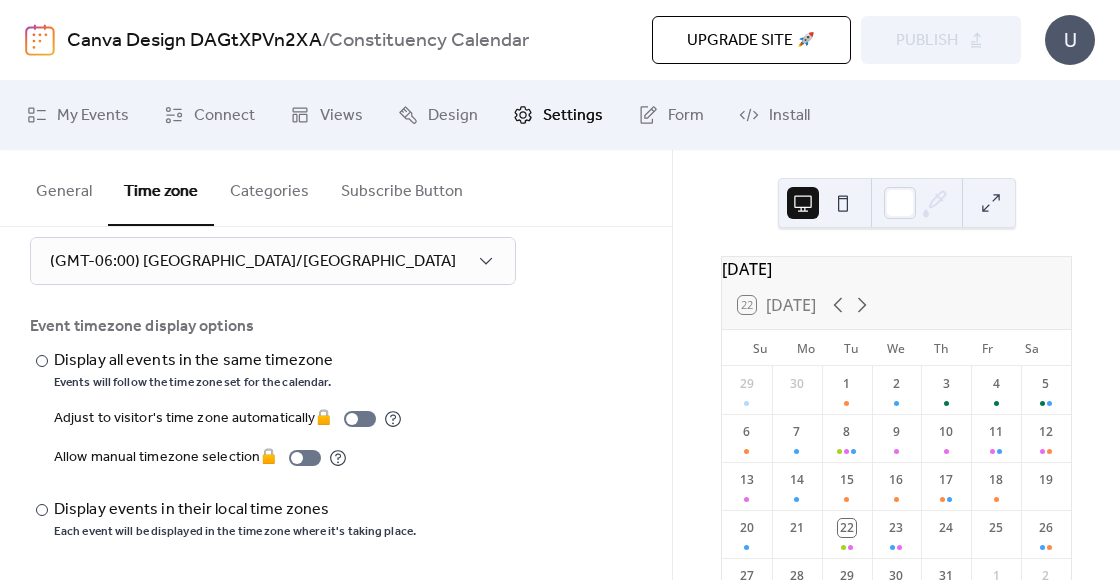 scroll, scrollTop: 64, scrollLeft: 0, axis: vertical 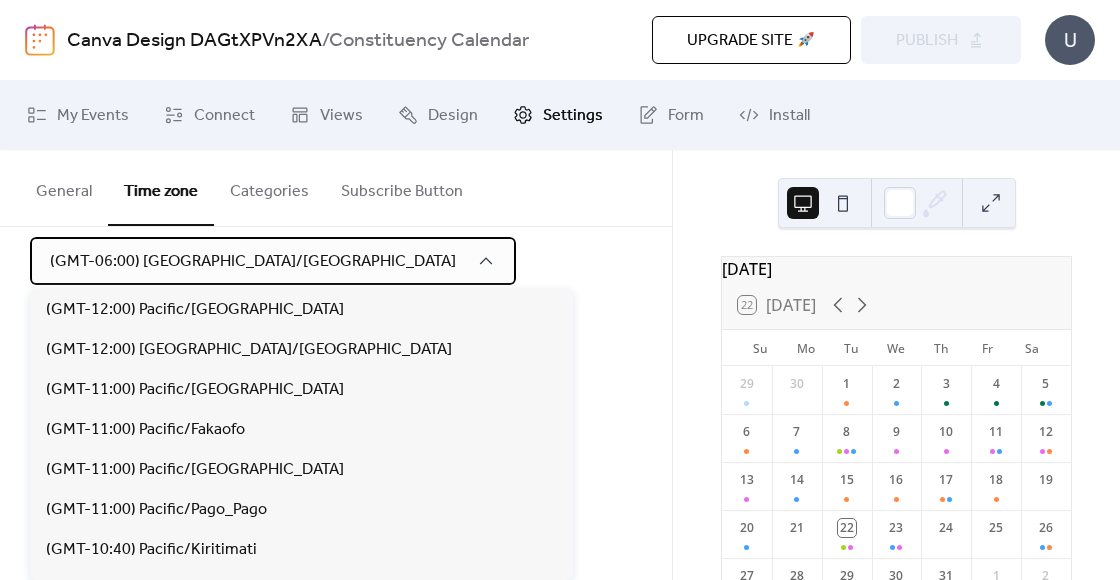 click on "(GMT-06:00) America/Chicago" at bounding box center [253, 261] 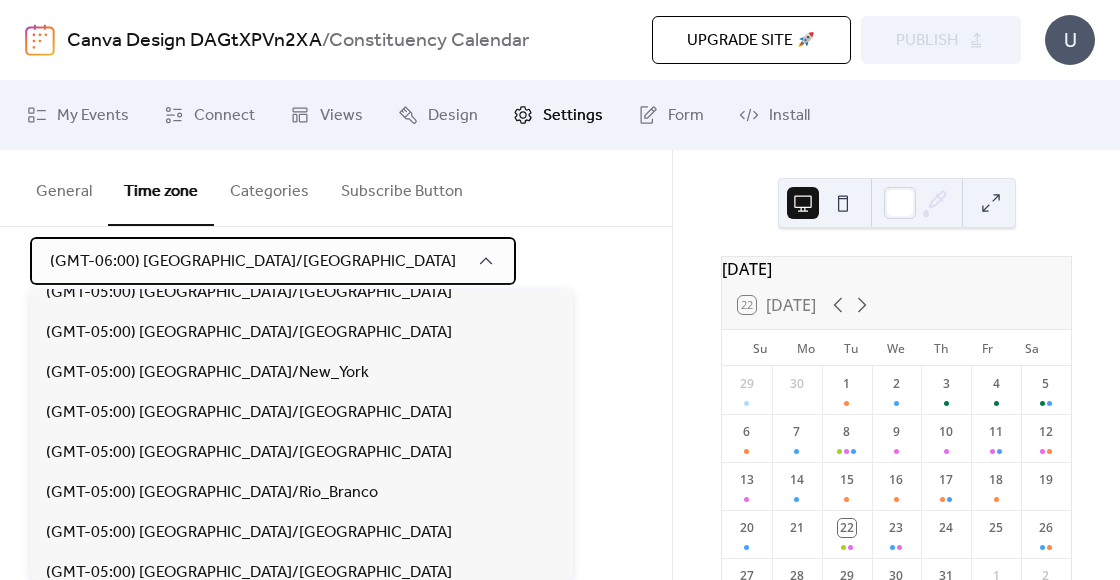 scroll, scrollTop: 1738, scrollLeft: 0, axis: vertical 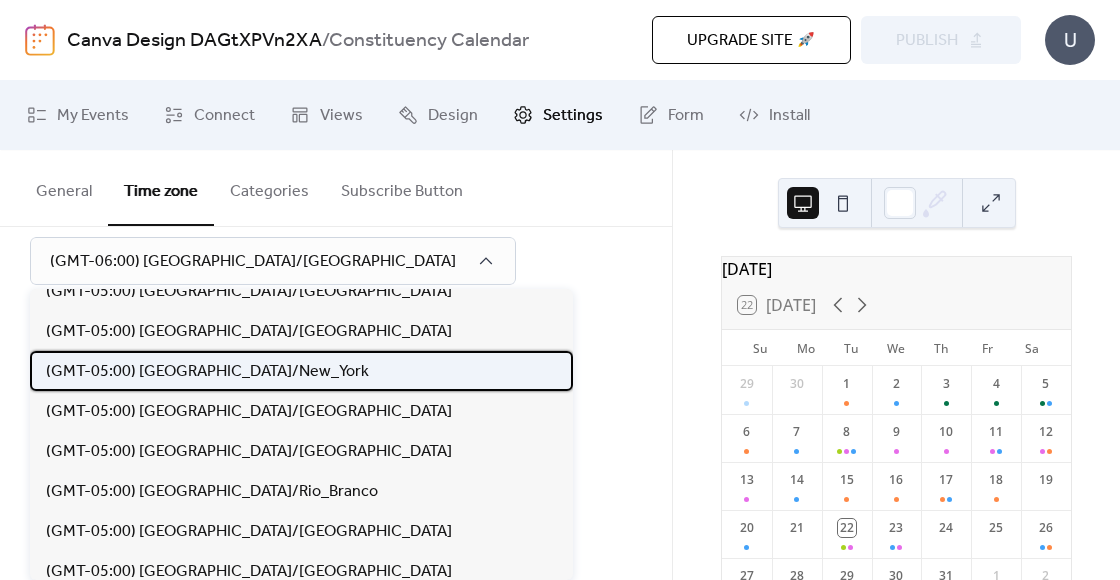 click on "(GMT-05:00) [GEOGRAPHIC_DATA]/New_York" at bounding box center [207, 372] 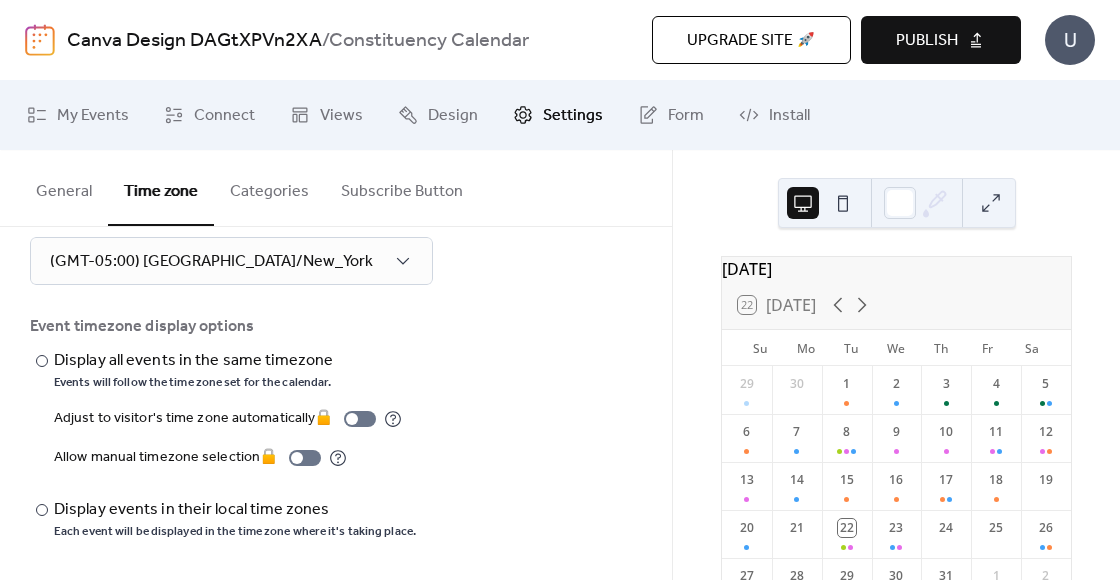 click on "General" at bounding box center (64, 187) 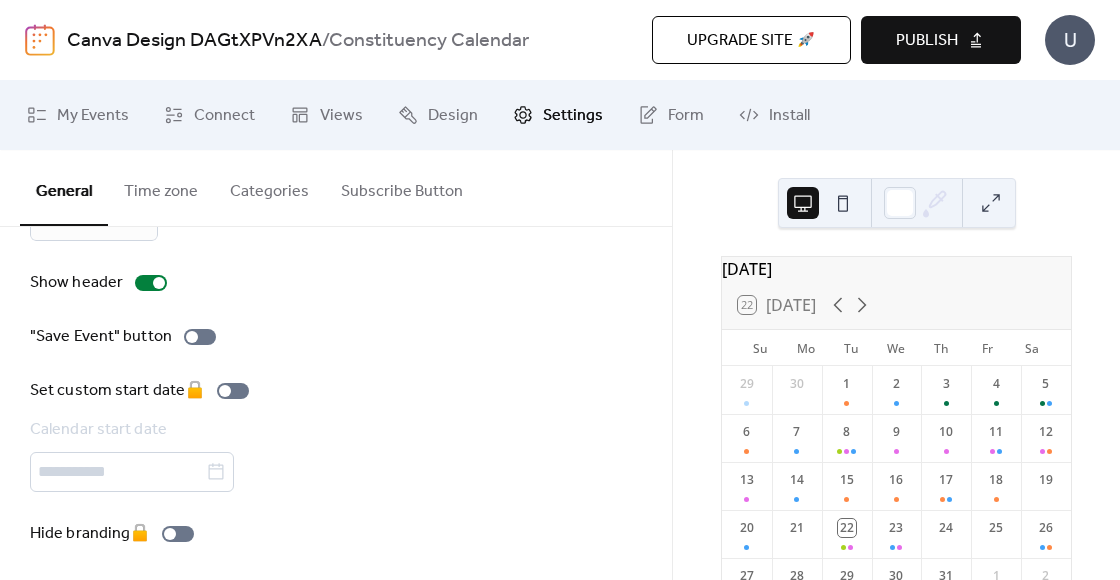 scroll, scrollTop: 338, scrollLeft: 0, axis: vertical 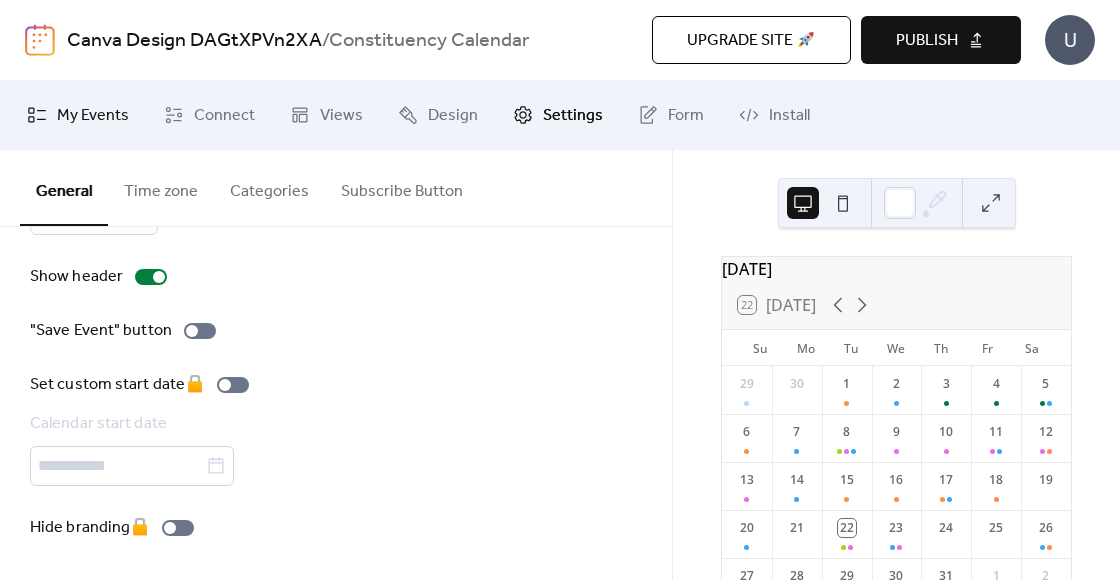 click on "My Events" at bounding box center (78, 115) 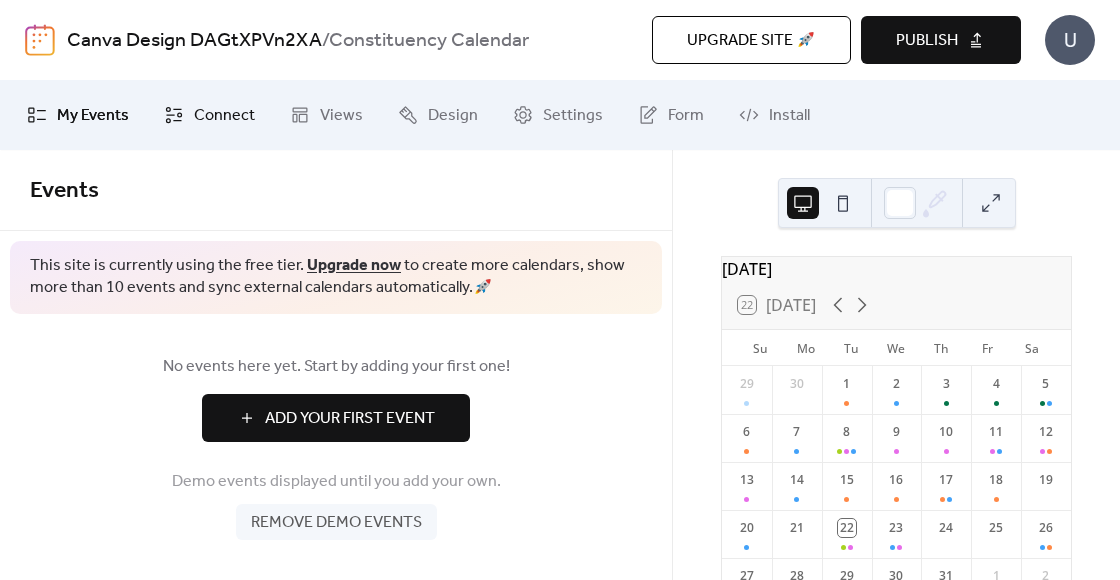 click on "Connect" at bounding box center [209, 115] 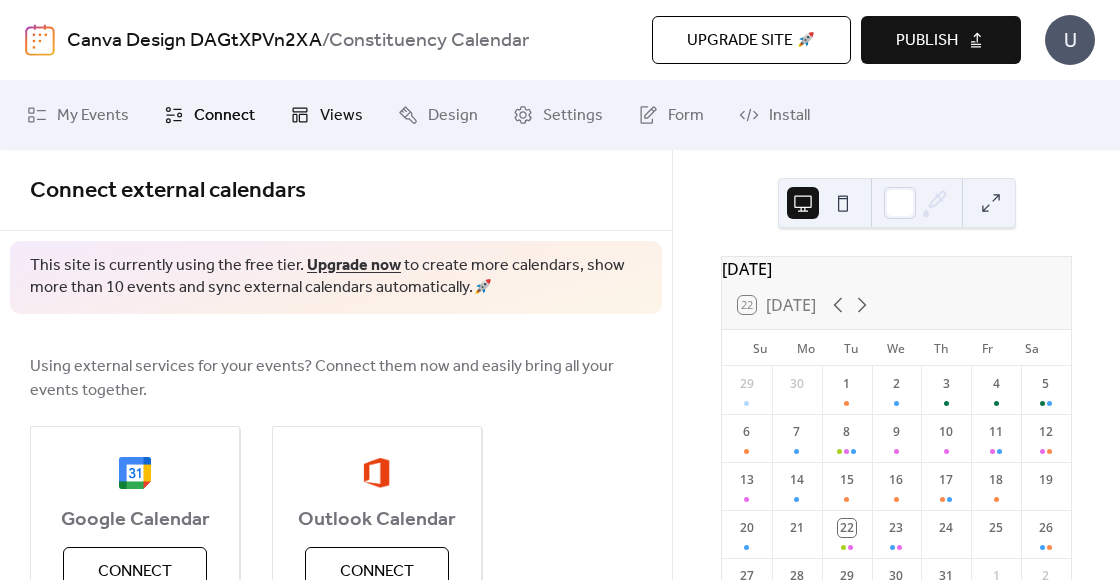 click on "Views" at bounding box center (341, 116) 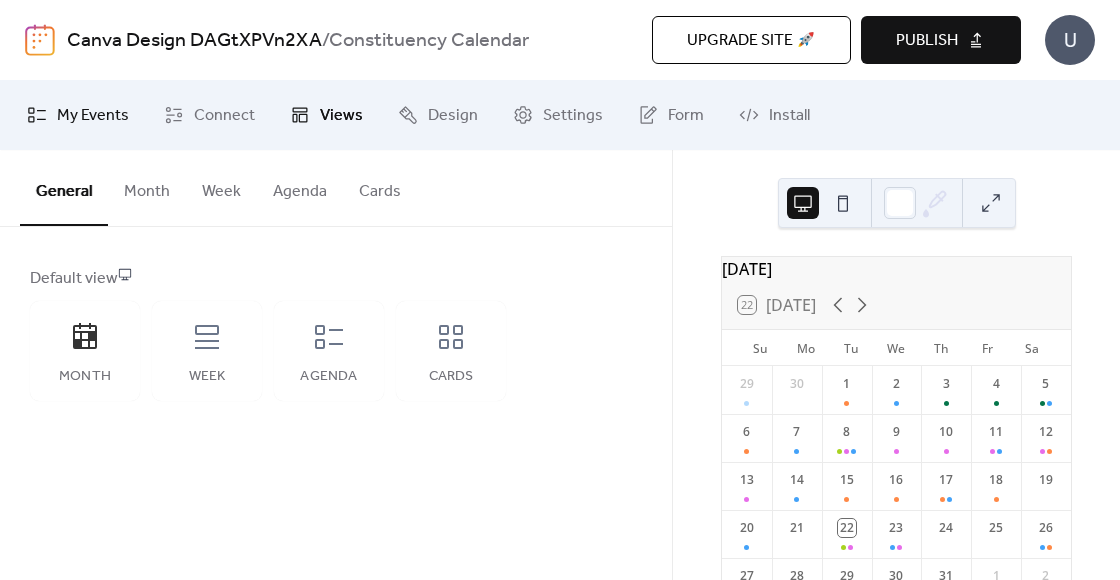 click on "My Events" at bounding box center (93, 116) 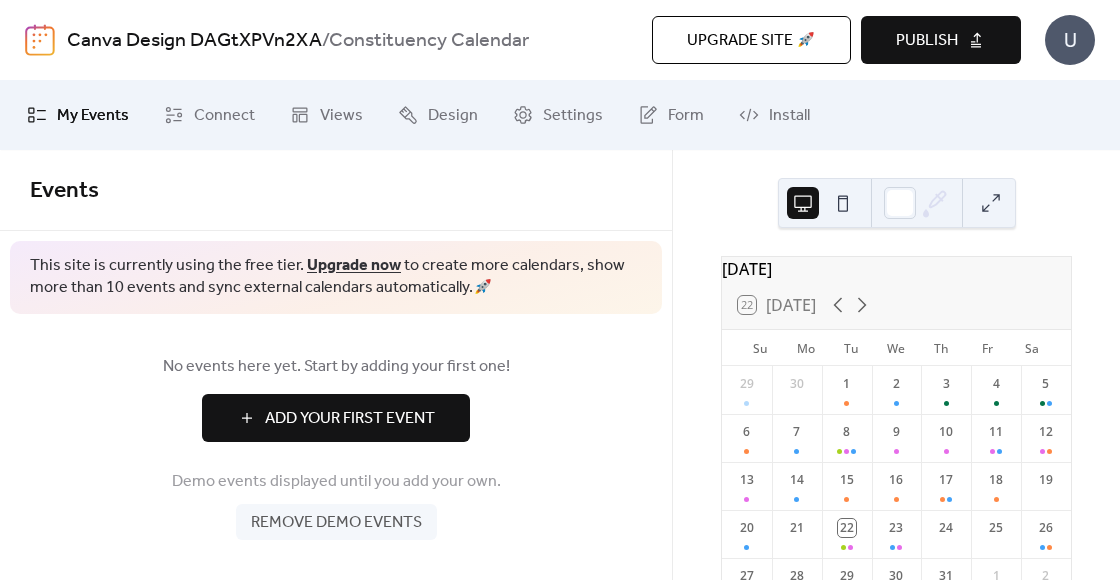 scroll, scrollTop: 2, scrollLeft: 0, axis: vertical 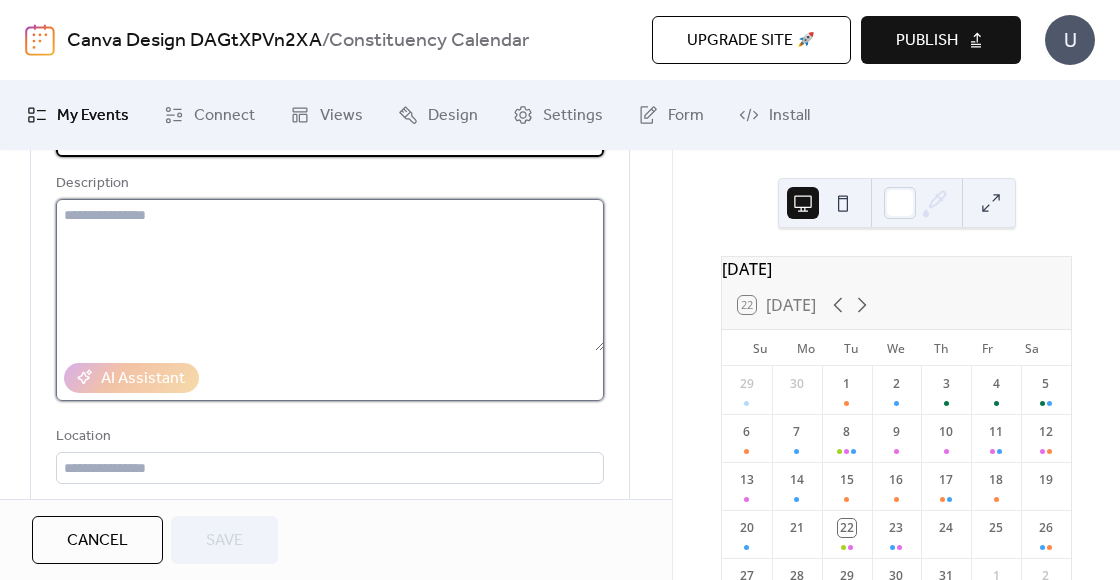 click at bounding box center [330, 275] 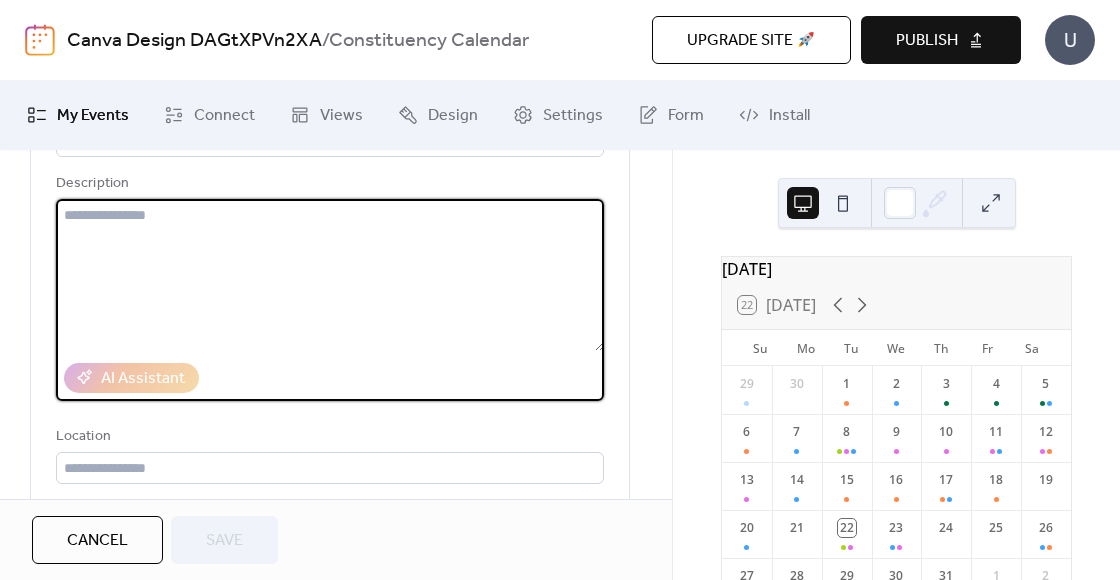 paste on "**********" 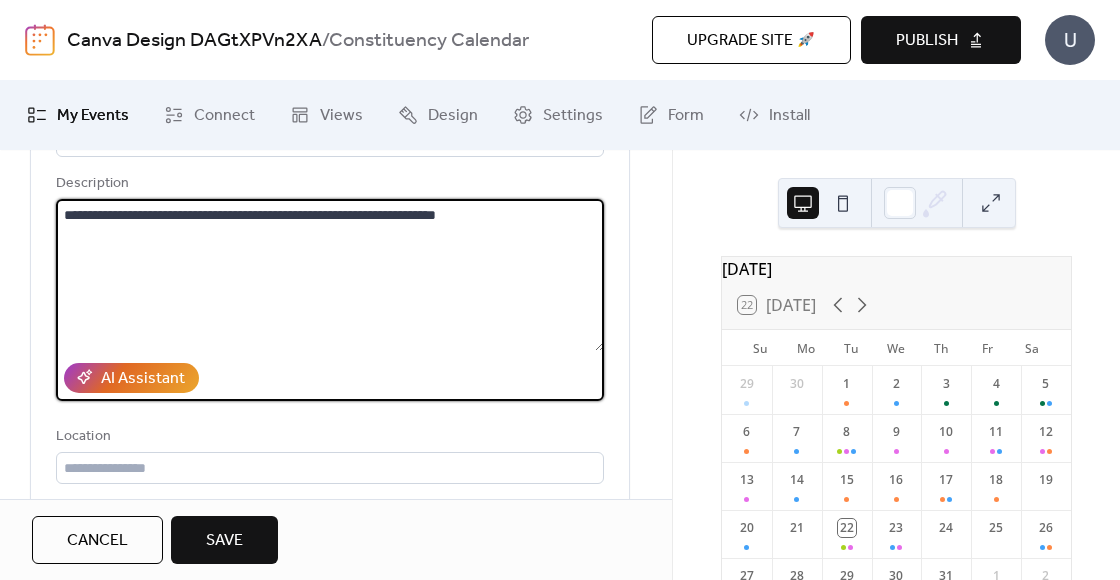 click on "**********" at bounding box center (330, 275) 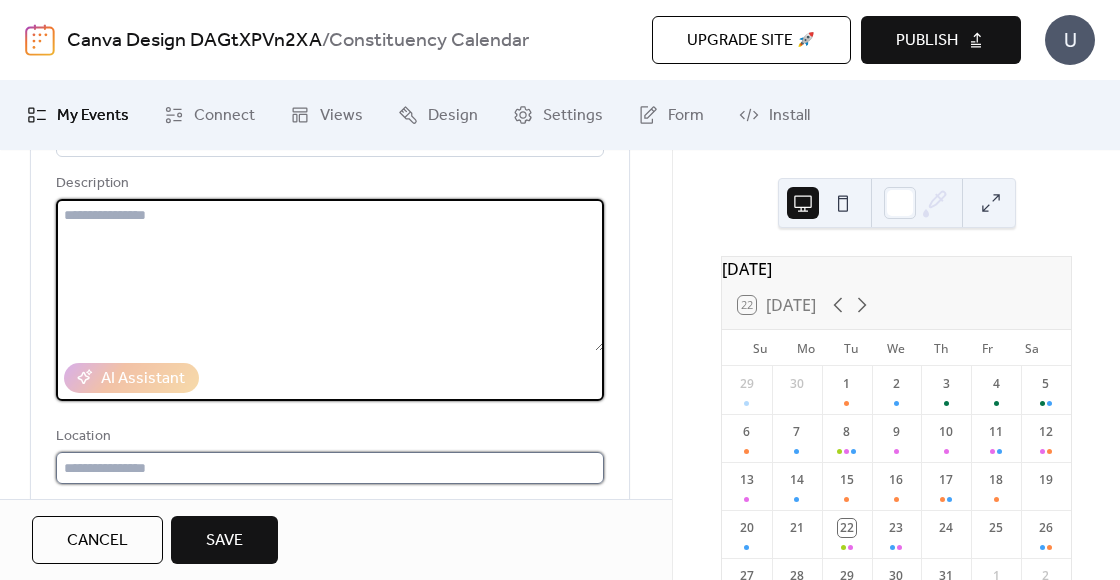 click at bounding box center (330, 468) 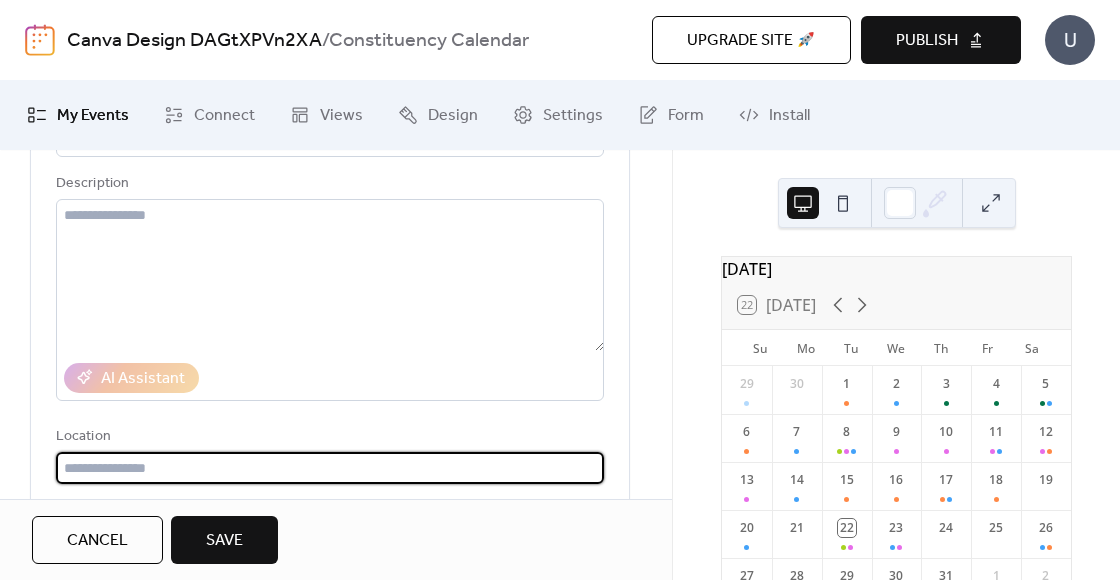 paste on "**********" 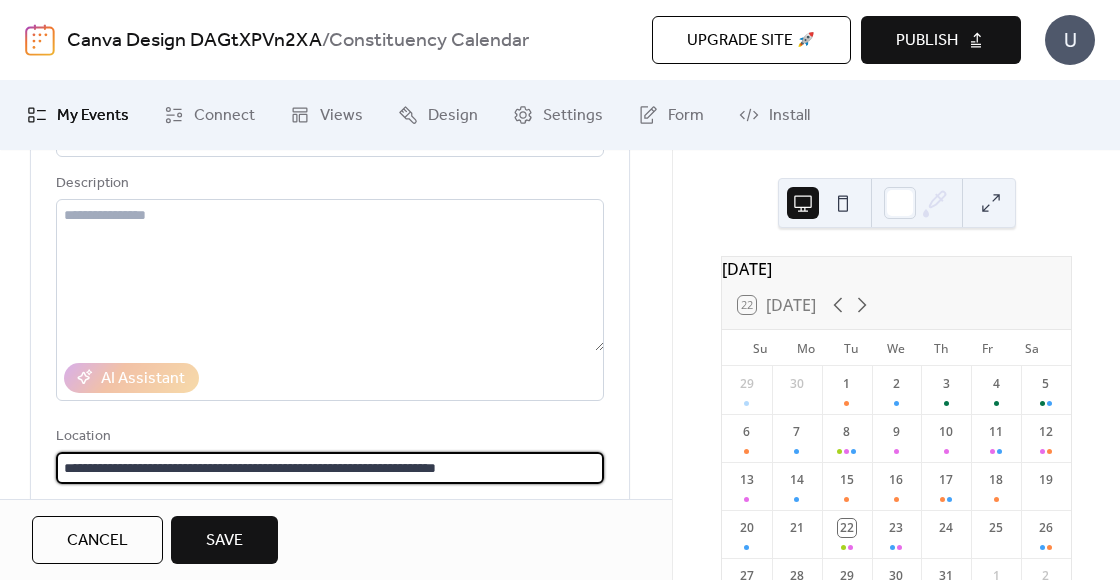 scroll, scrollTop: 0, scrollLeft: 0, axis: both 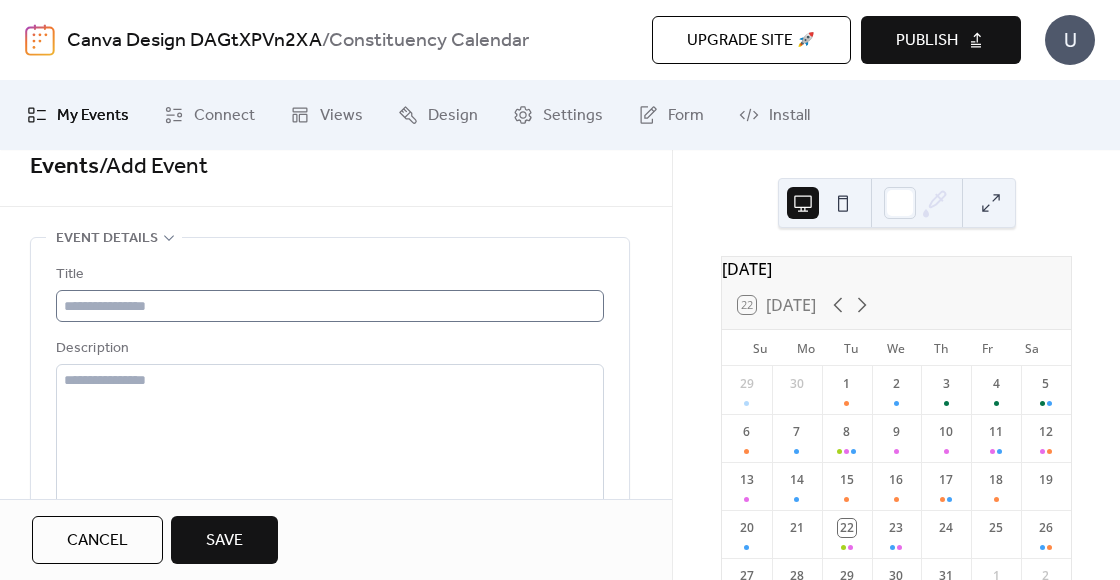 type on "**********" 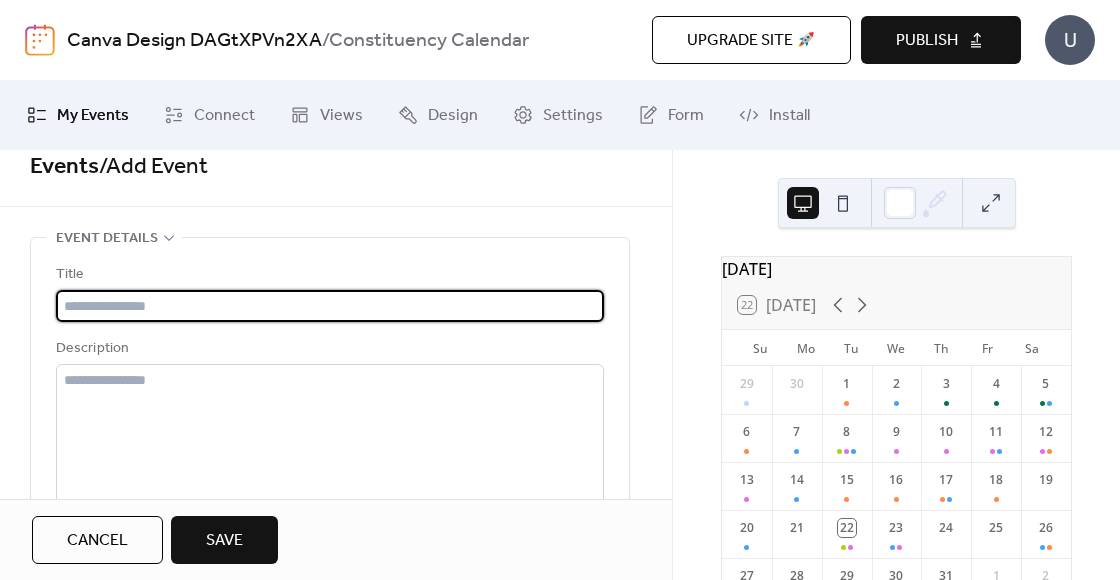 scroll, scrollTop: 0, scrollLeft: 0, axis: both 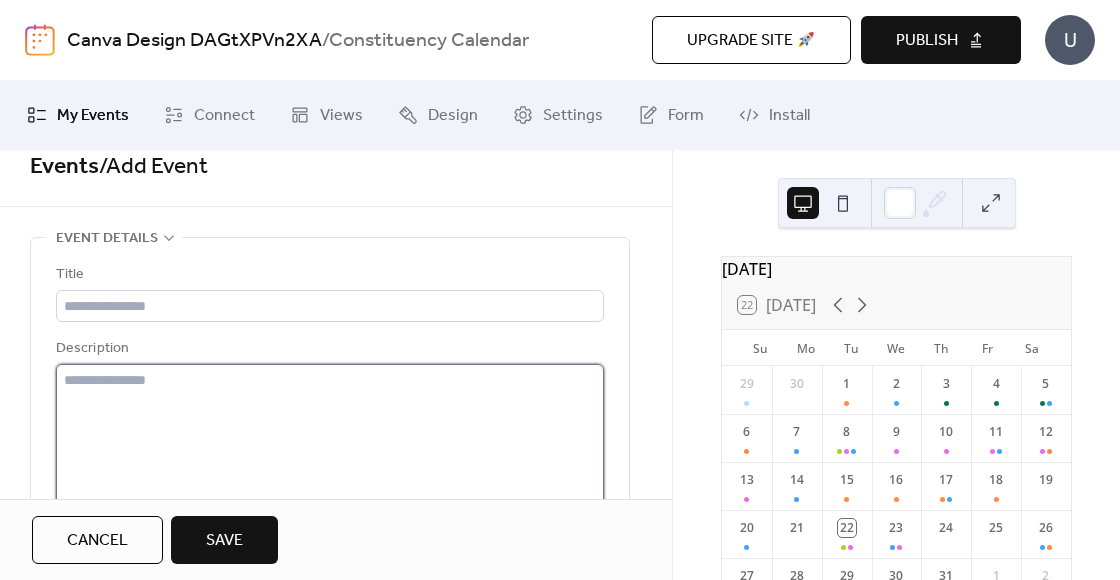 click at bounding box center [330, 440] 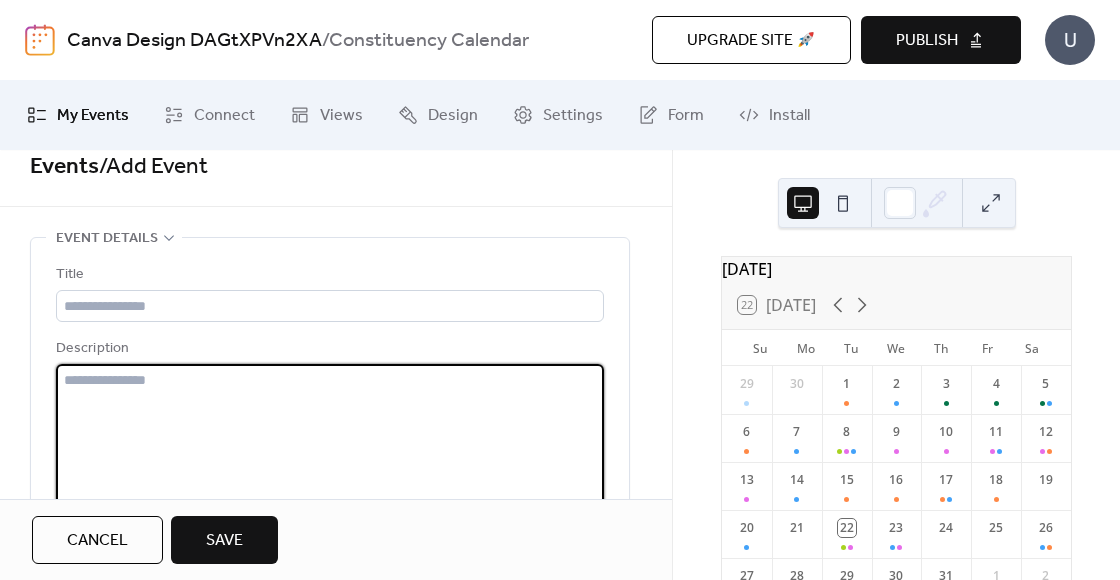 paste on "**********" 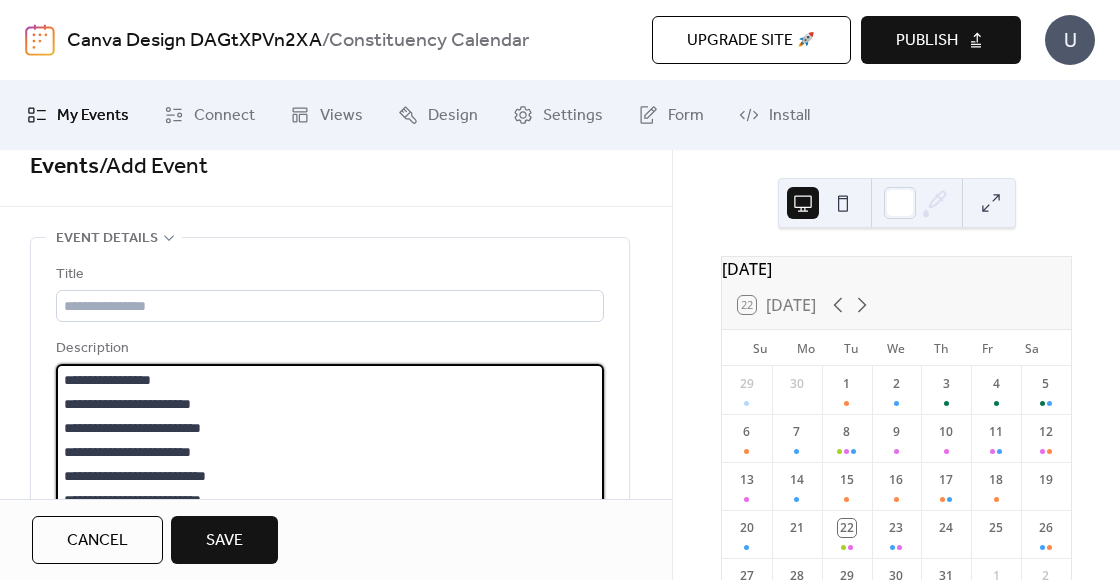 scroll, scrollTop: 45, scrollLeft: 0, axis: vertical 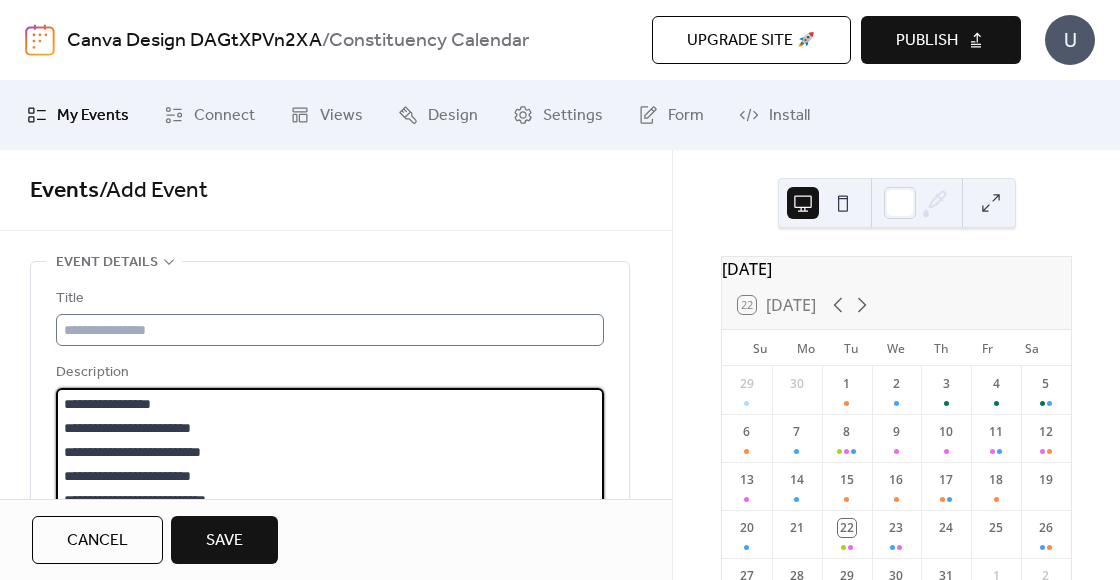type on "**********" 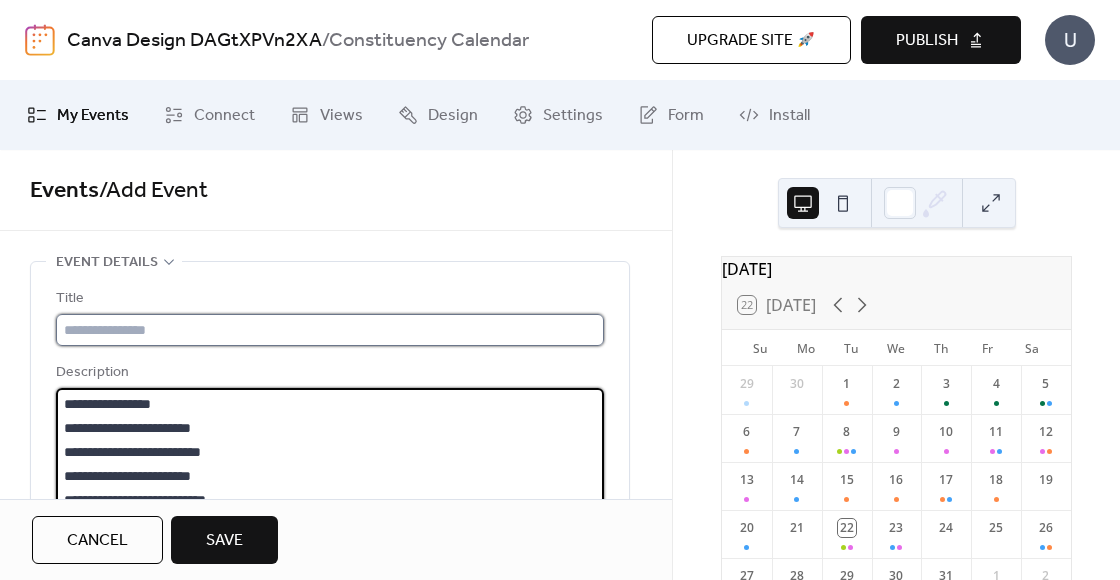 click at bounding box center (330, 330) 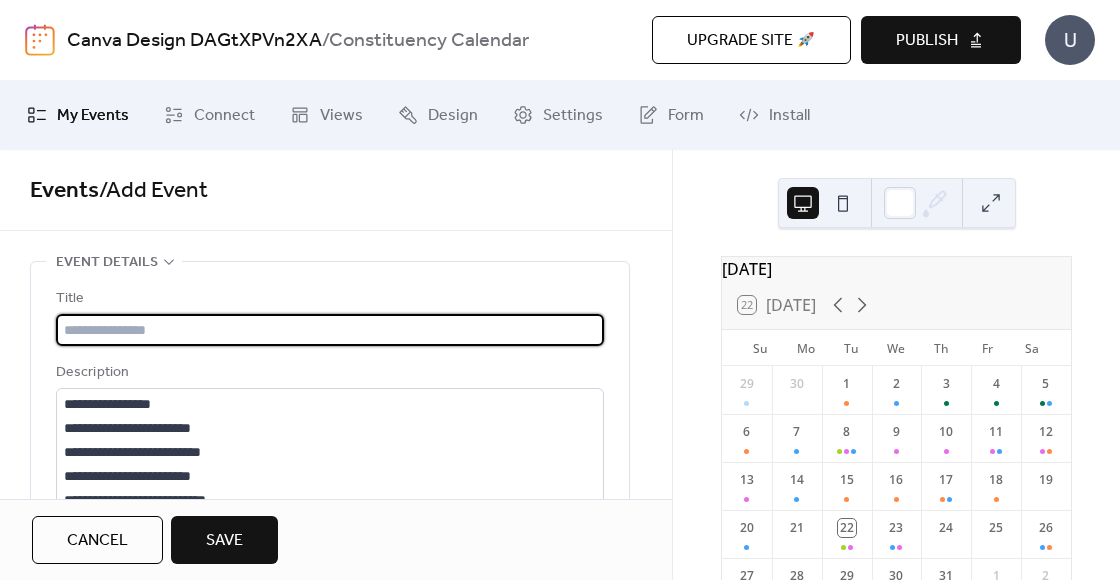 paste on "**********" 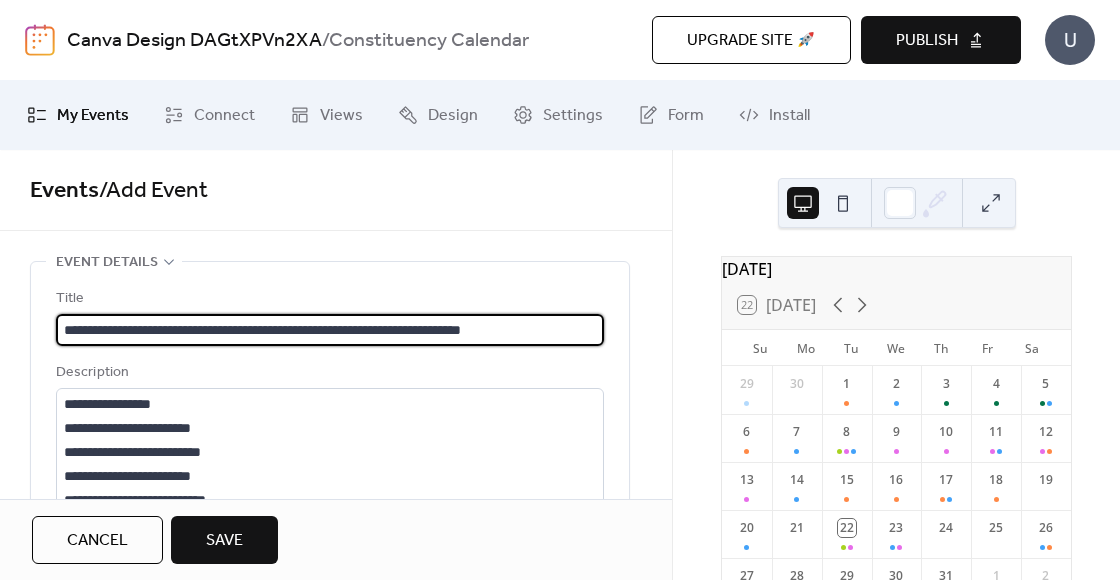 drag, startPoint x: 99, startPoint y: 330, endPoint x: 12, endPoint y: 330, distance: 87 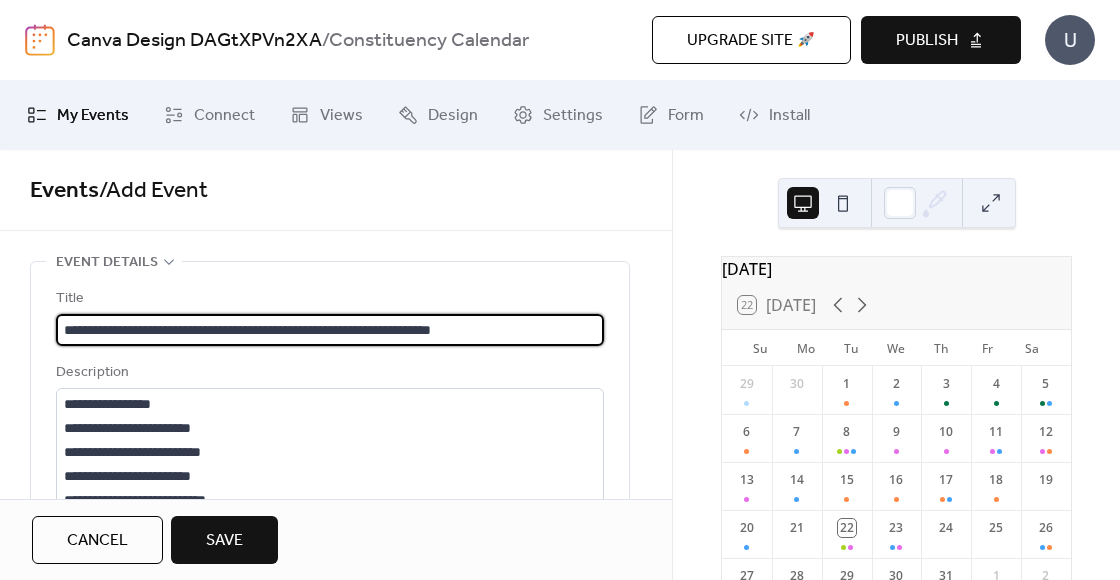 type on "**********" 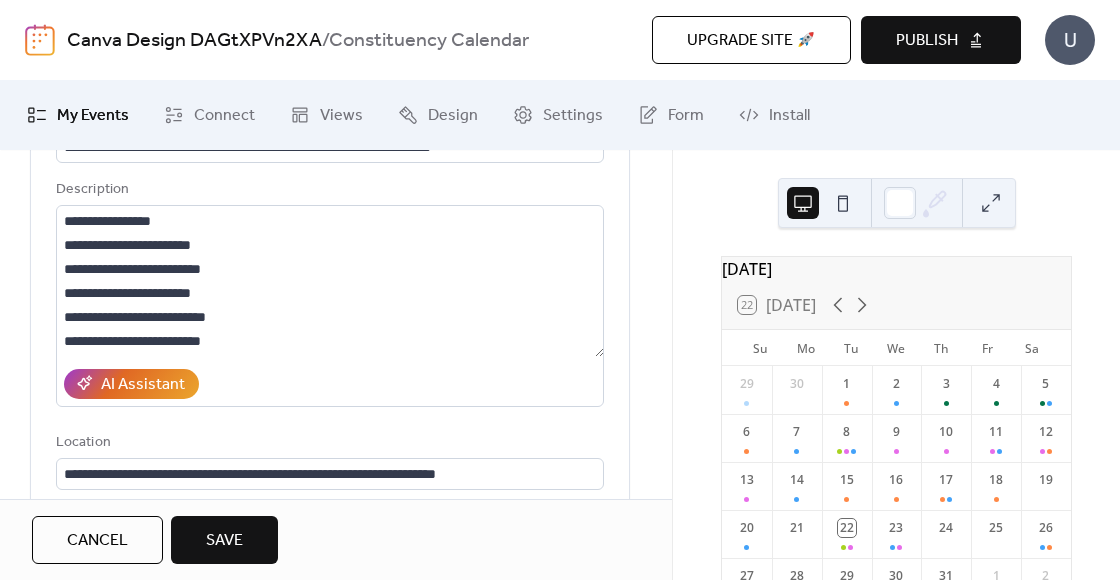 scroll, scrollTop: 186, scrollLeft: 0, axis: vertical 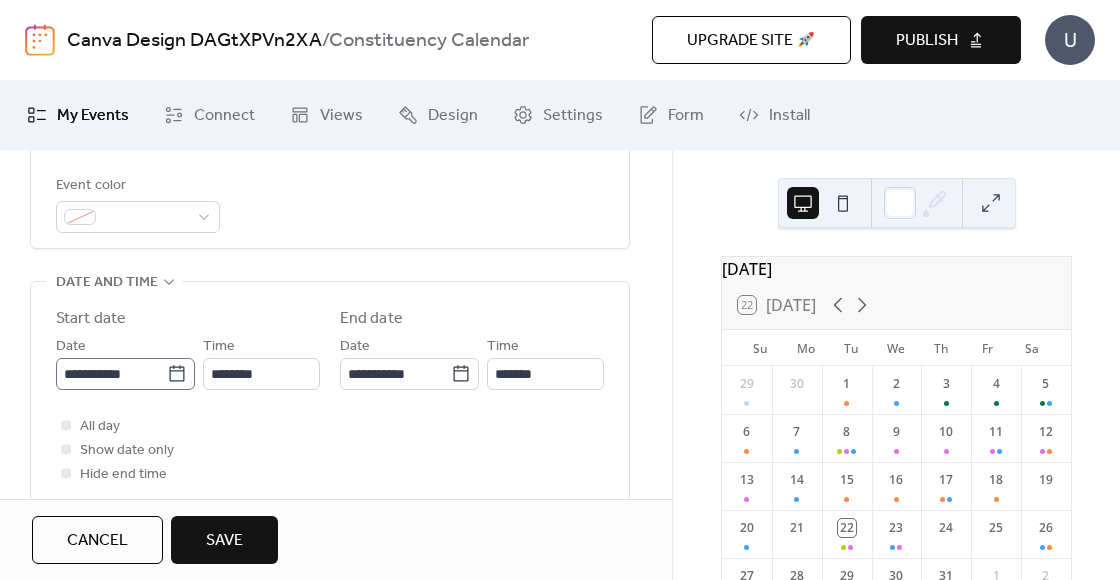 click 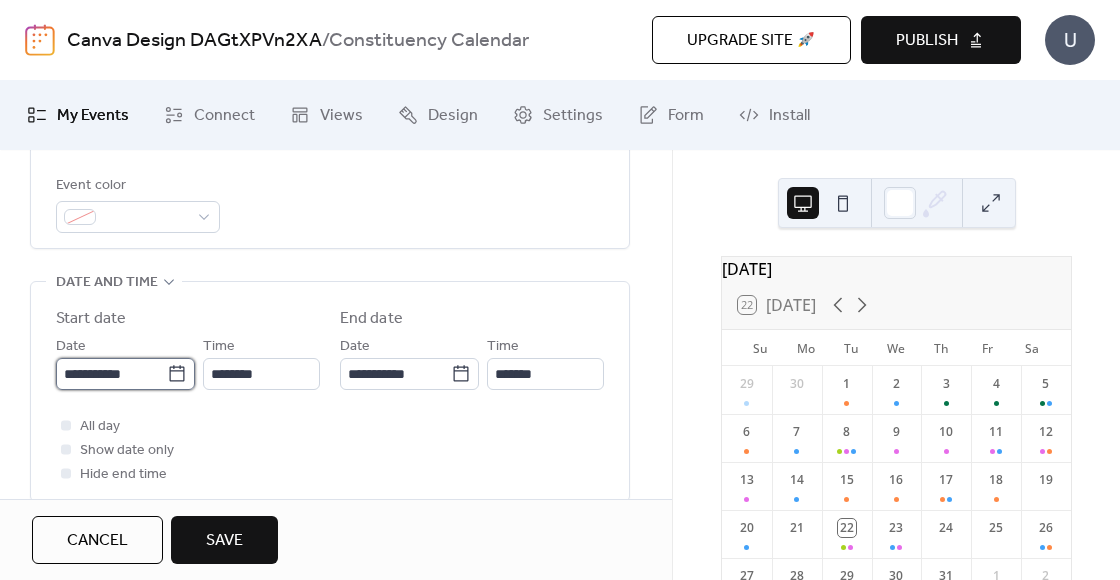 click on "**********" at bounding box center (111, 374) 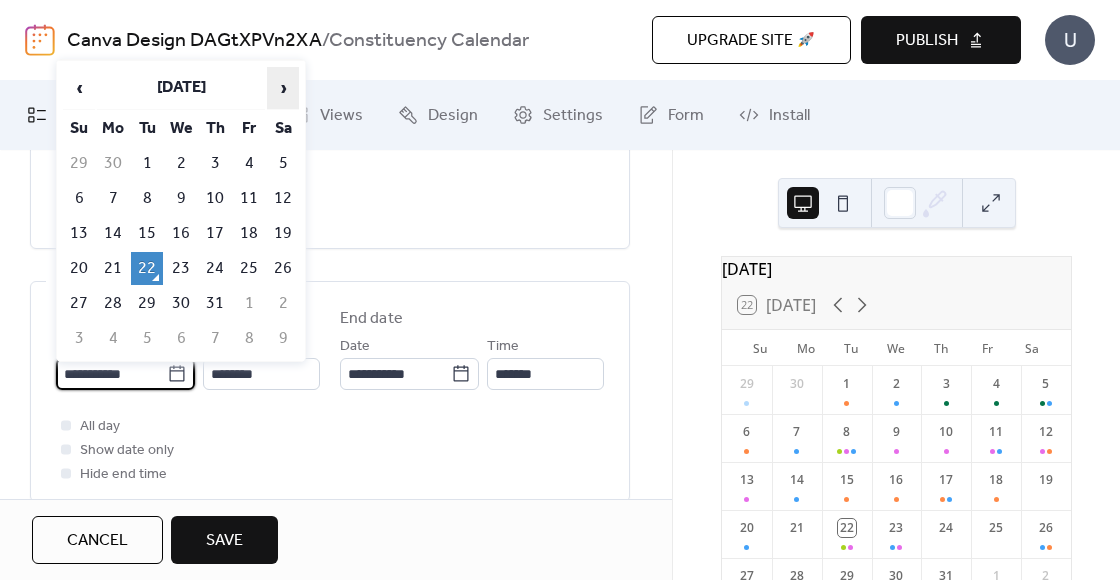 click on "›" at bounding box center [283, 88] 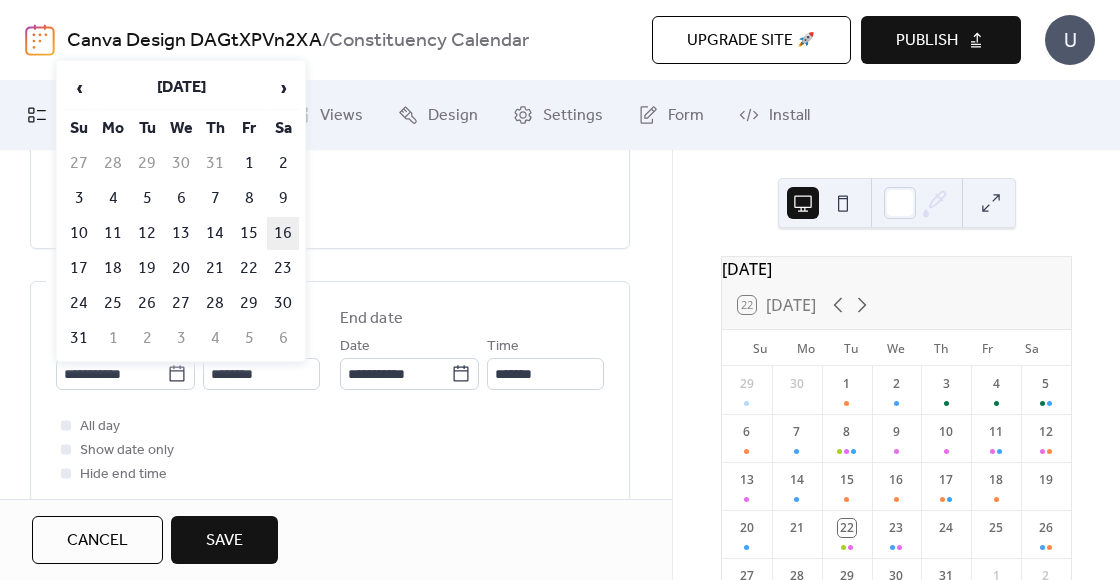click on "16" at bounding box center (283, 233) 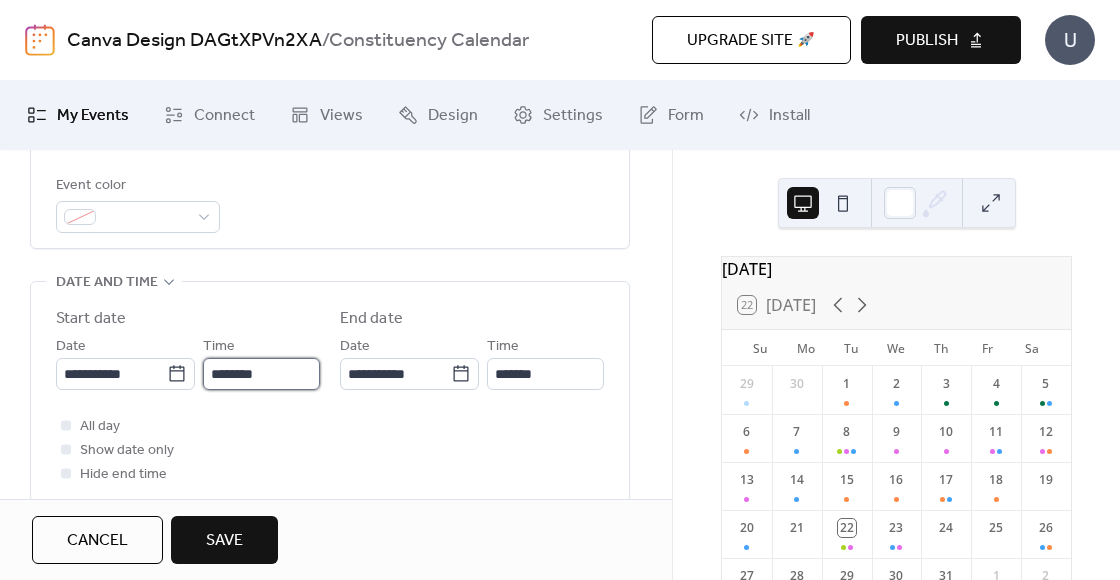 click on "********" at bounding box center [261, 374] 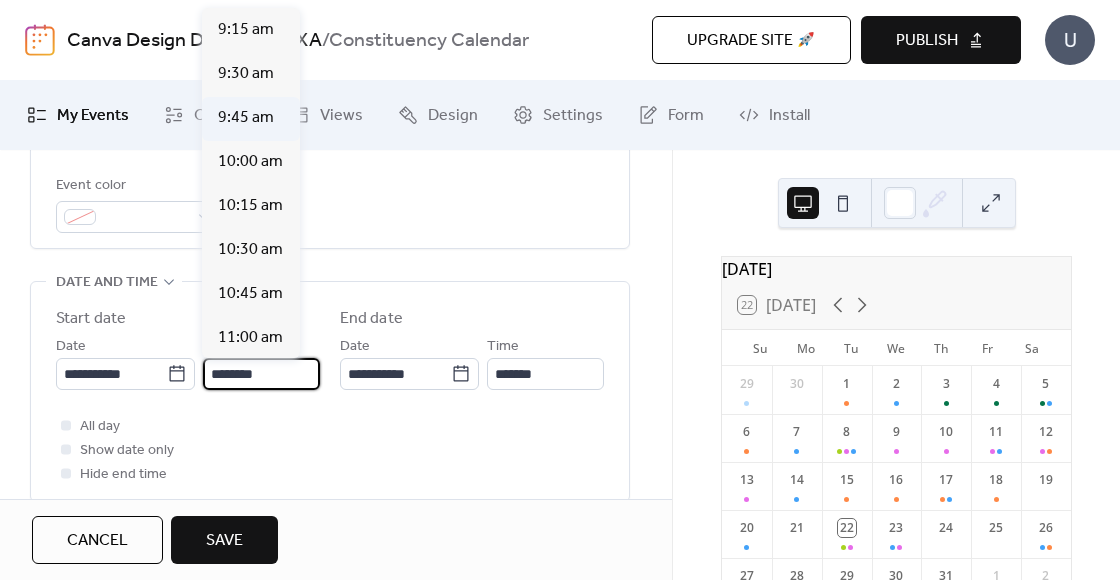 scroll, scrollTop: 1592, scrollLeft: 0, axis: vertical 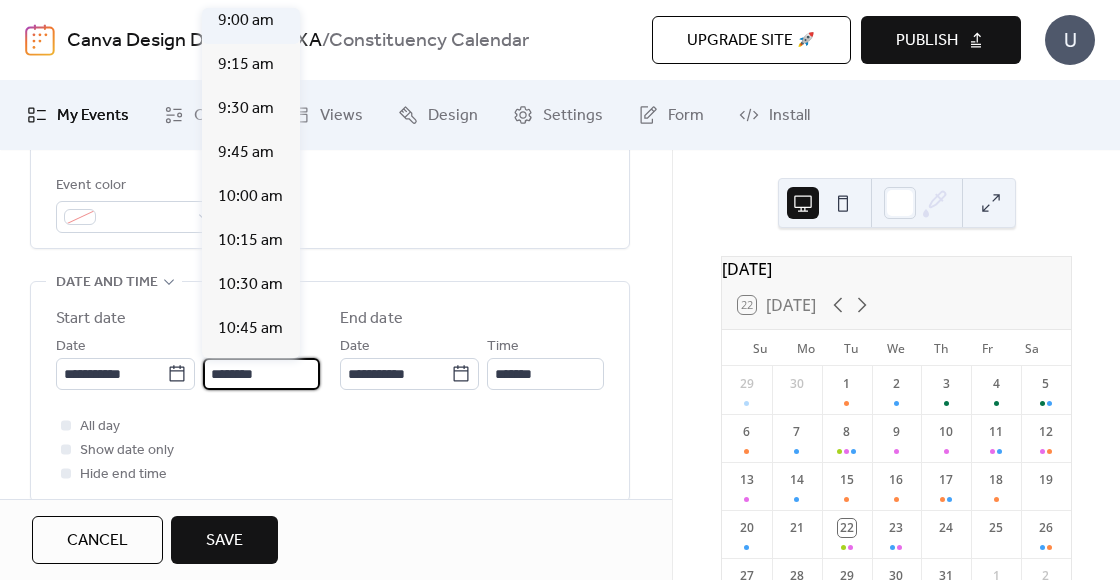 type on "*******" 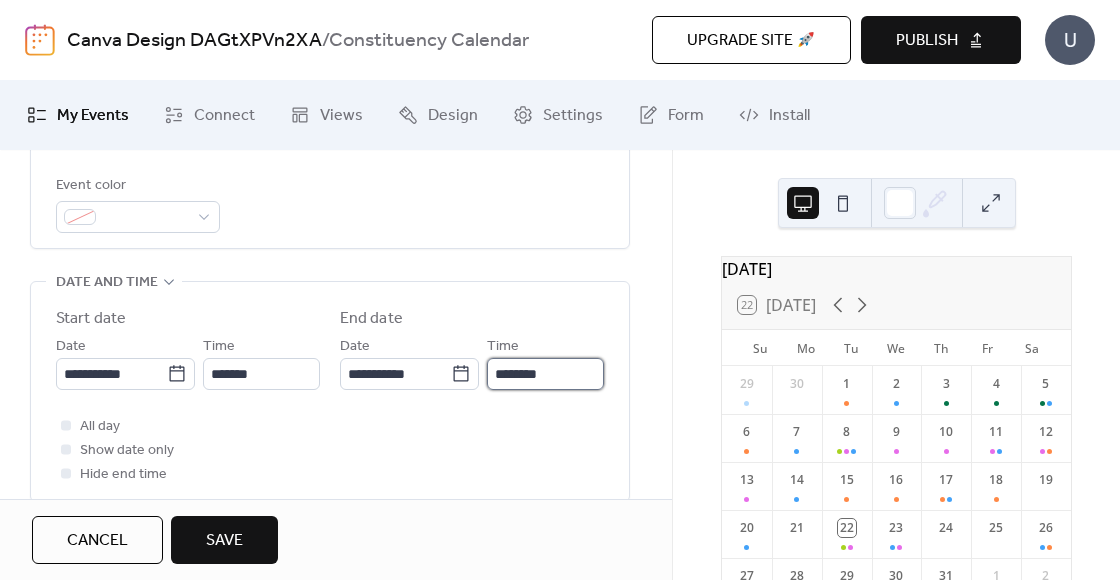 click on "********" at bounding box center [545, 374] 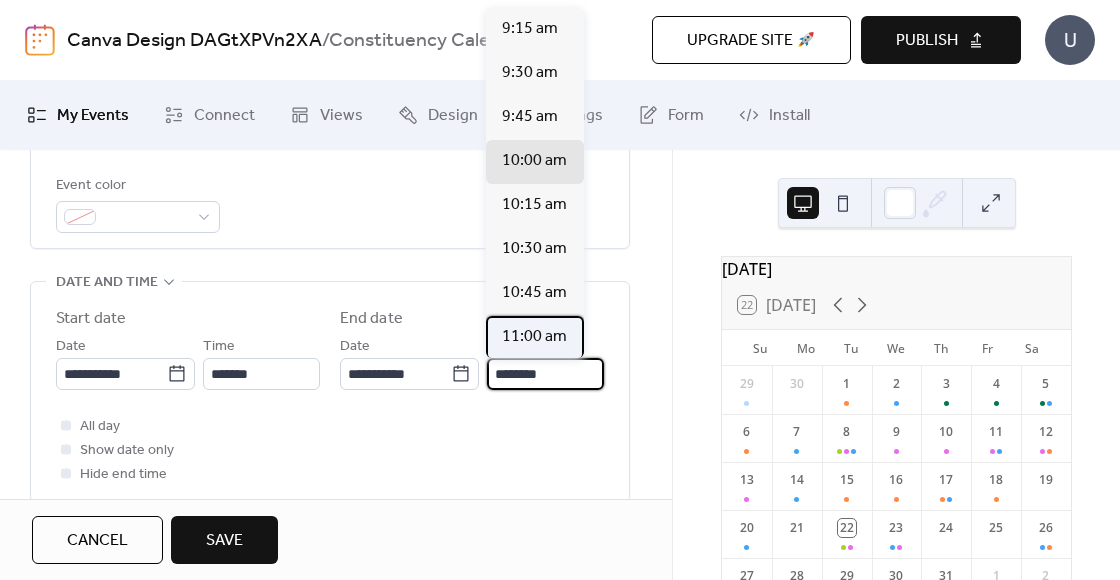 click on "11:00 am" at bounding box center (535, 338) 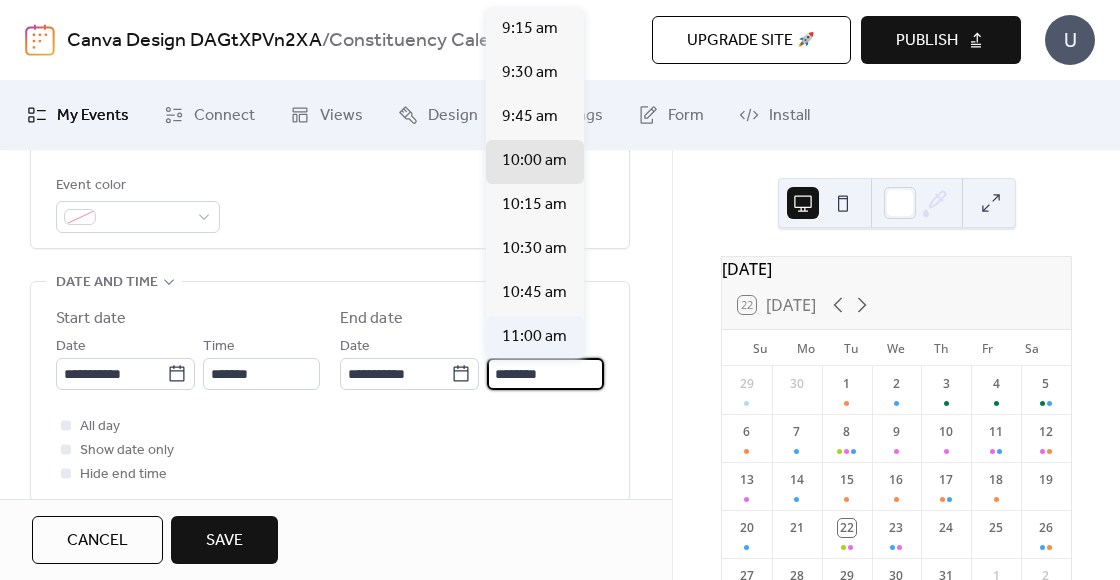 type on "********" 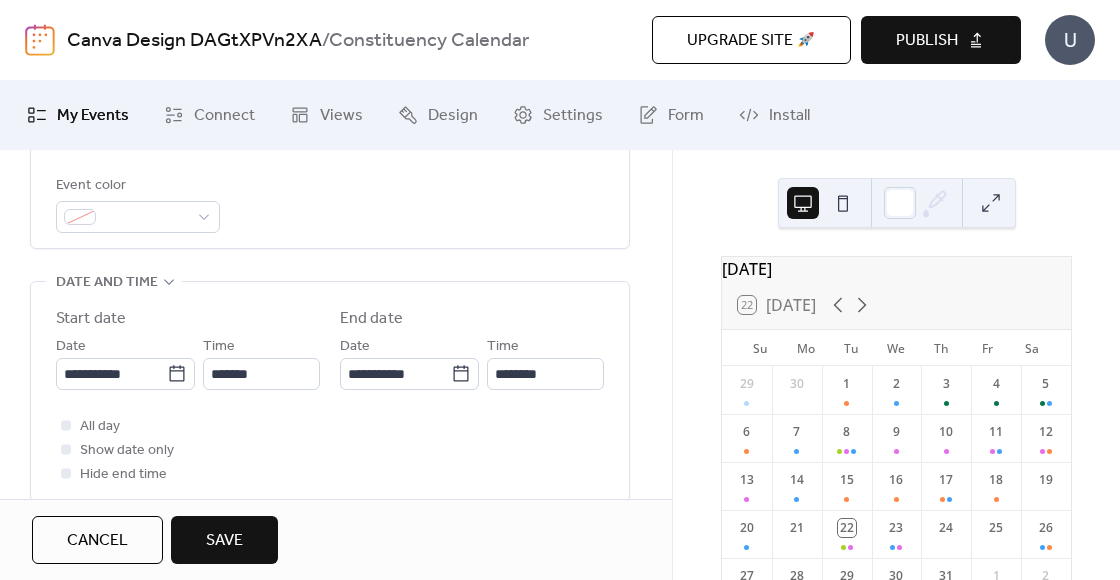 click on "**********" at bounding box center (330, 391) 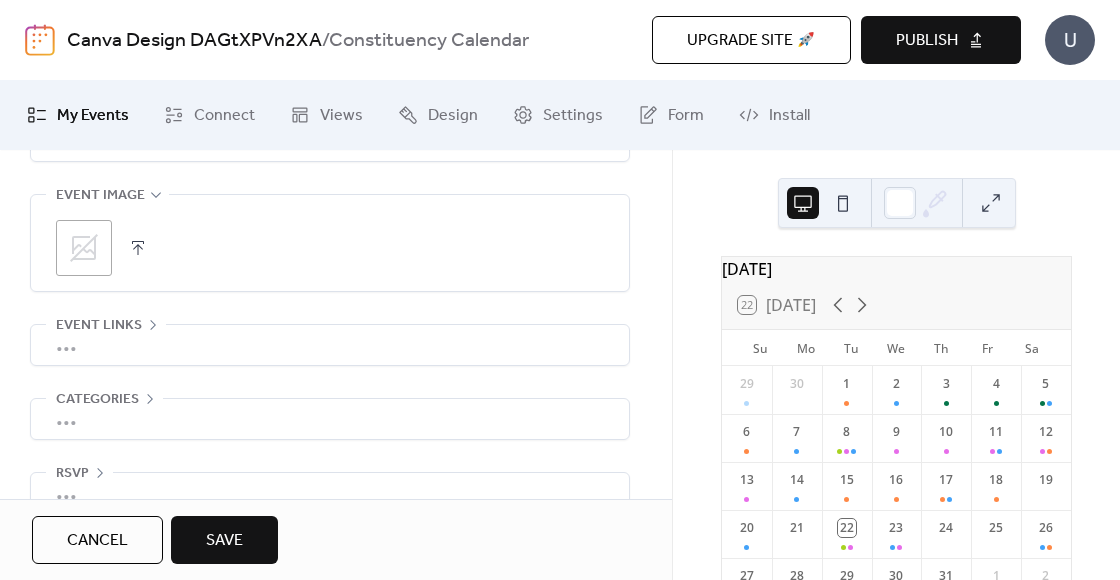 scroll, scrollTop: 1047, scrollLeft: 0, axis: vertical 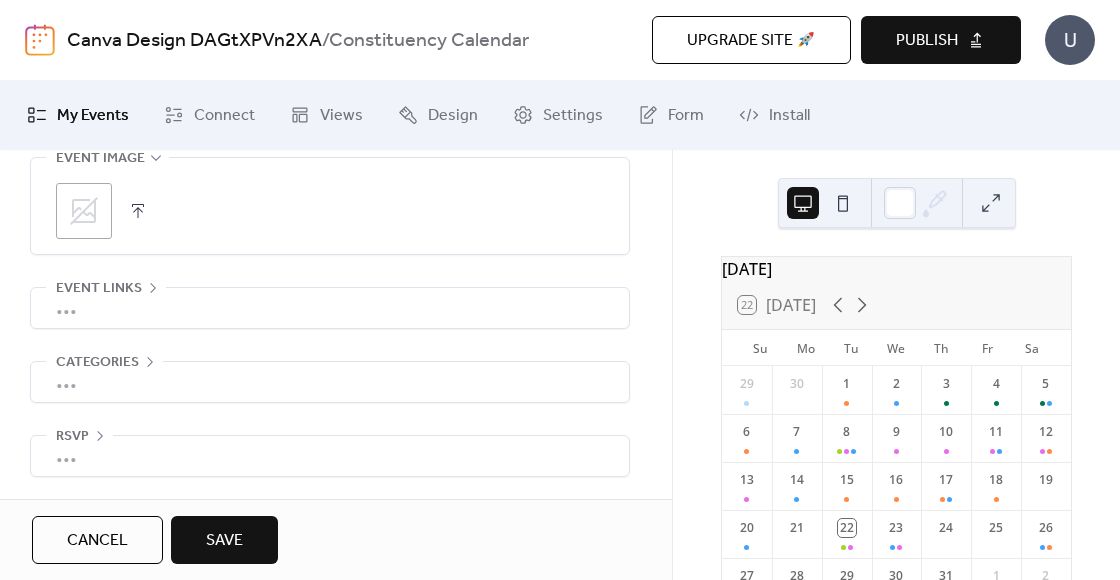 click on "•••" at bounding box center [330, 308] 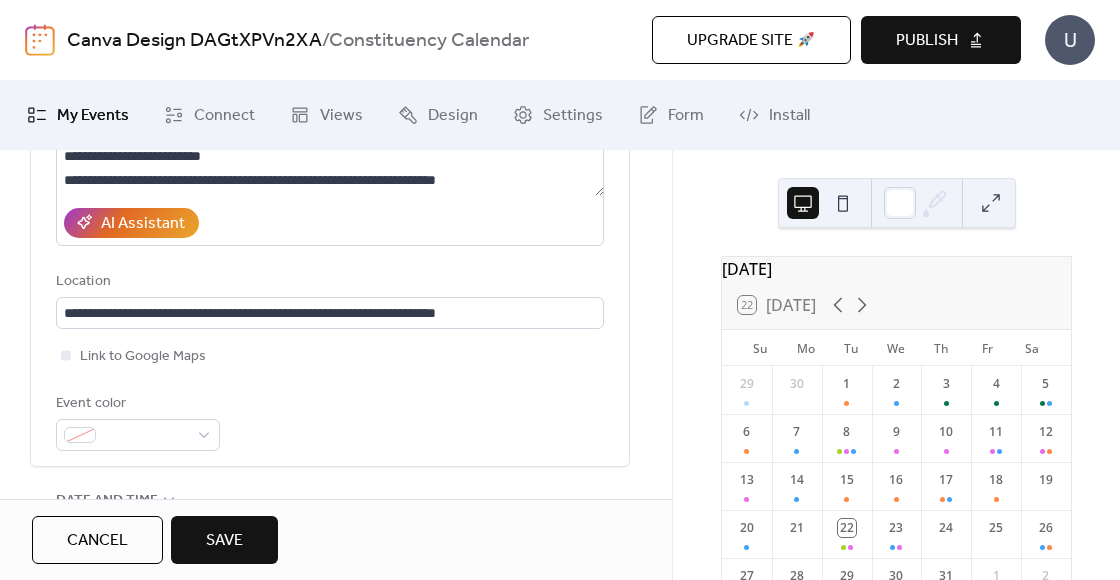 scroll, scrollTop: 339, scrollLeft: 0, axis: vertical 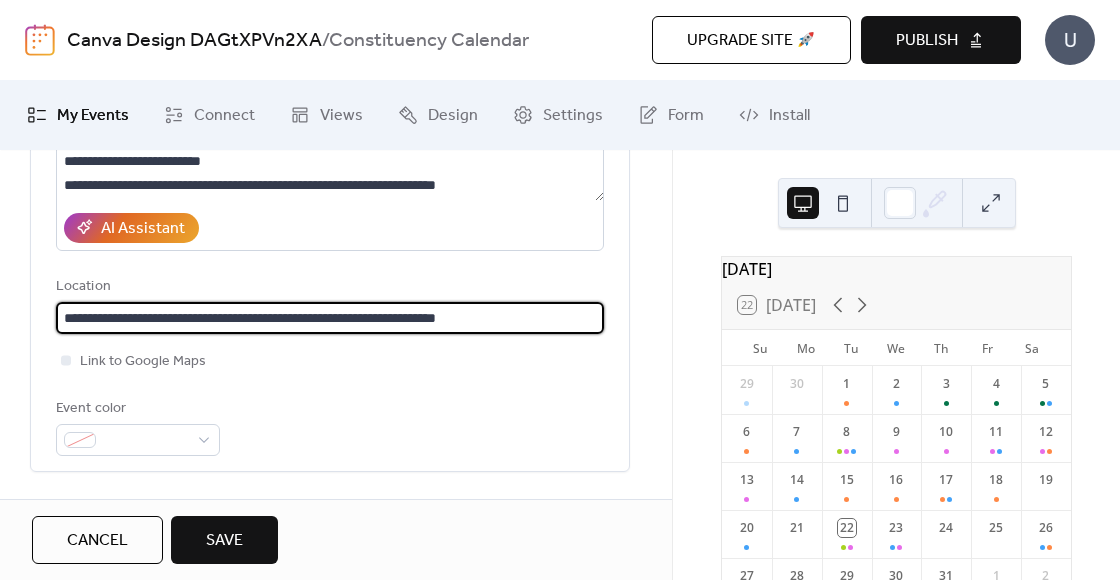 click on "**********" at bounding box center [330, 318] 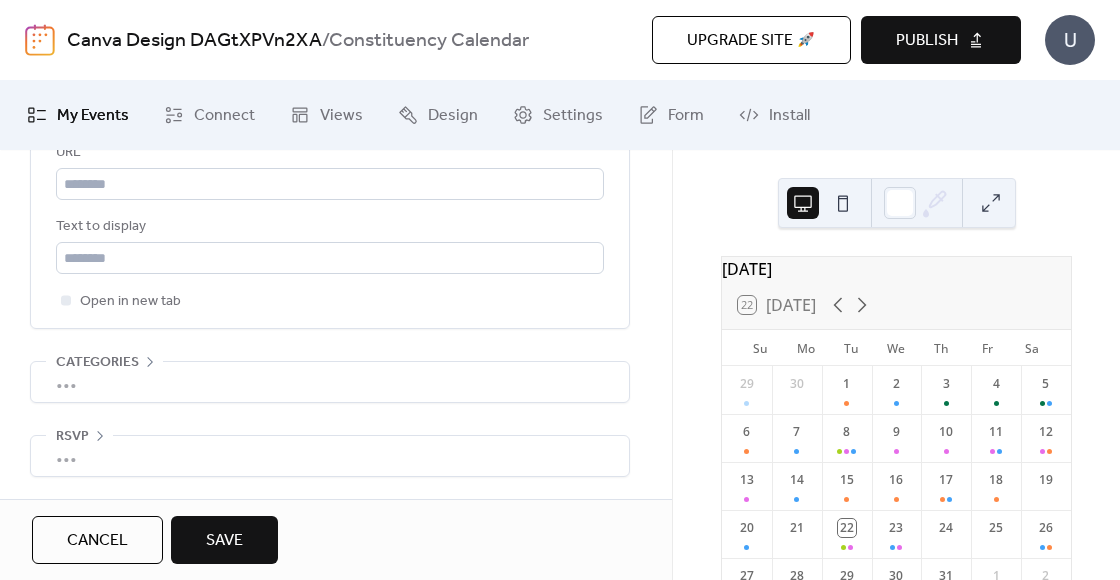 scroll, scrollTop: 1179, scrollLeft: 0, axis: vertical 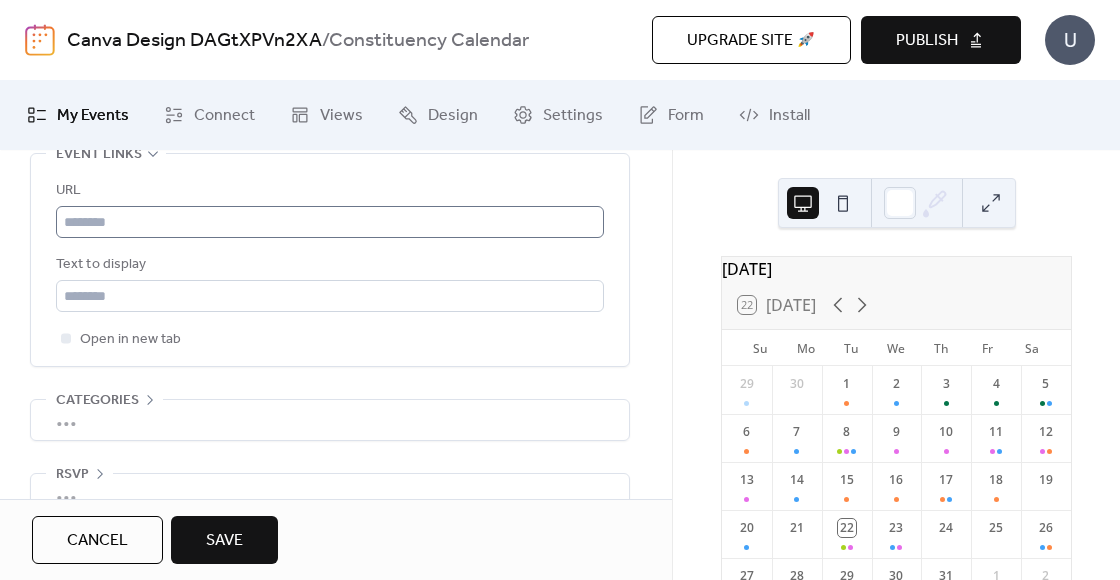 type 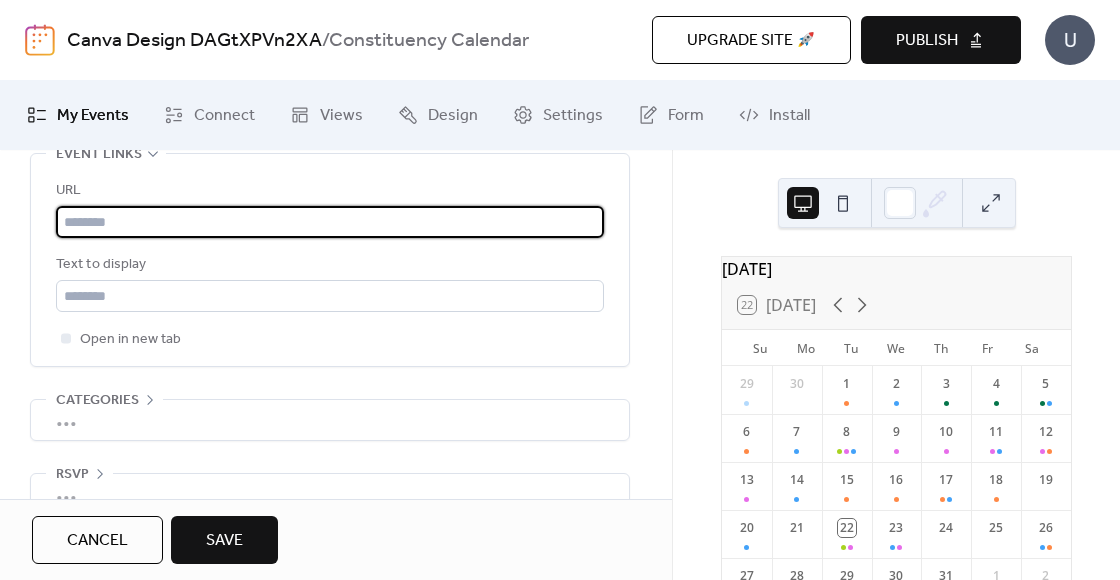 click at bounding box center (330, 222) 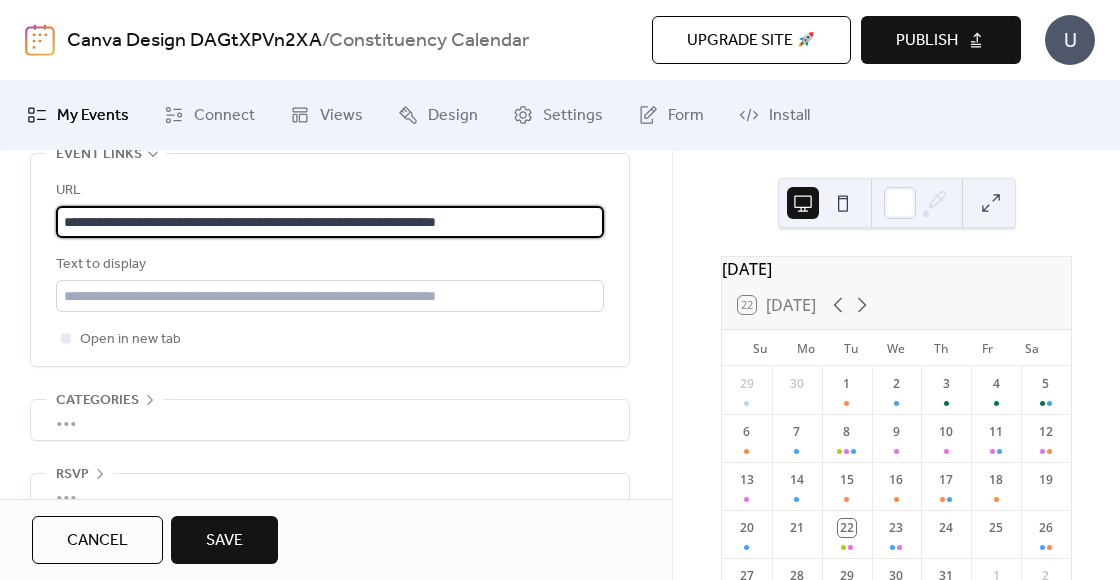 type on "**********" 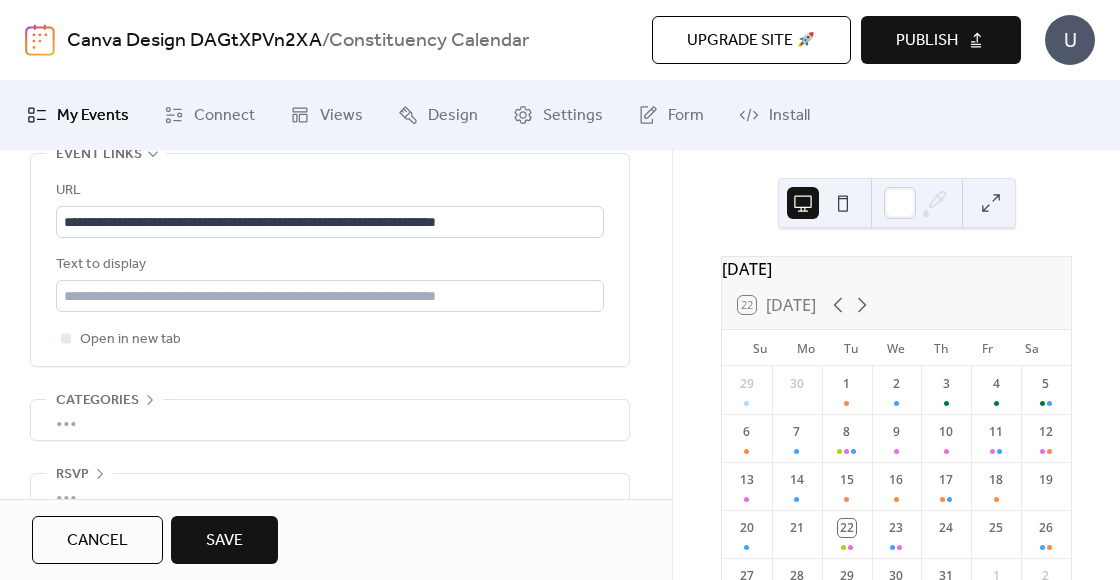 scroll, scrollTop: 0, scrollLeft: 0, axis: both 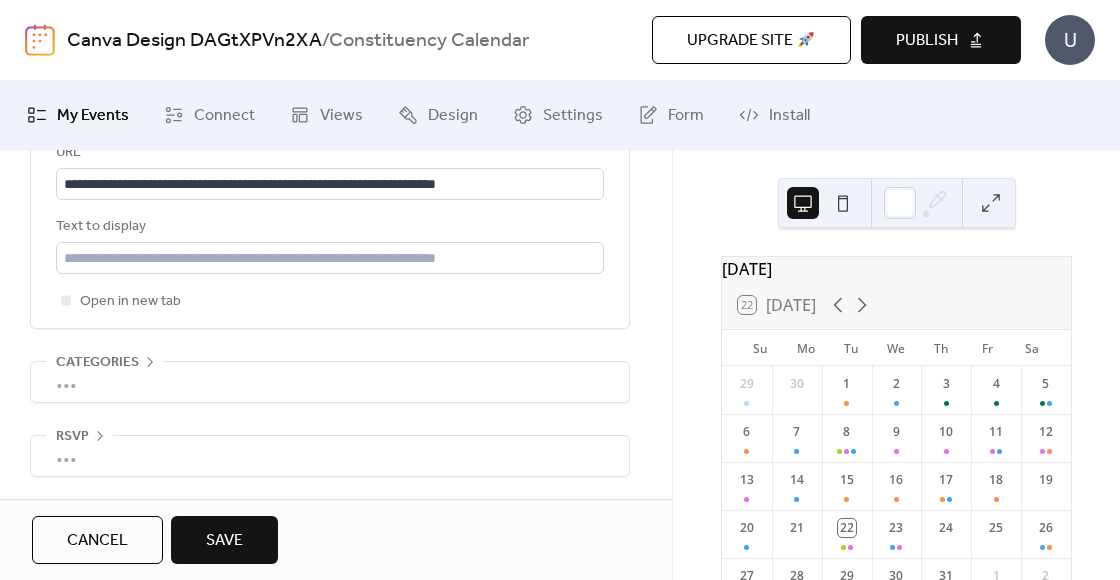 click on "Save" at bounding box center [224, 541] 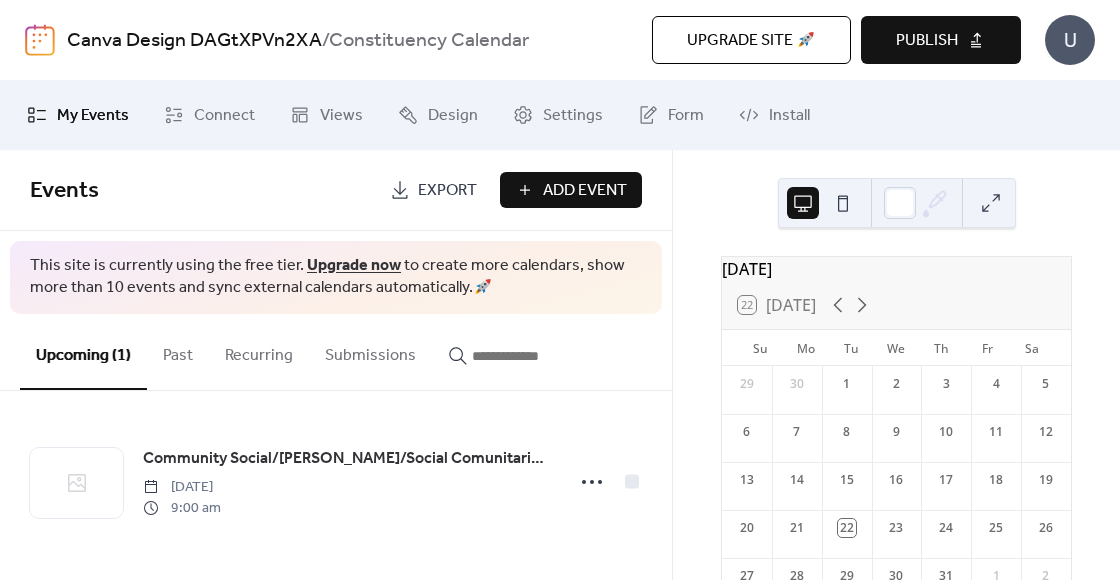 scroll, scrollTop: 179, scrollLeft: 0, axis: vertical 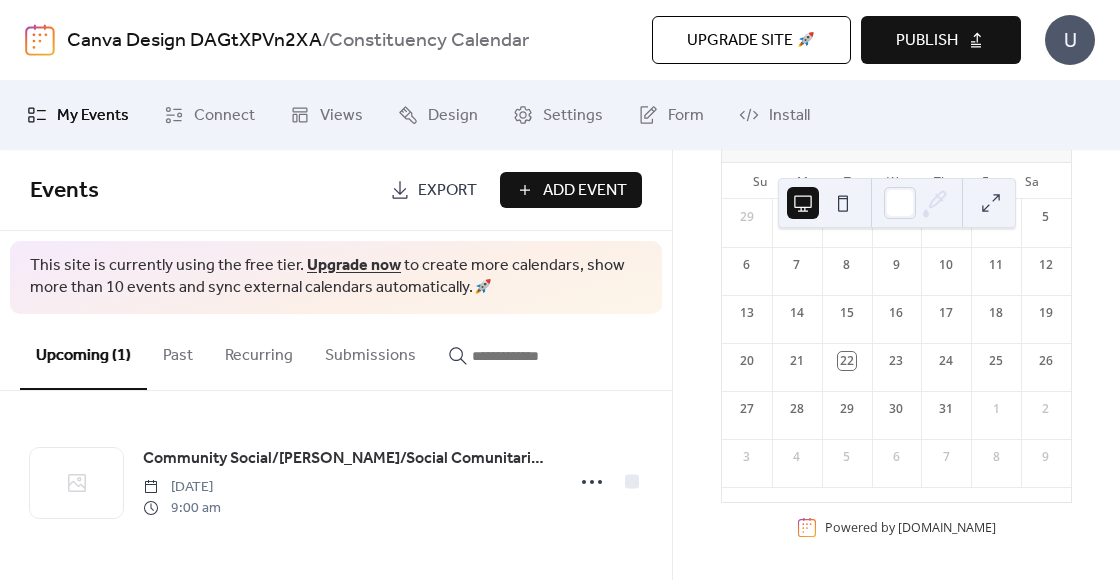 click on "Add Event" at bounding box center [585, 191] 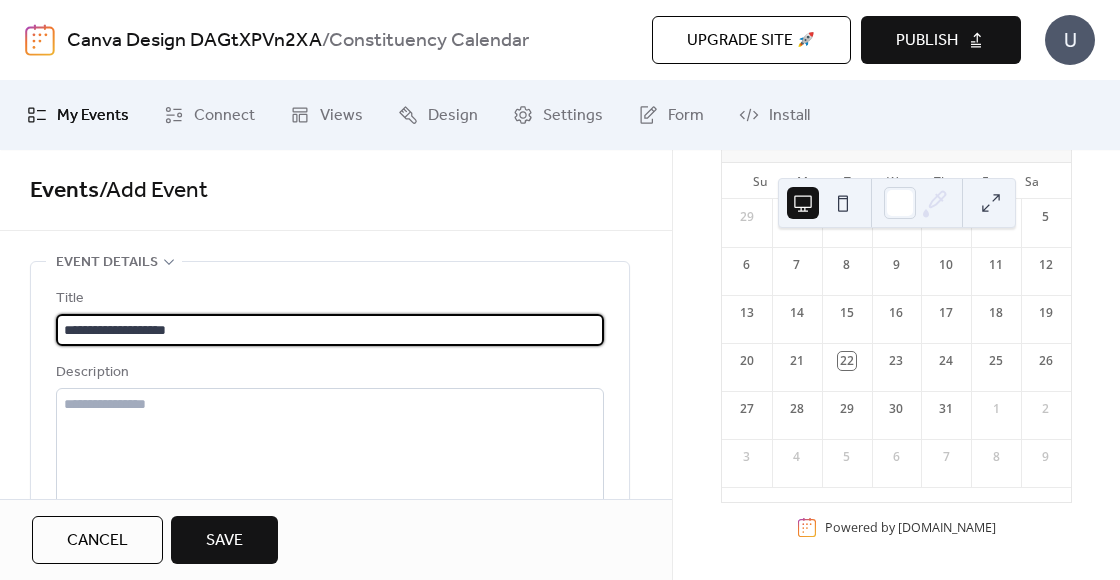 click on "**********" at bounding box center (330, 330) 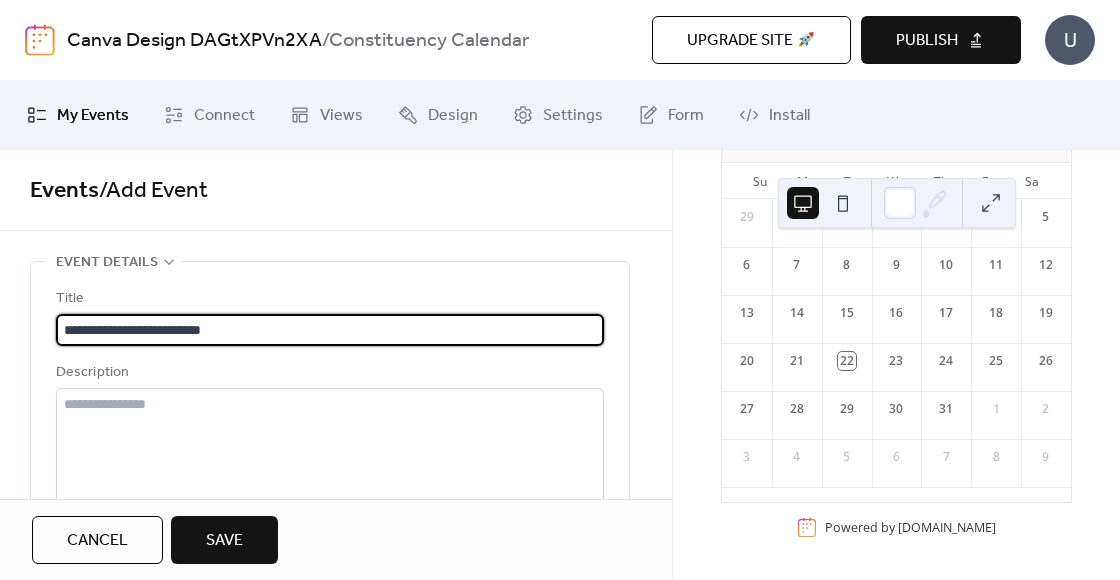 click on "**********" at bounding box center (330, 330) 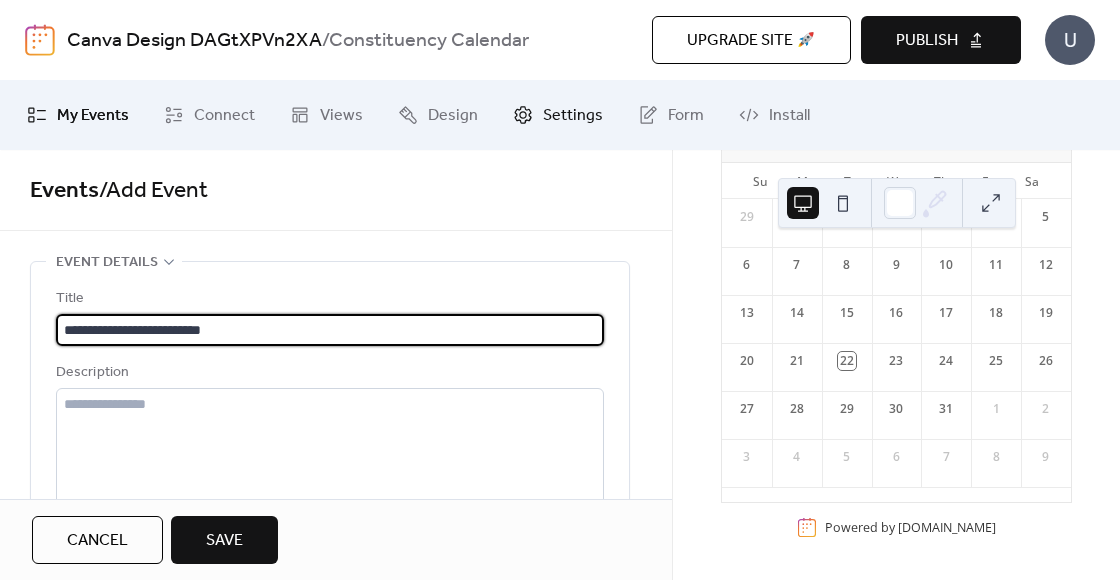 type on "**********" 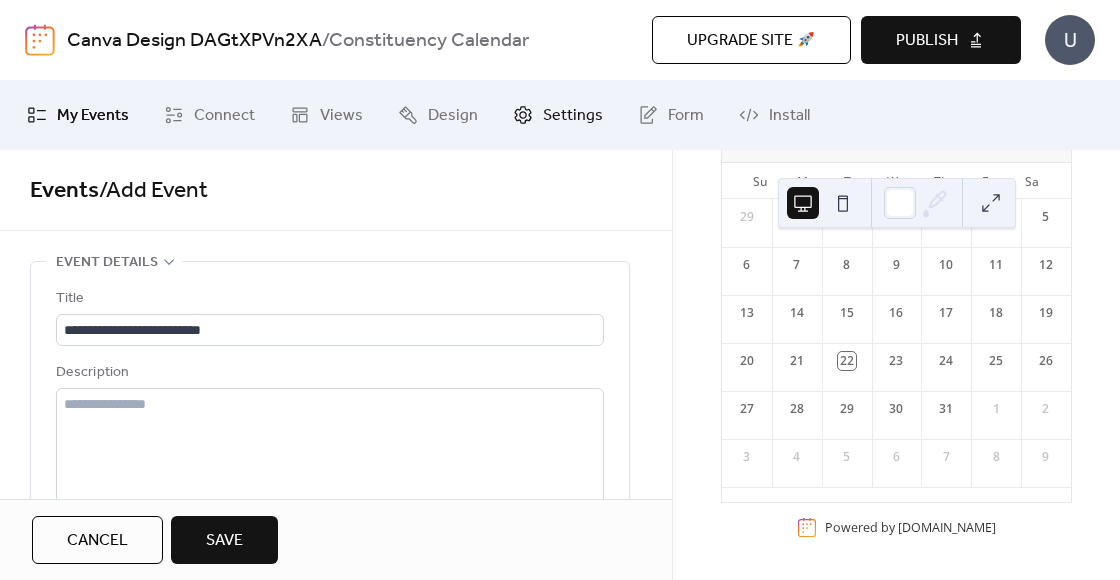 click on "Settings" at bounding box center (573, 116) 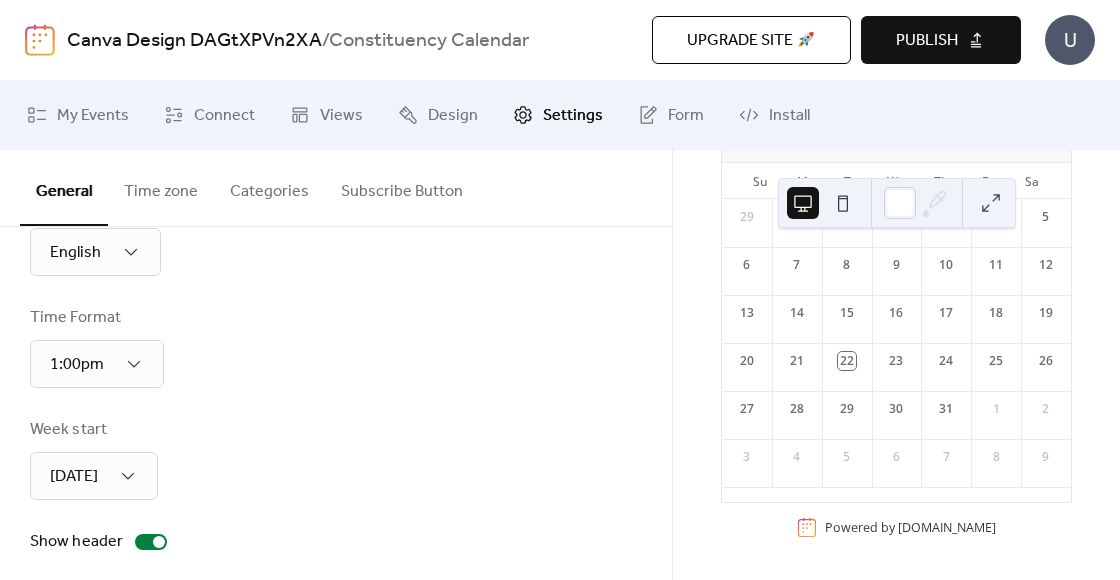 scroll, scrollTop: 0, scrollLeft: 0, axis: both 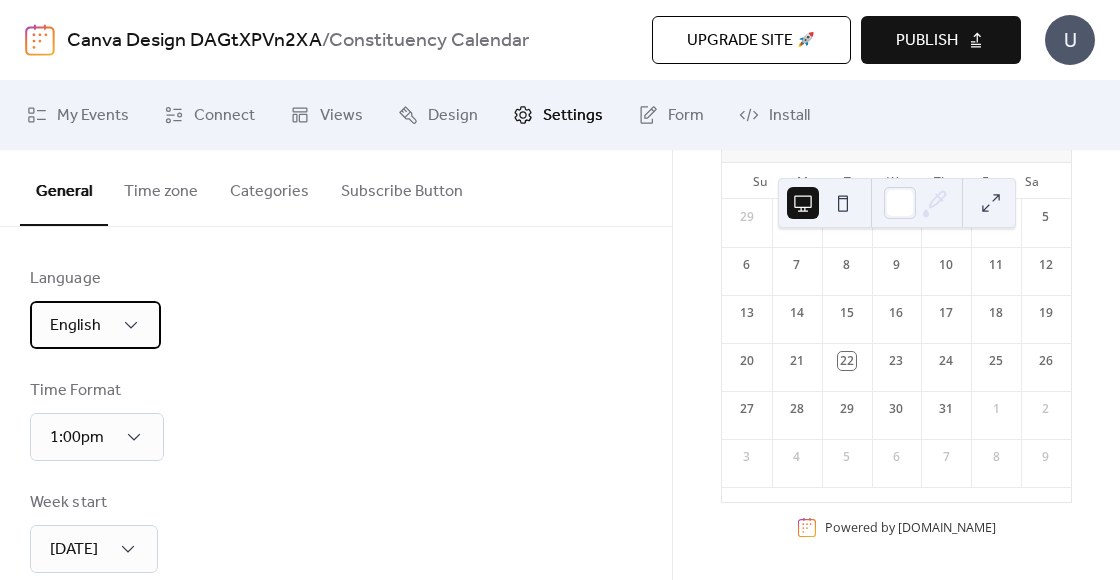 click on "English" at bounding box center [95, 325] 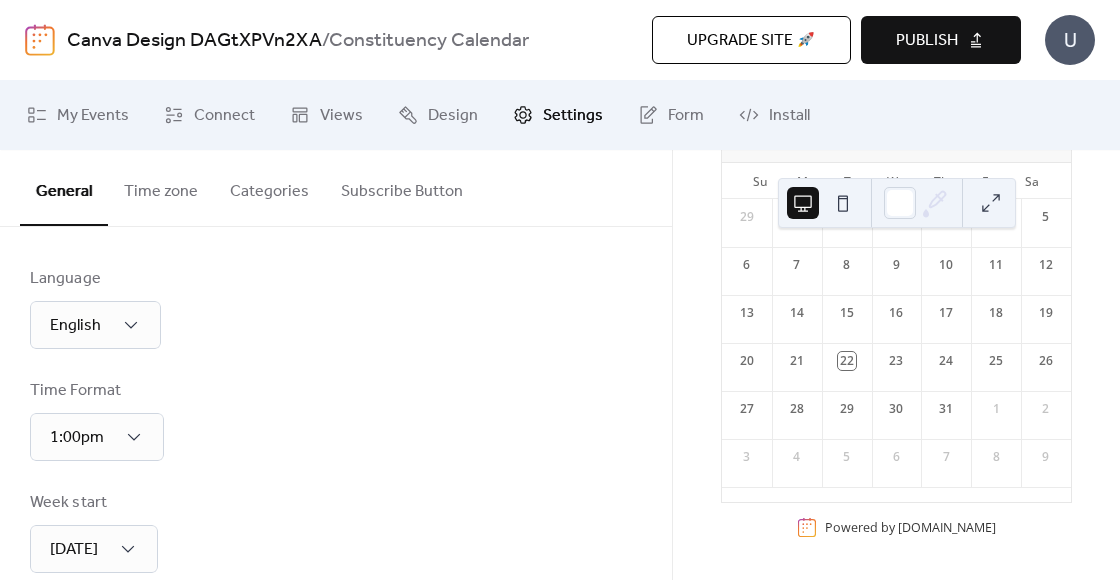 click on "Language English" at bounding box center [336, 308] 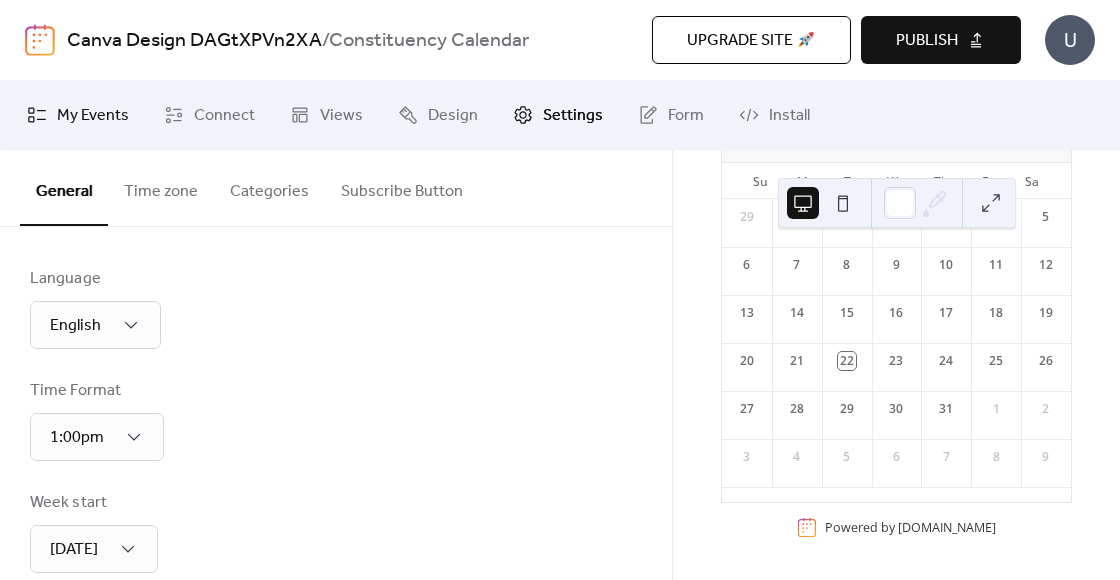 click on "My Events" at bounding box center [93, 116] 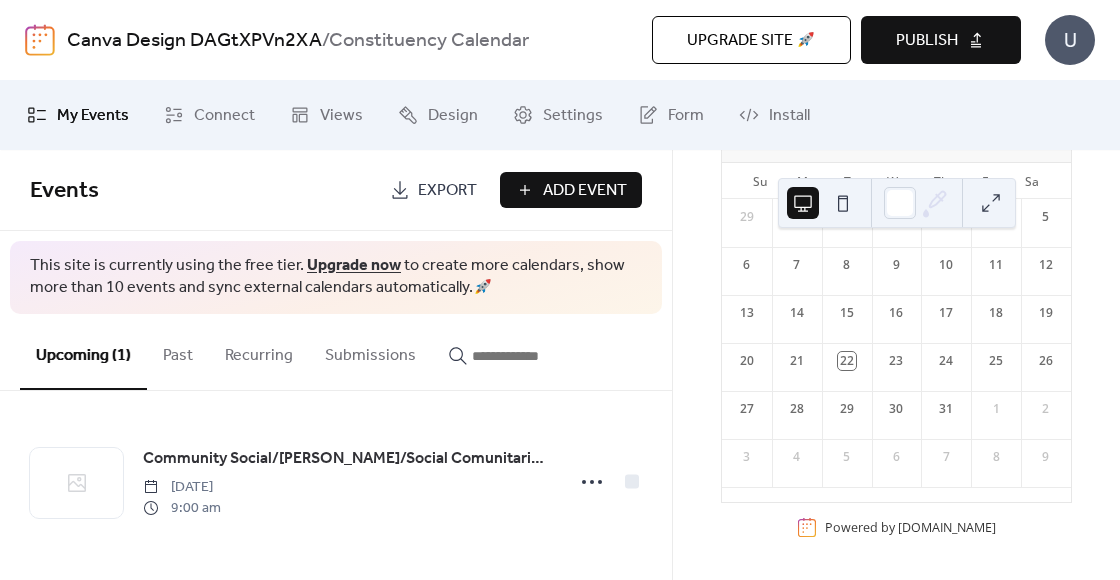 click on "Past" at bounding box center (178, 351) 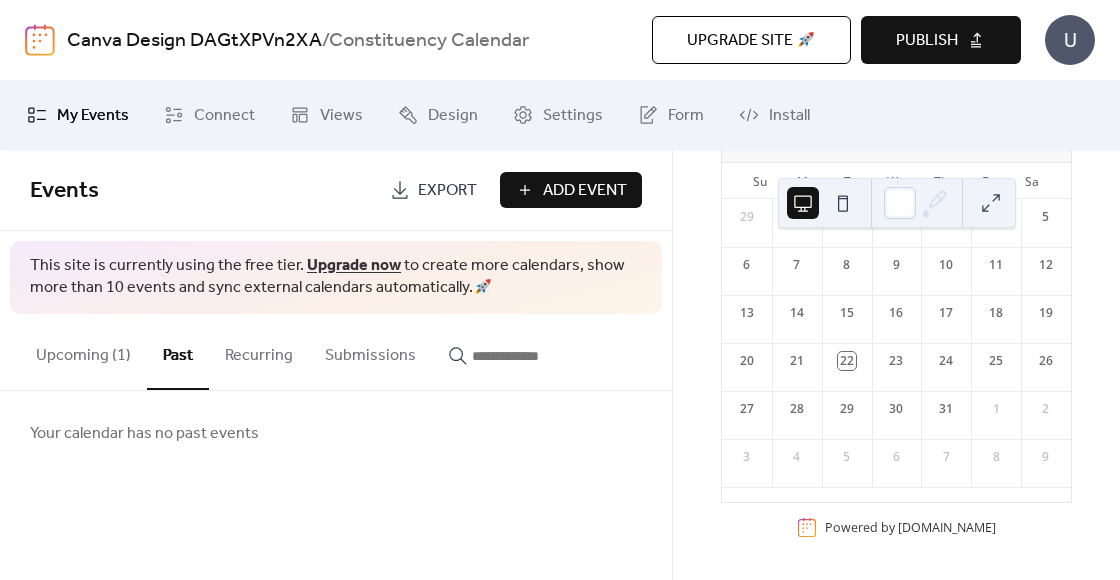 click on "Upcoming (1)" at bounding box center [83, 351] 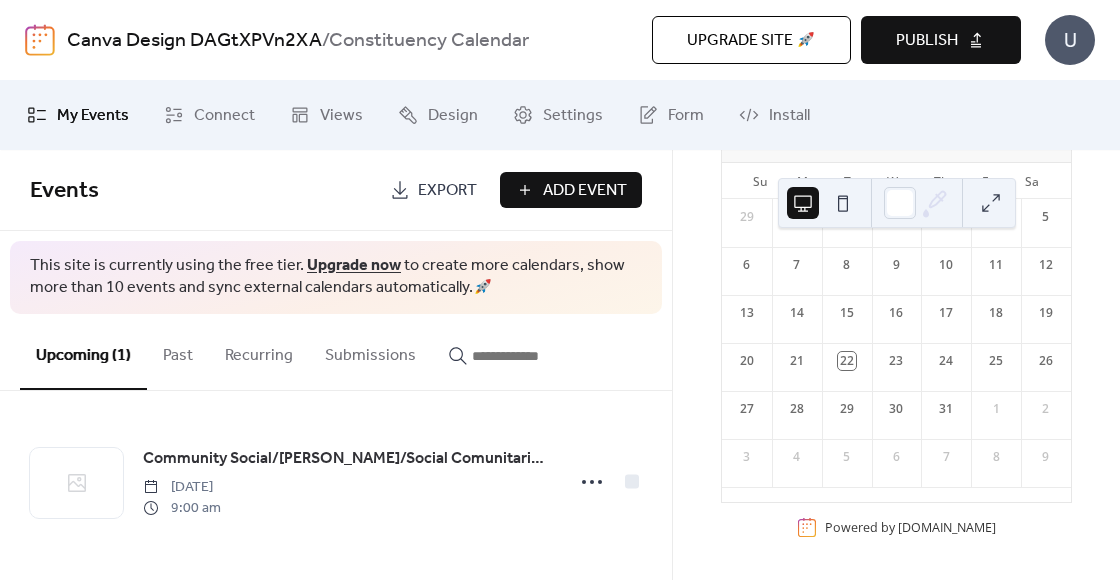 click on "Publish" at bounding box center [941, 40] 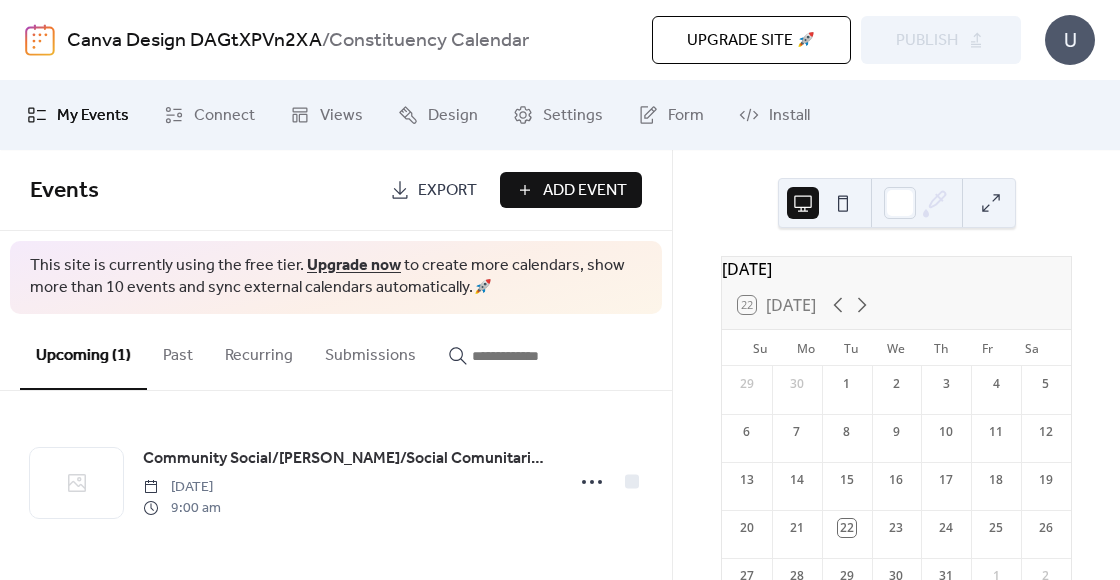 scroll, scrollTop: 0, scrollLeft: 0, axis: both 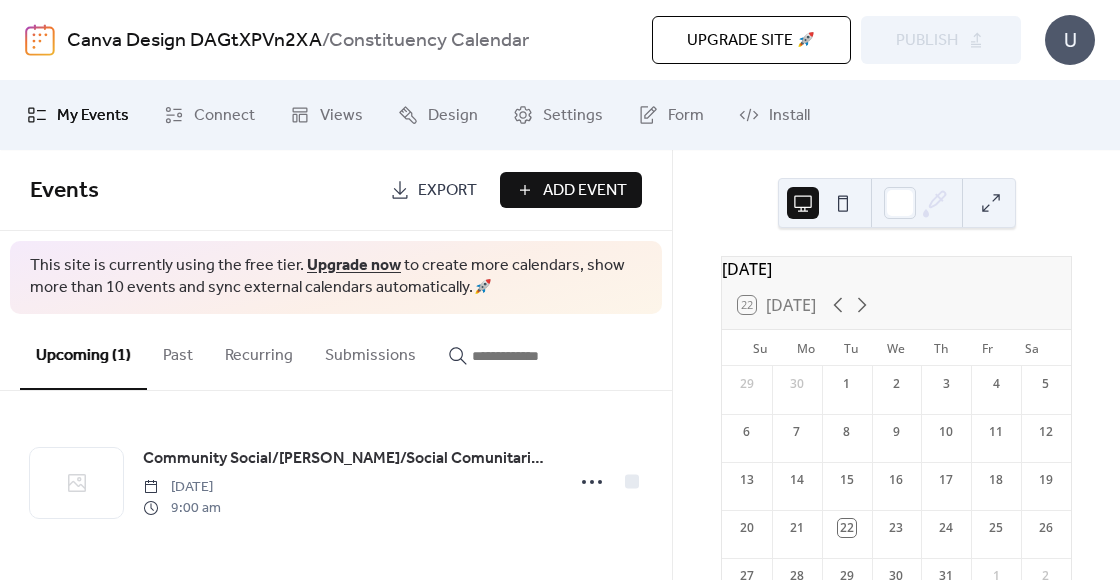 click on "Events Export Add Event" at bounding box center [336, 190] 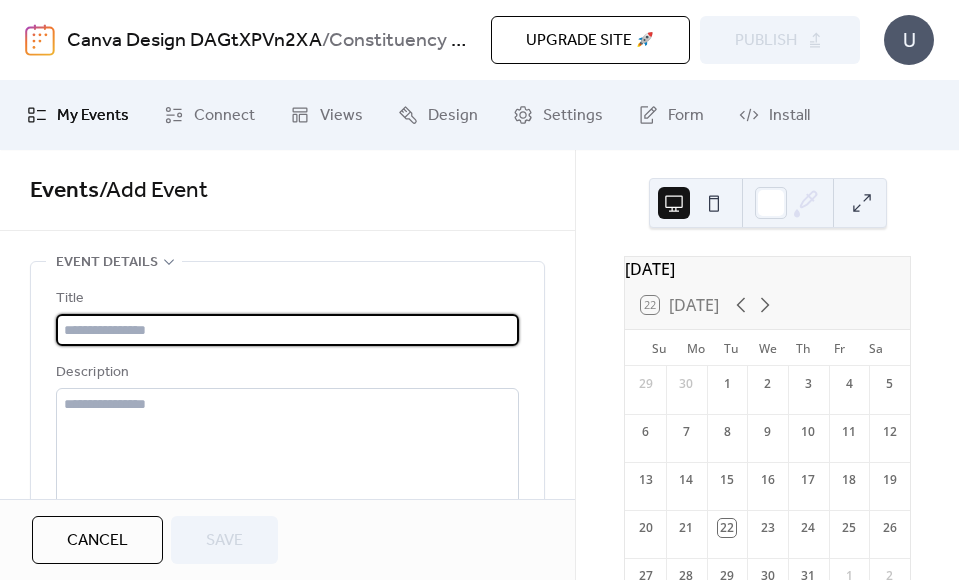 click at bounding box center [287, 330] 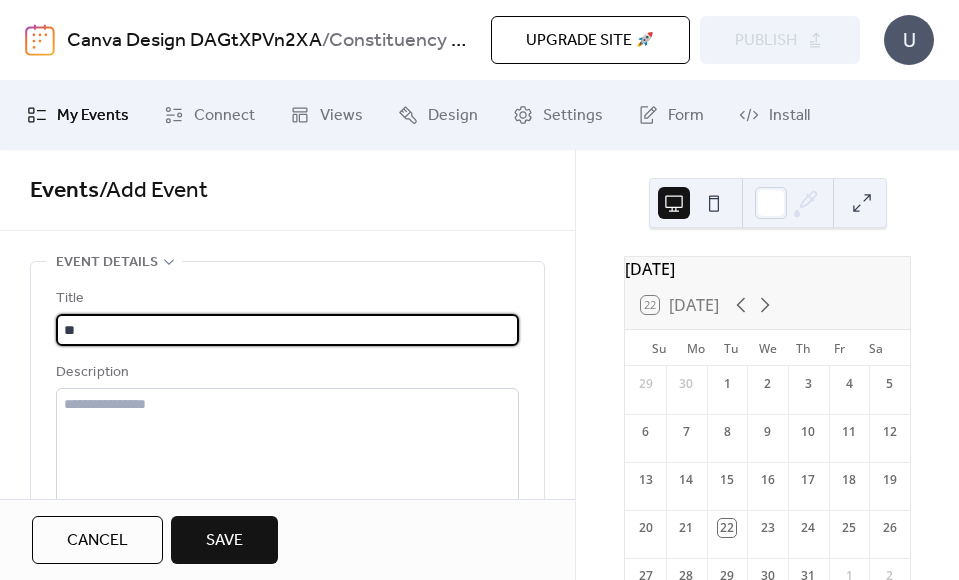 type on "*" 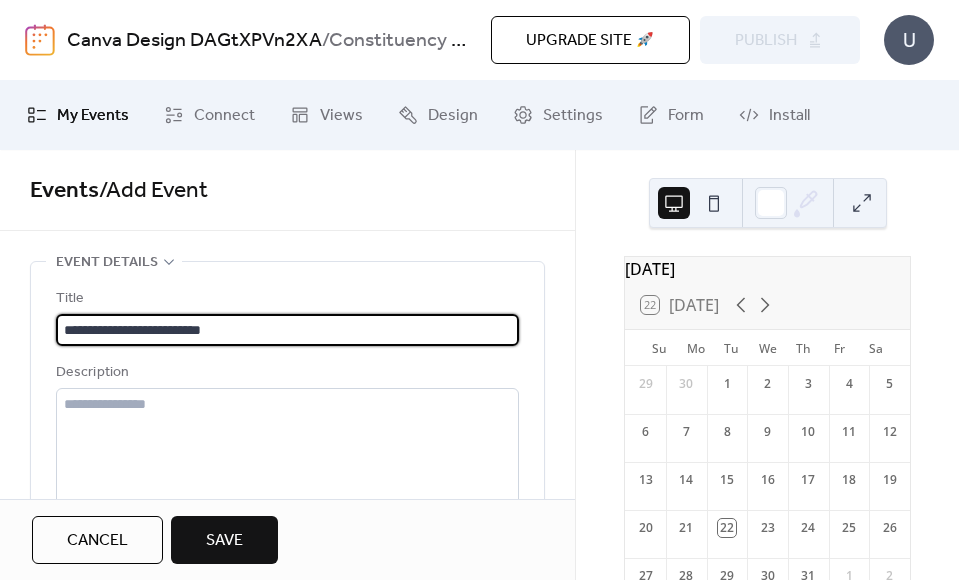 click on "**********" at bounding box center (287, 330) 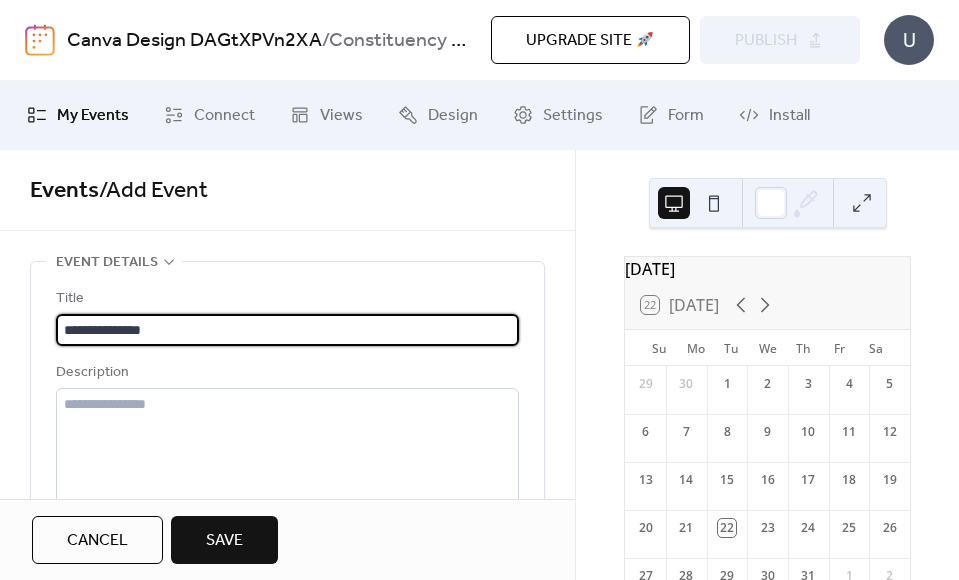 type on "**********" 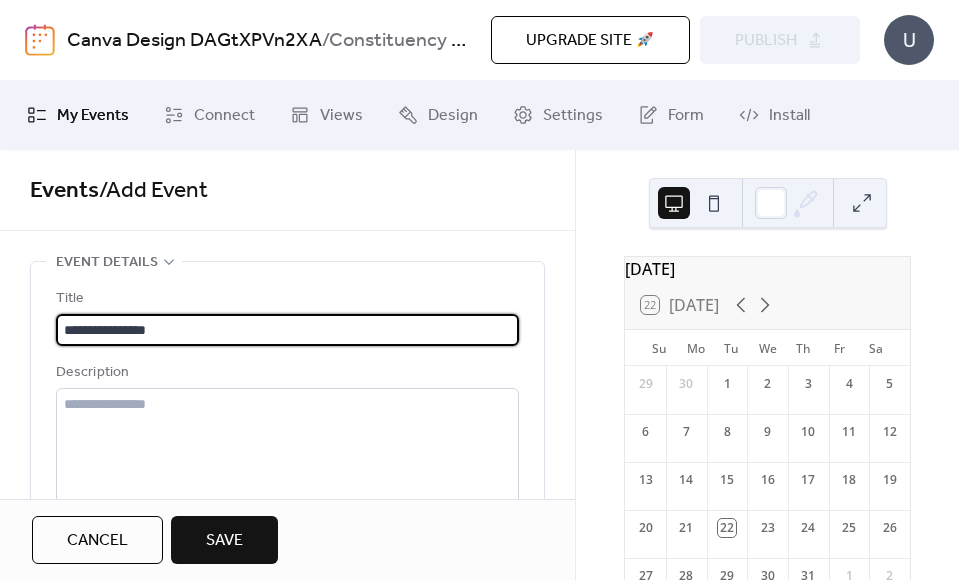 click on "**********" at bounding box center [287, 330] 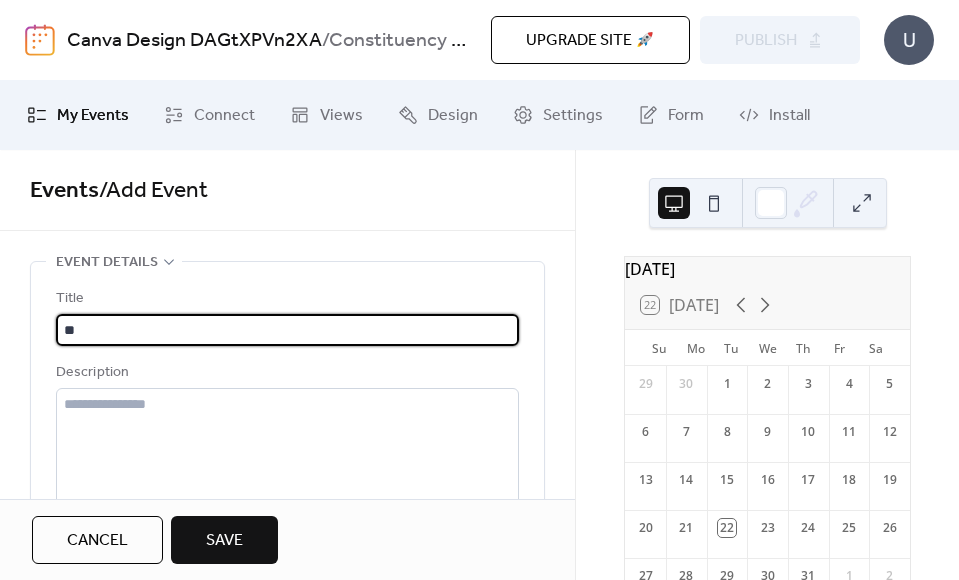 type on "*" 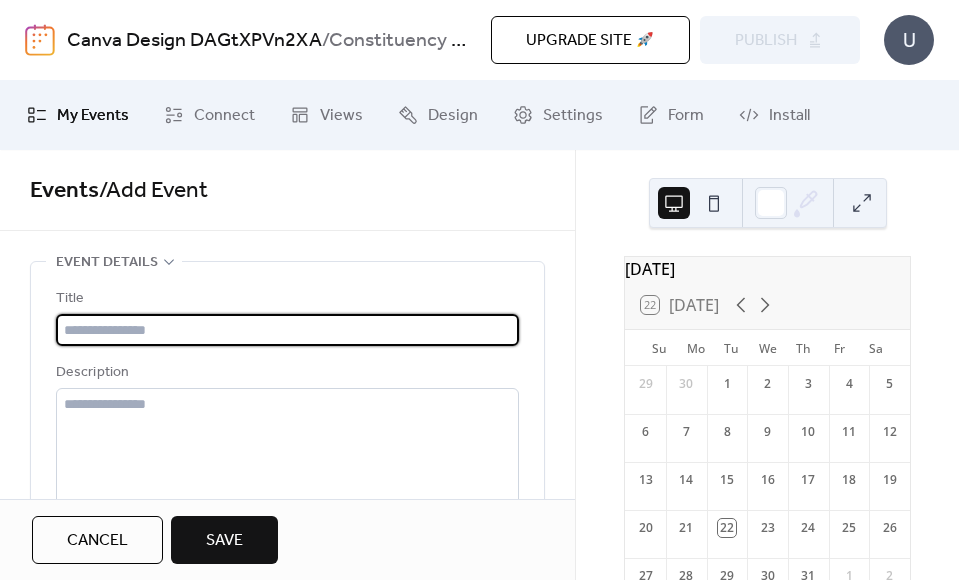 click at bounding box center [287, 330] 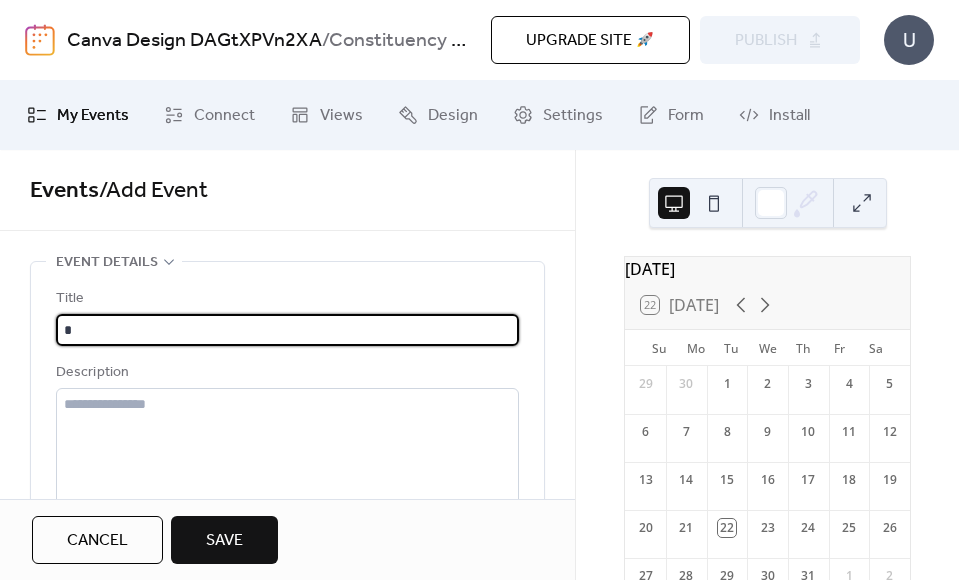 paste on "*" 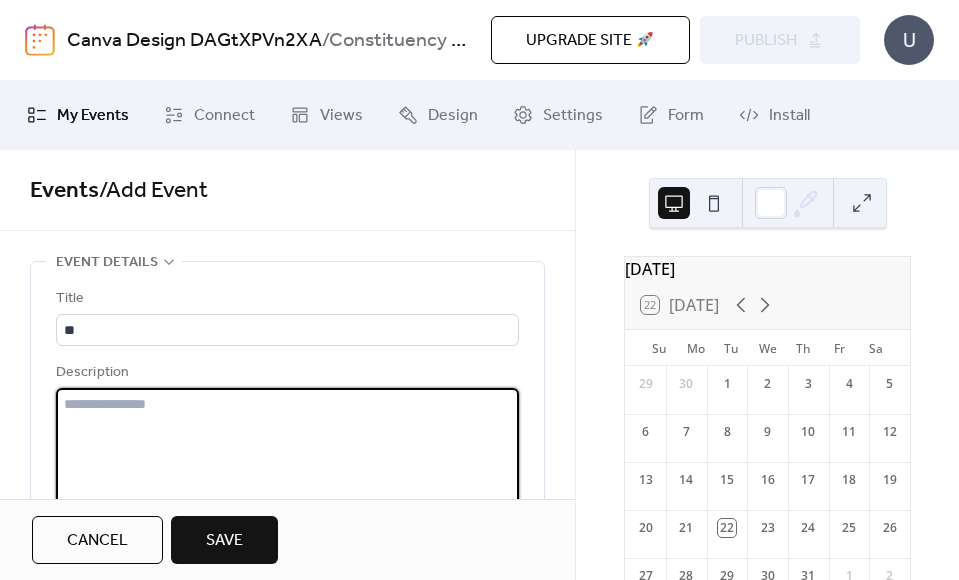 click at bounding box center (287, 464) 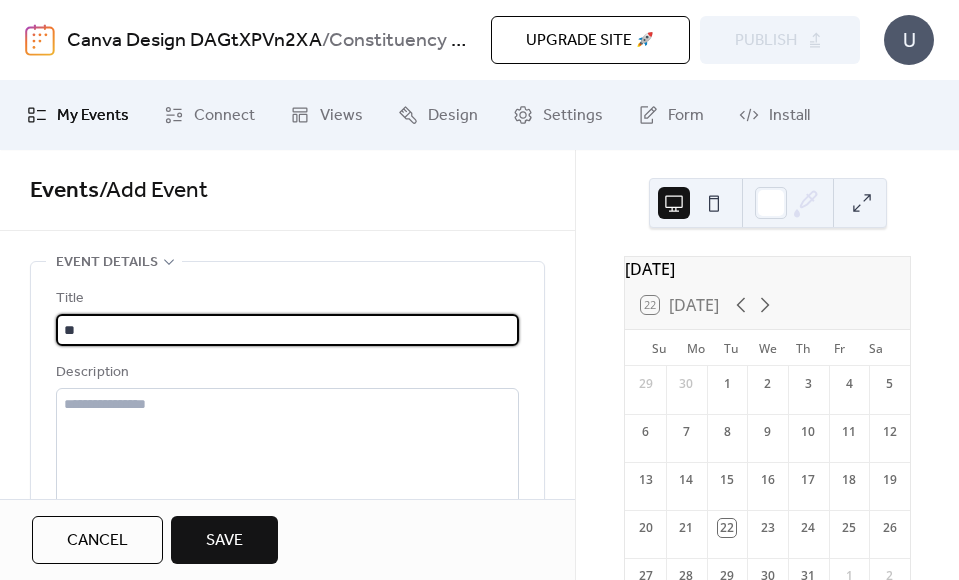click on "**" at bounding box center [287, 330] 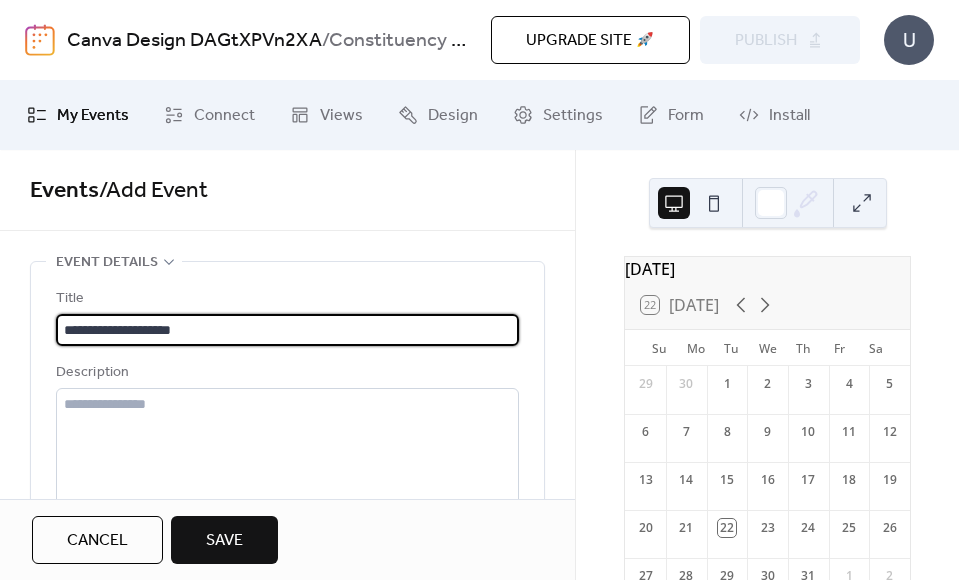 paste on "**********" 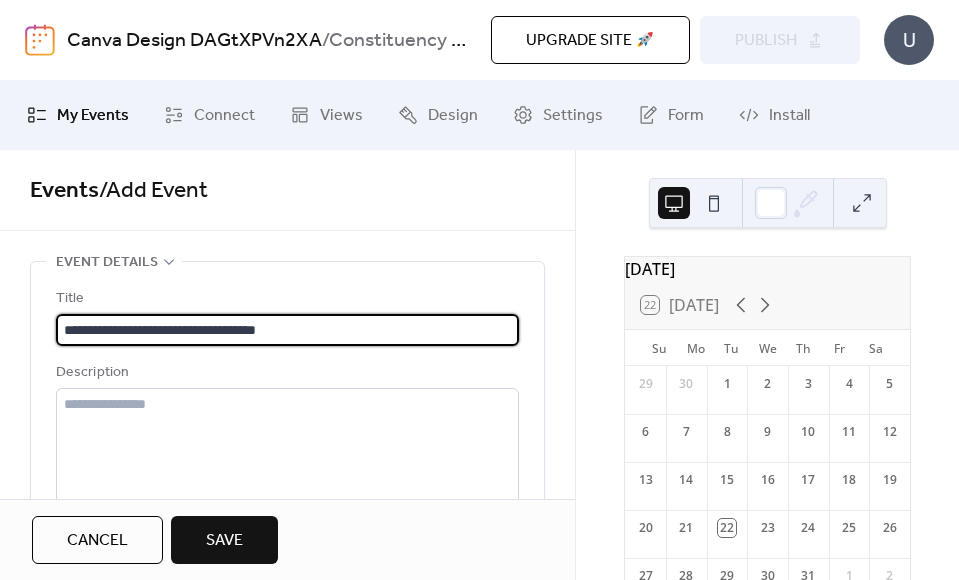 paste on "**********" 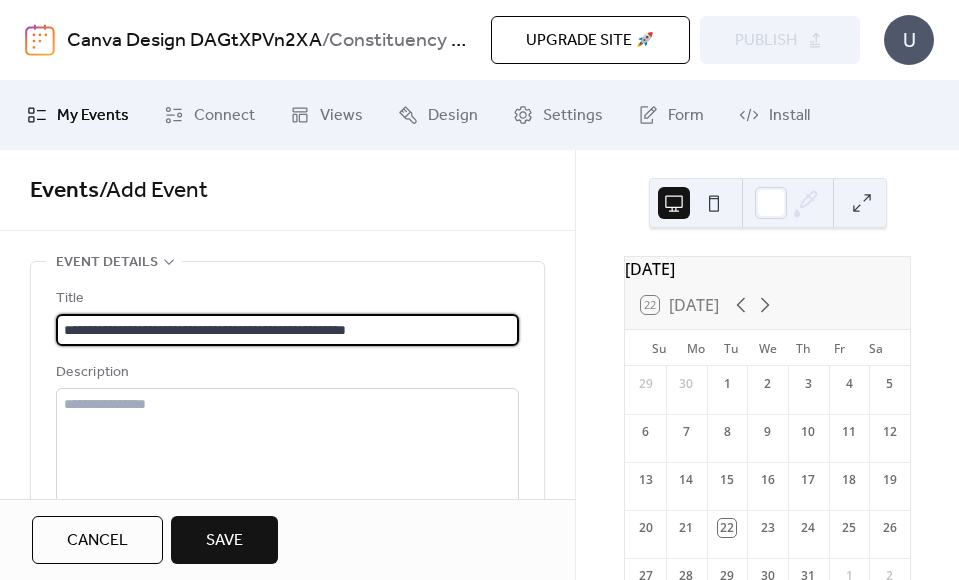 paste on "**********" 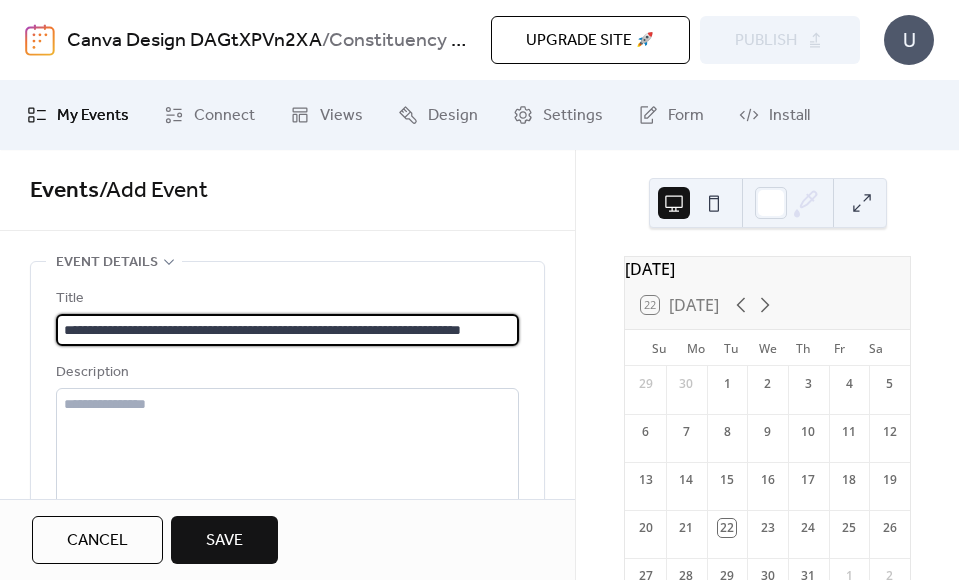 scroll, scrollTop: 0, scrollLeft: 39, axis: horizontal 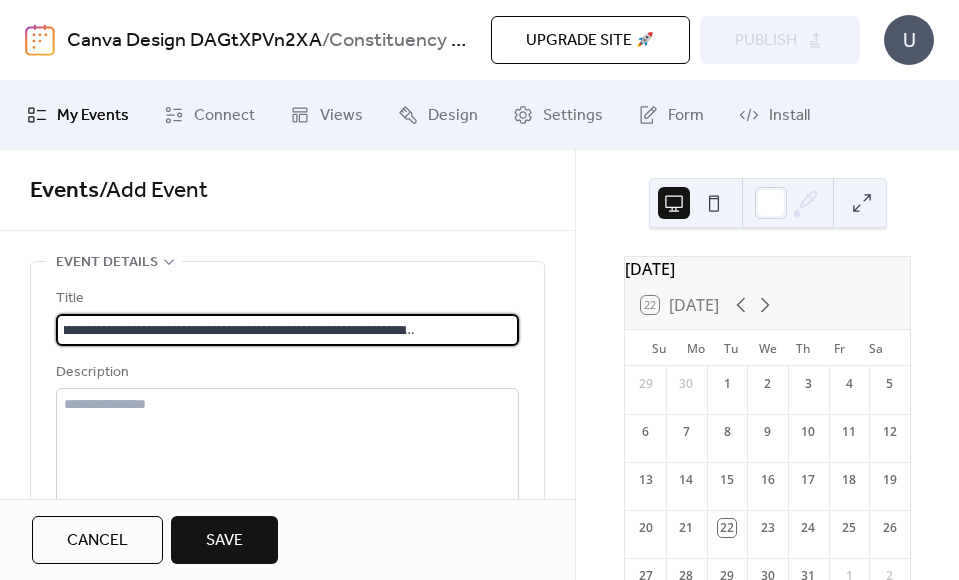 drag, startPoint x: 482, startPoint y: 336, endPoint x: 710, endPoint y: 391, distance: 234.53998 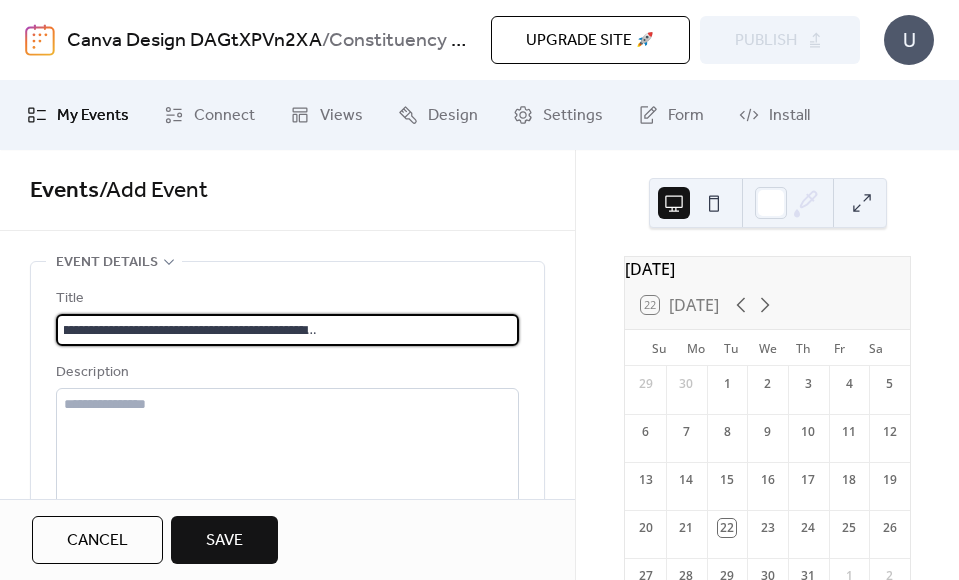 scroll, scrollTop: 1, scrollLeft: 364, axis: both 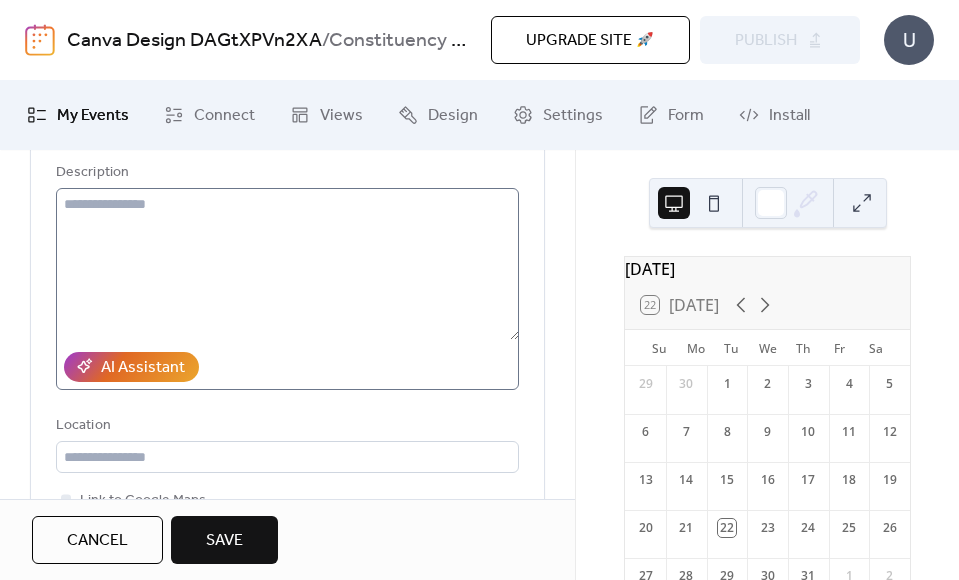 type on "**********" 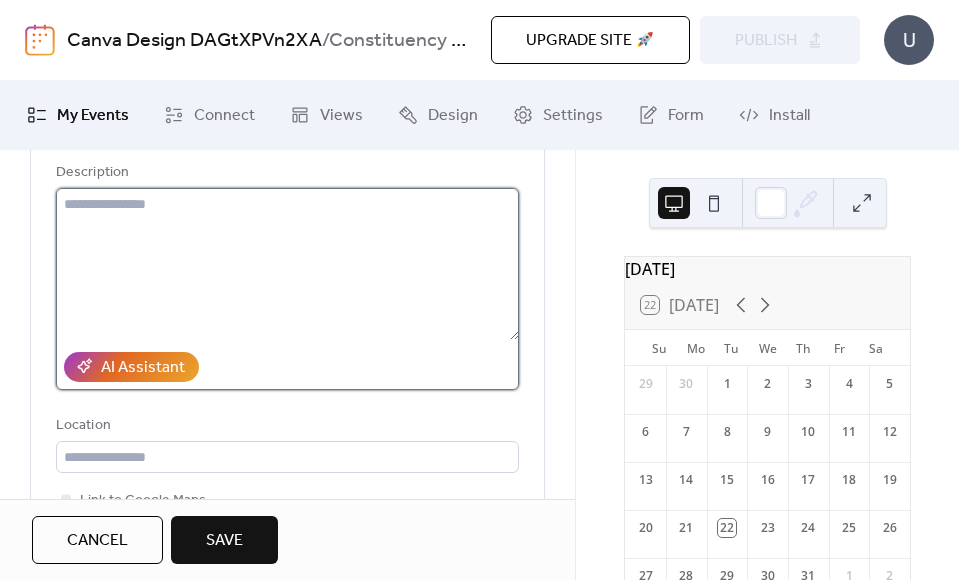 click at bounding box center [287, 264] 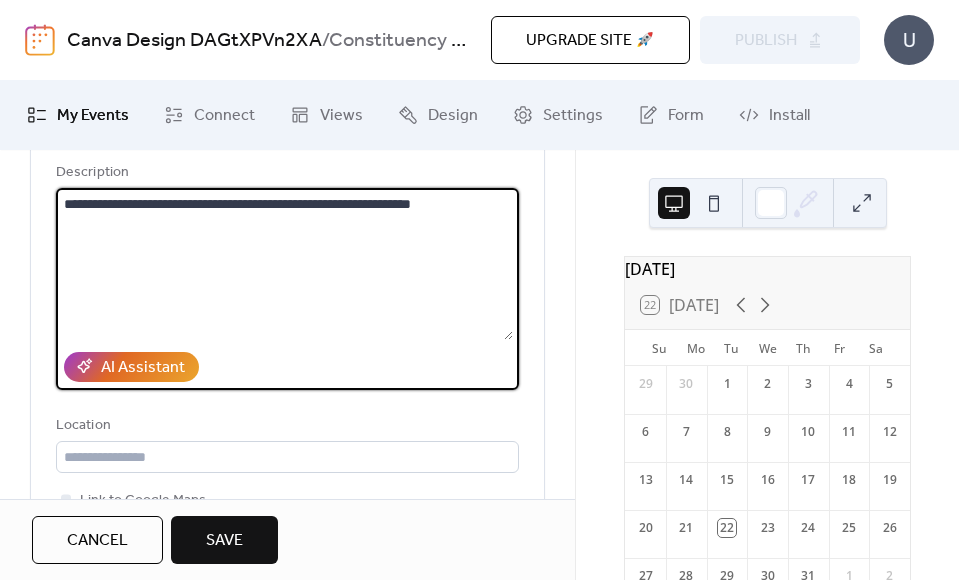 click on "**********" at bounding box center [284, 264] 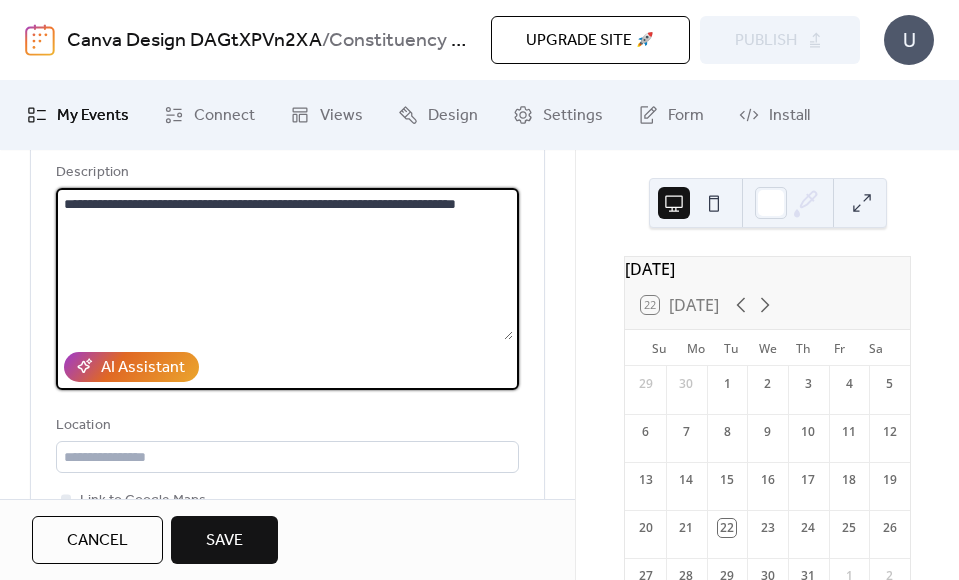 click on "**********" at bounding box center [284, 264] 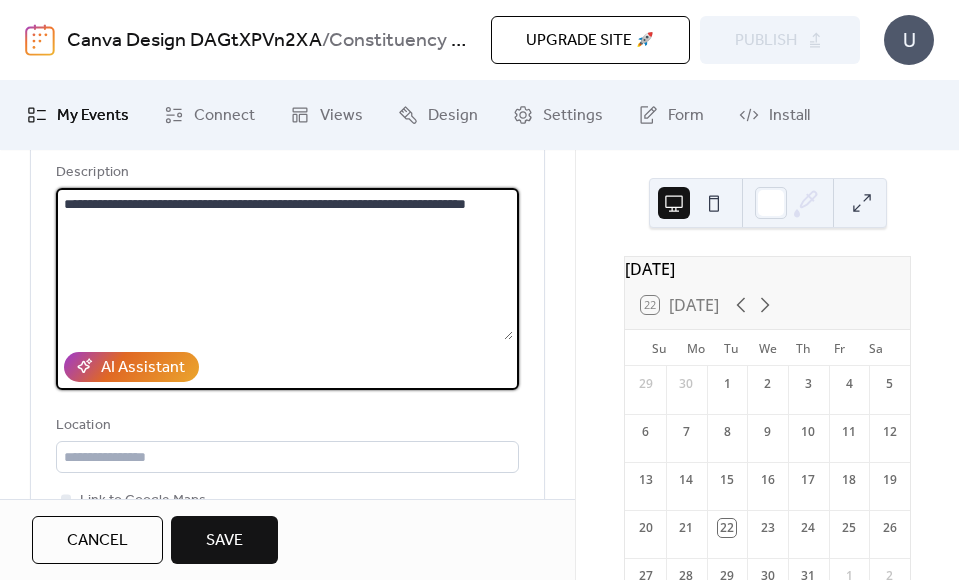 click on "**********" at bounding box center (284, 264) 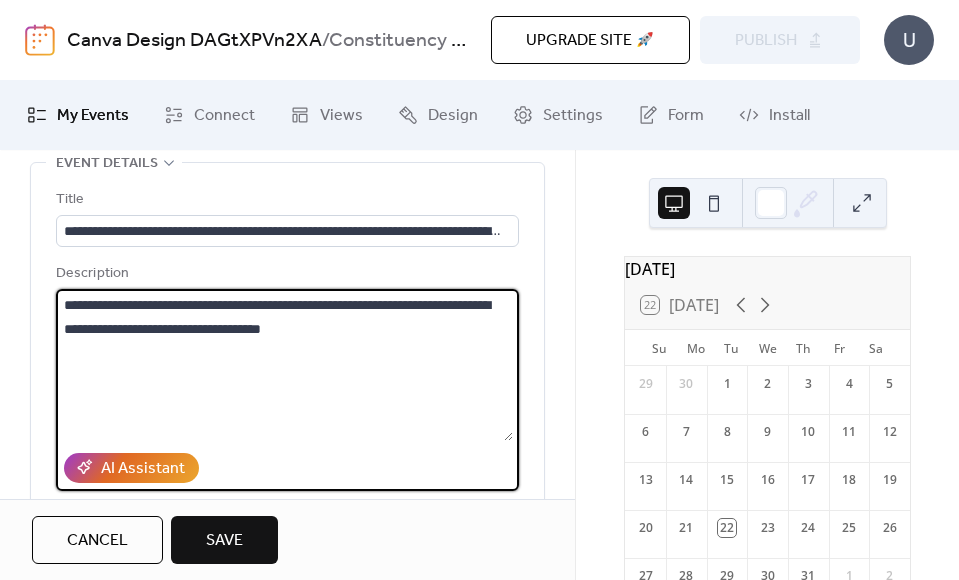 scroll, scrollTop: 91, scrollLeft: 0, axis: vertical 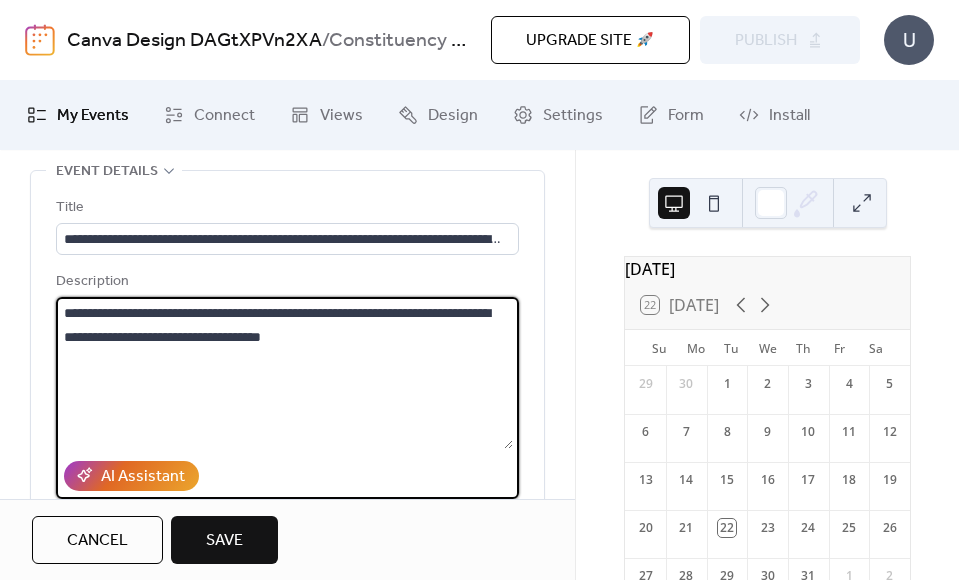 click on "**********" at bounding box center [284, 373] 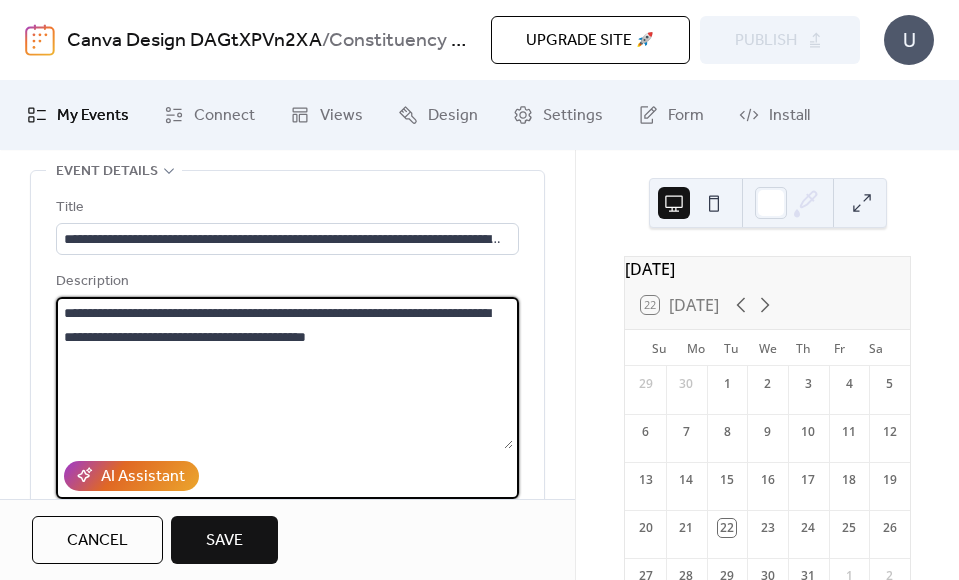 click on "**********" at bounding box center [284, 373] 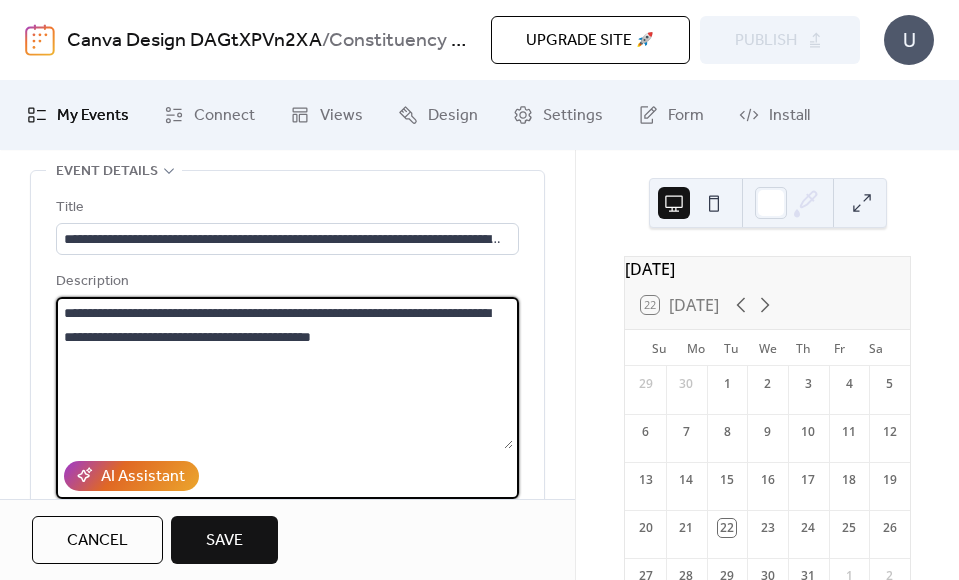 click on "**********" at bounding box center [284, 373] 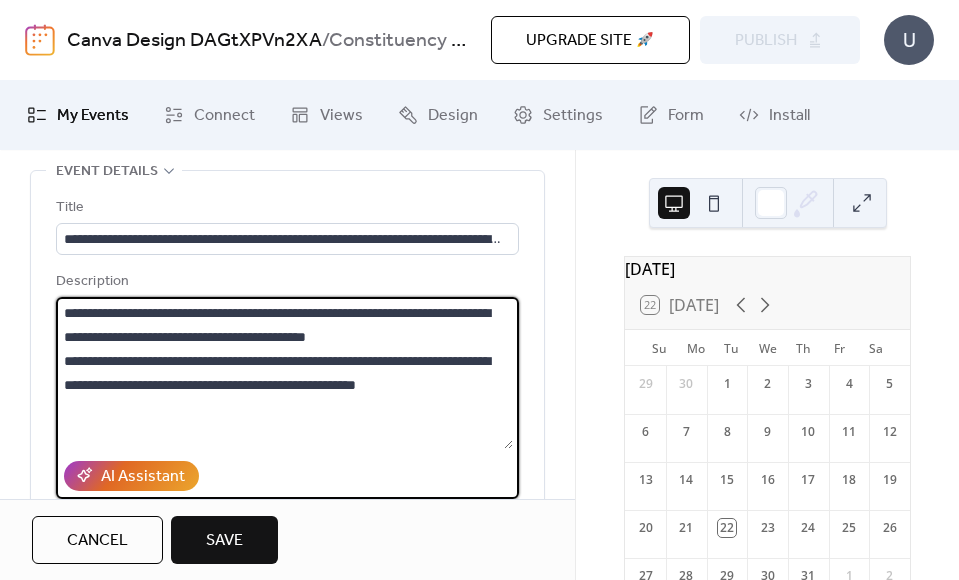 paste on "**********" 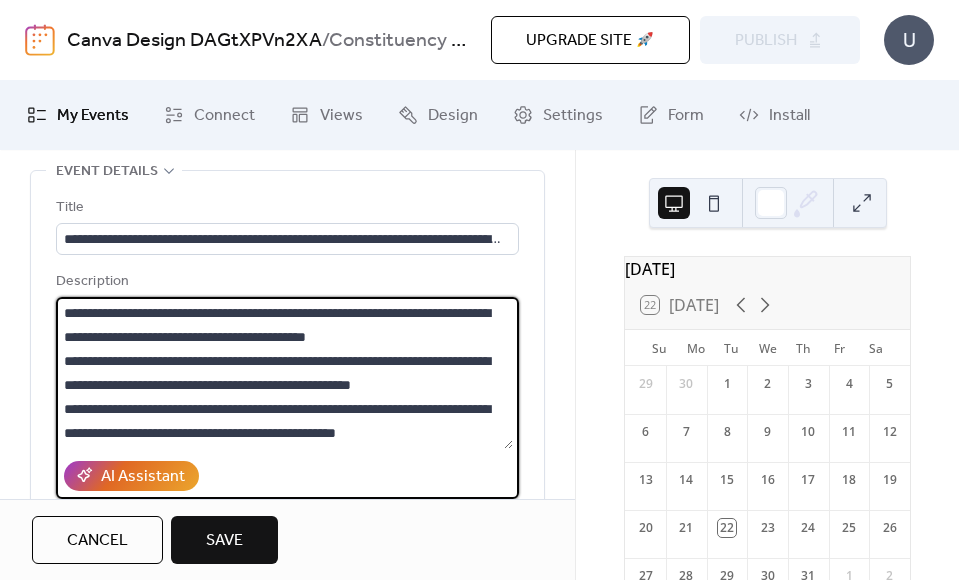 scroll, scrollTop: 45, scrollLeft: 0, axis: vertical 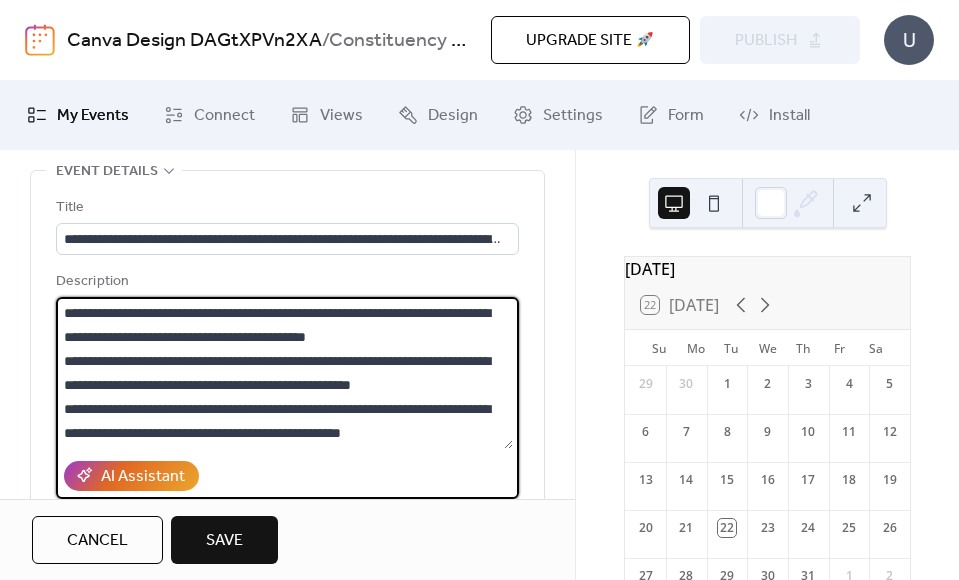 paste on "**********" 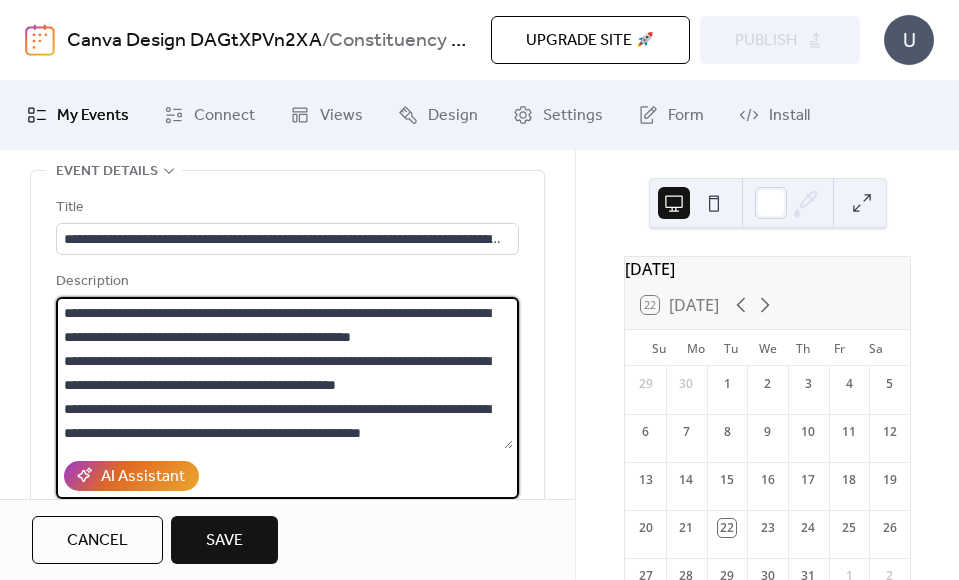 scroll, scrollTop: 117, scrollLeft: 0, axis: vertical 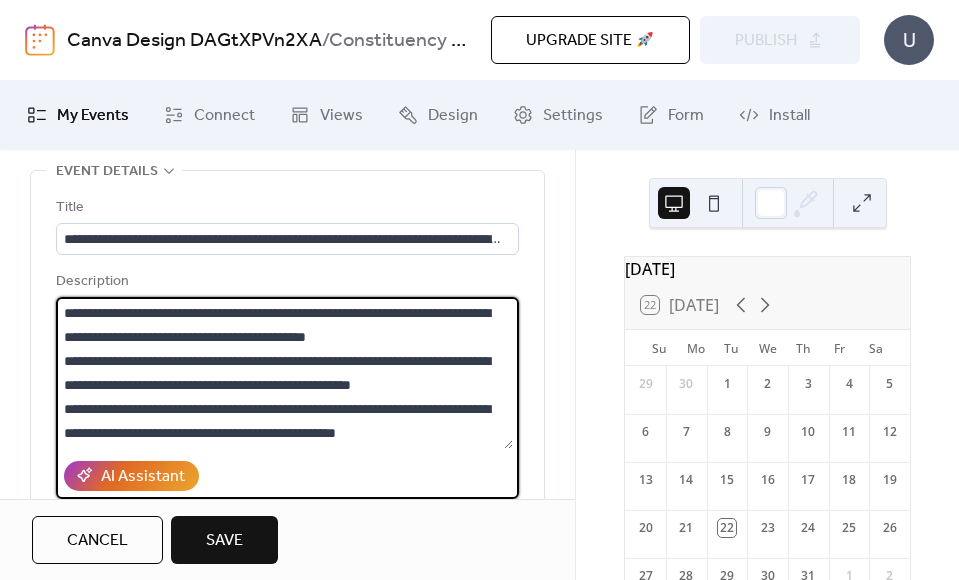 click on "**********" at bounding box center (284, 373) 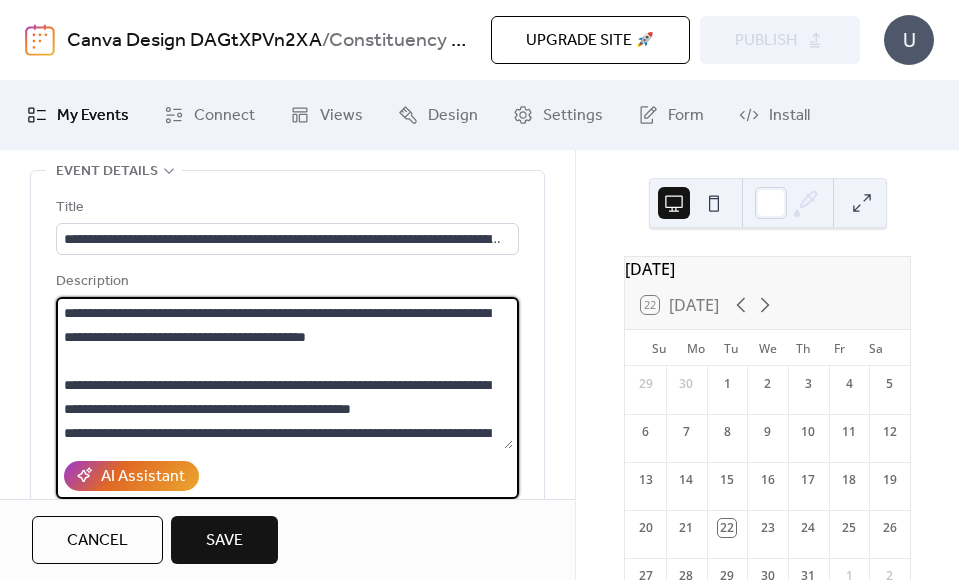paste on "**********" 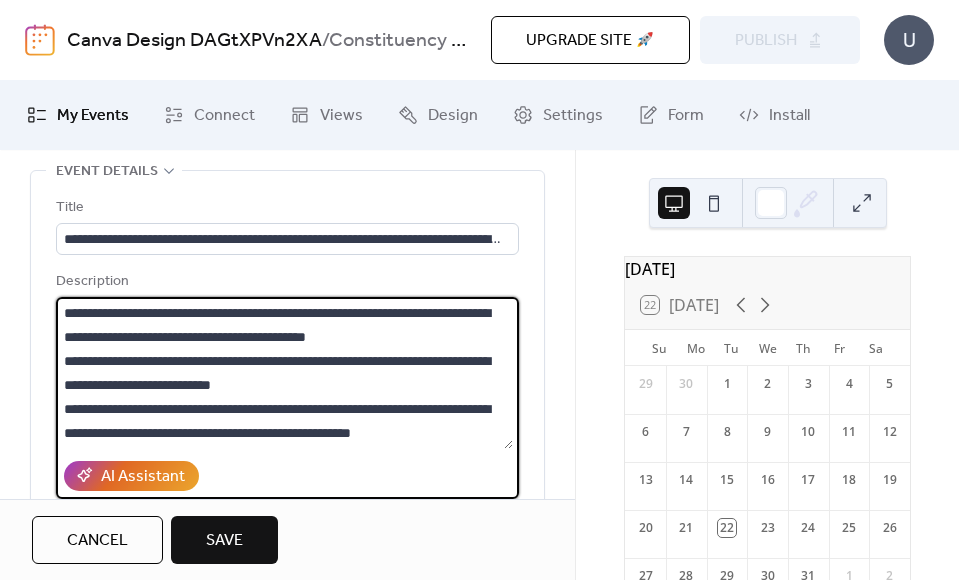 click on "**********" at bounding box center [284, 373] 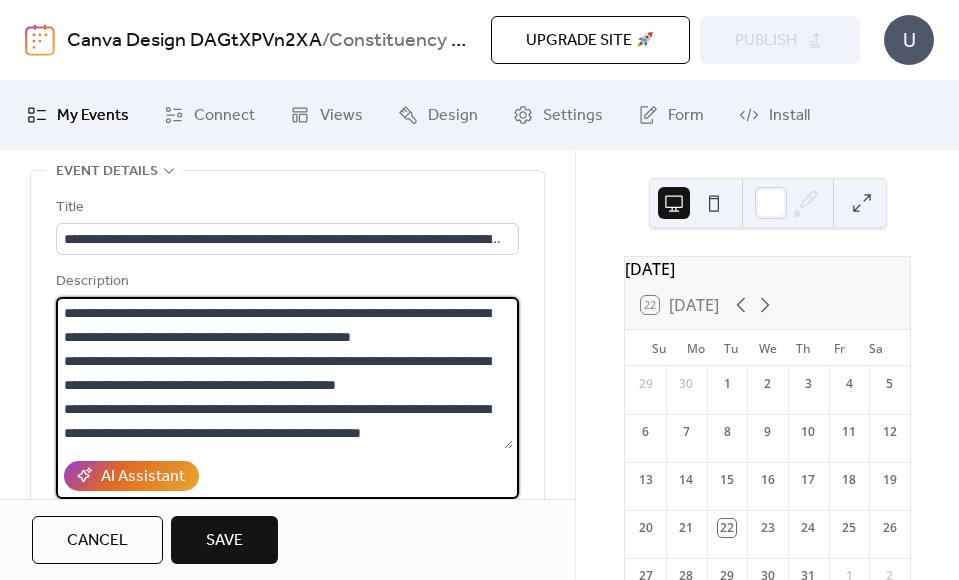 scroll, scrollTop: 168, scrollLeft: 0, axis: vertical 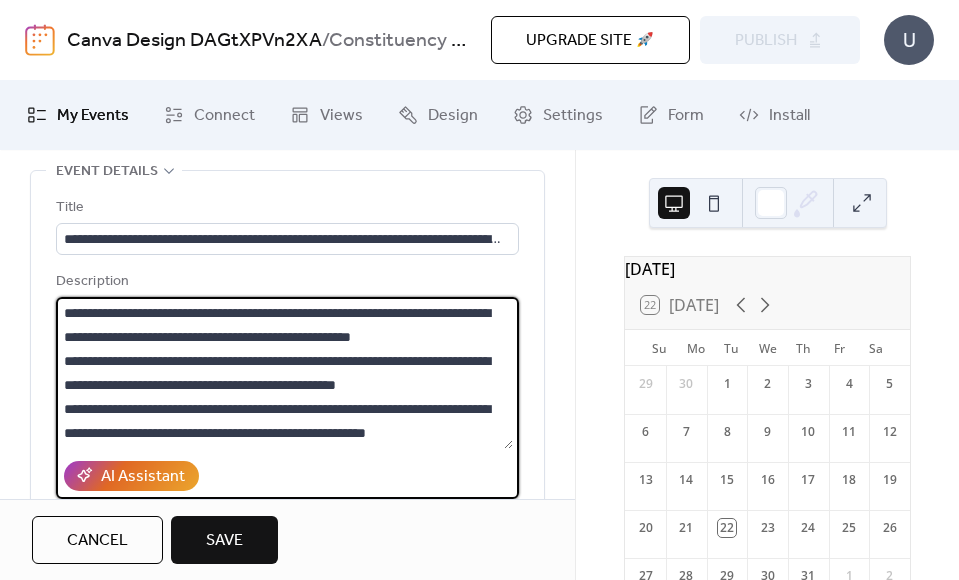 paste on "**********" 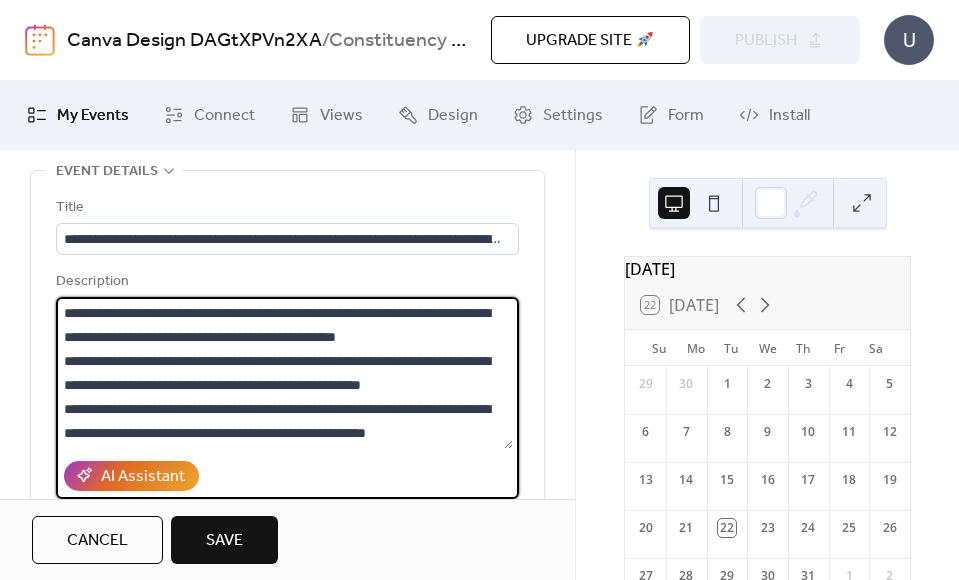 scroll, scrollTop: 240, scrollLeft: 0, axis: vertical 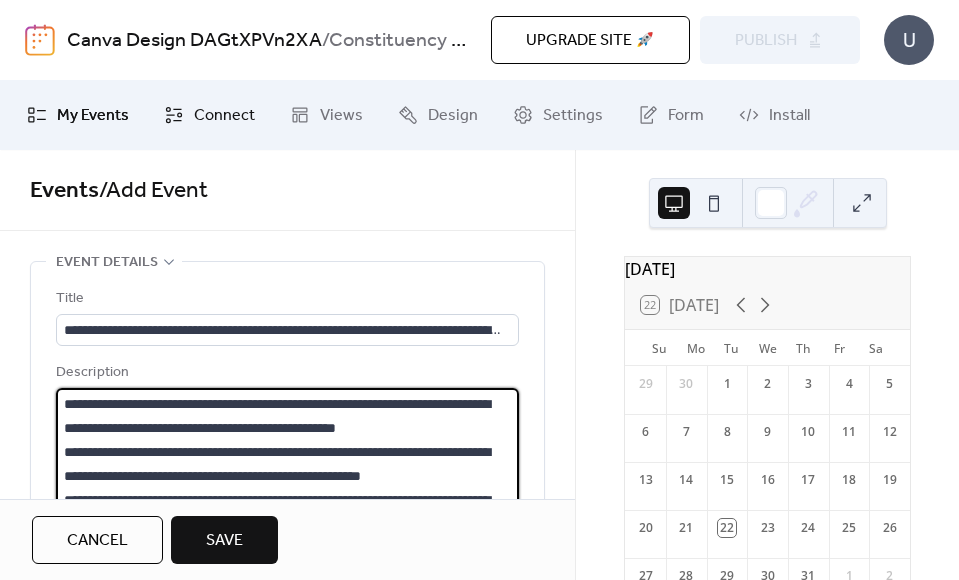 type on "**********" 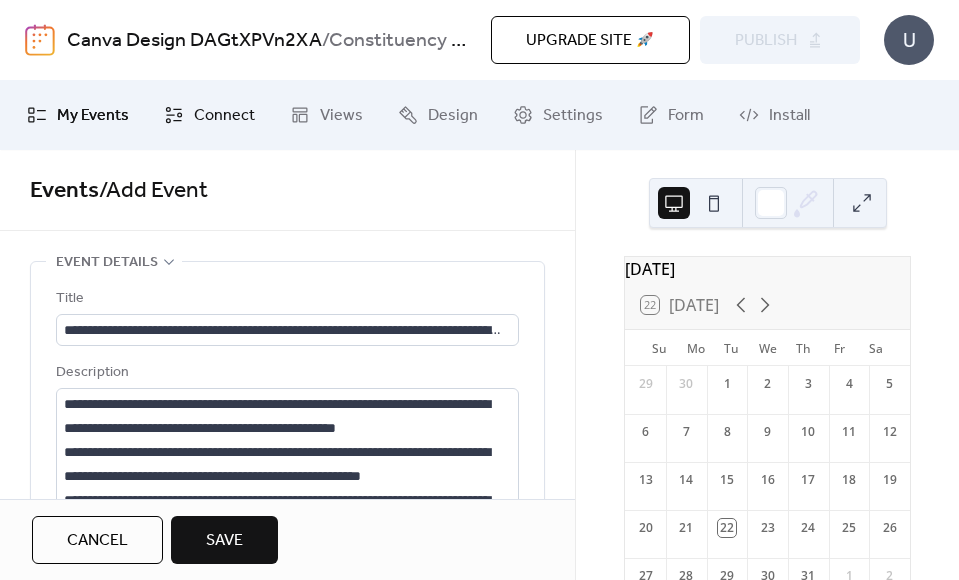 click on "Connect" at bounding box center (209, 115) 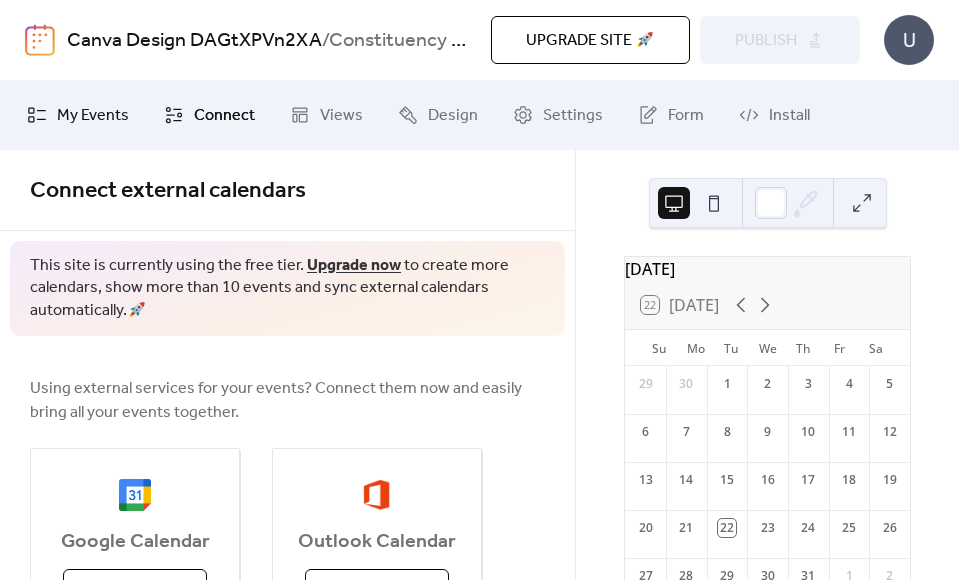 click on "My Events" at bounding box center (93, 116) 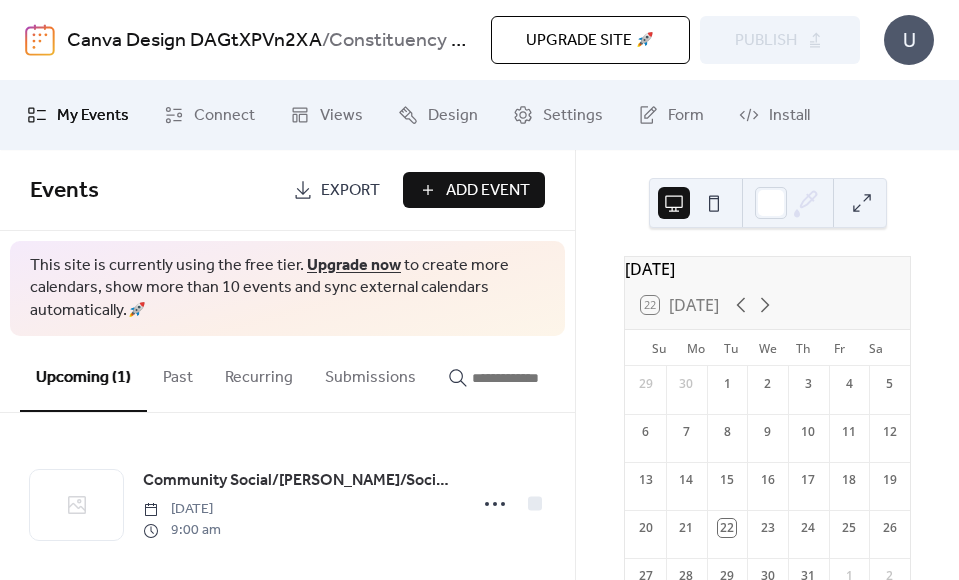 click on "Events Export Add Event" at bounding box center (287, 190) 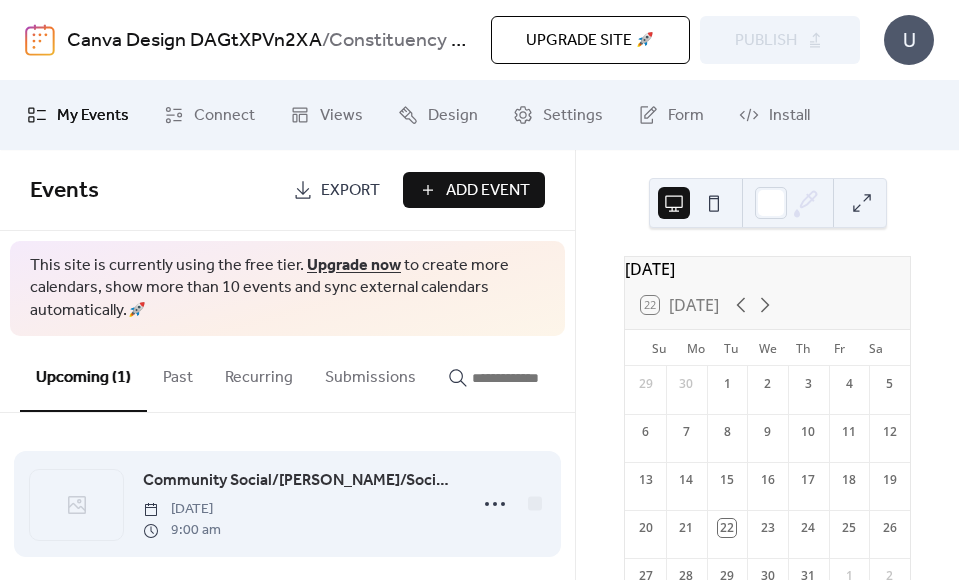 scroll, scrollTop: 21, scrollLeft: 0, axis: vertical 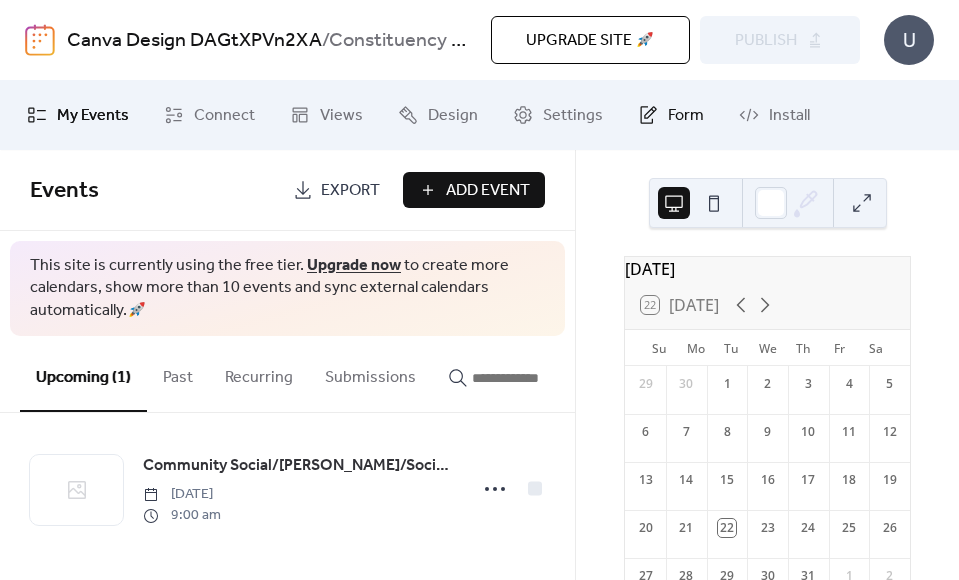 click on "Form" at bounding box center [671, 115] 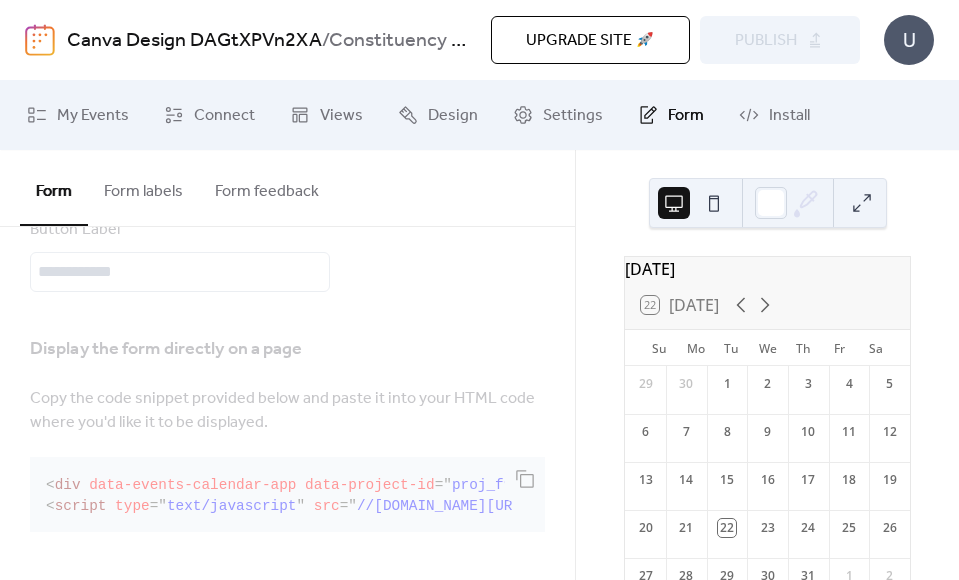 scroll, scrollTop: 0, scrollLeft: 0, axis: both 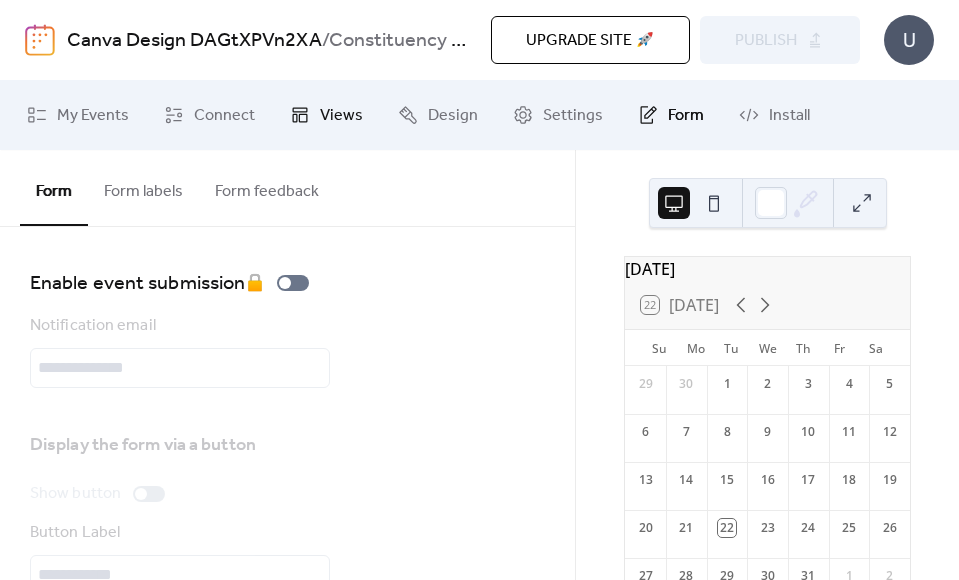 click 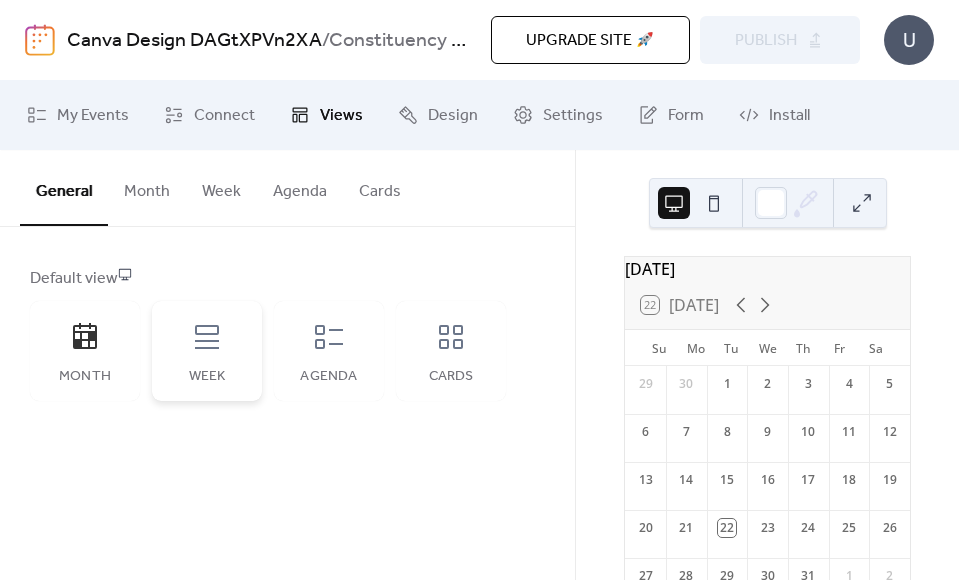 click 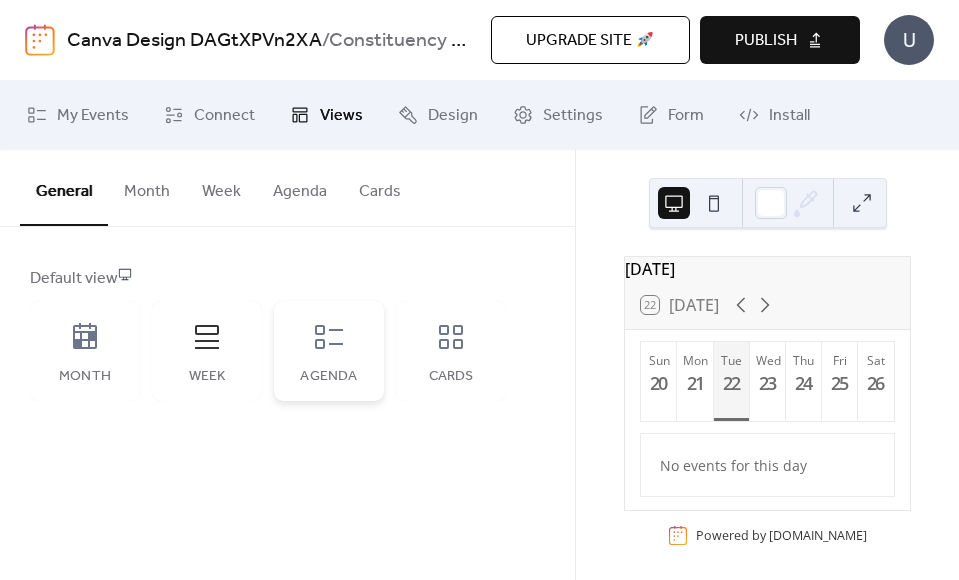 click on "Agenda" at bounding box center (329, 351) 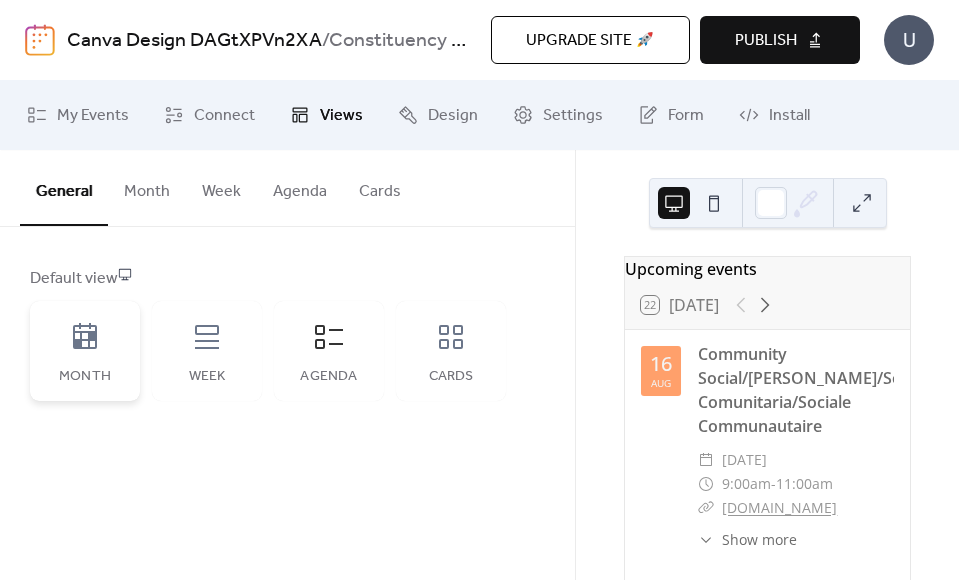 click 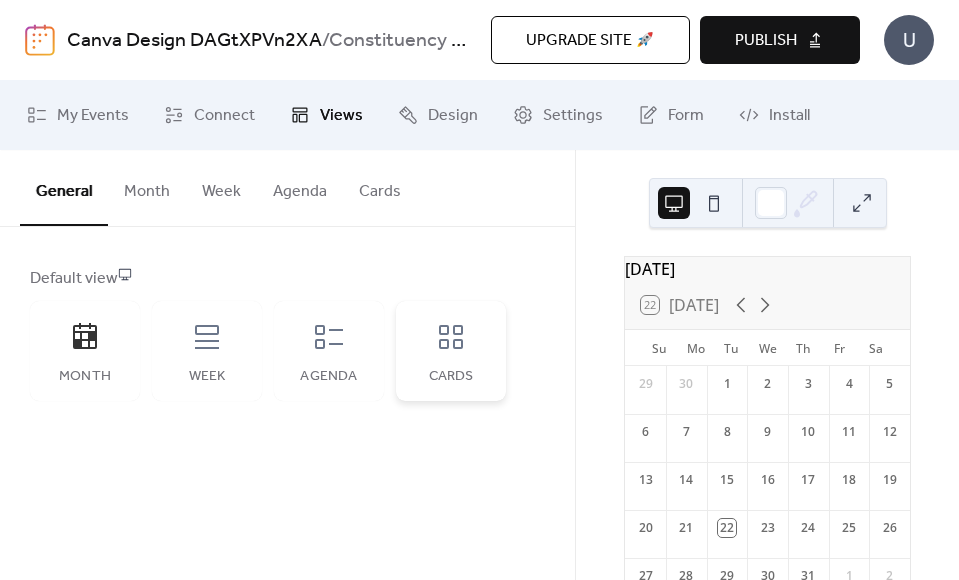 click on "Cards" at bounding box center [451, 351] 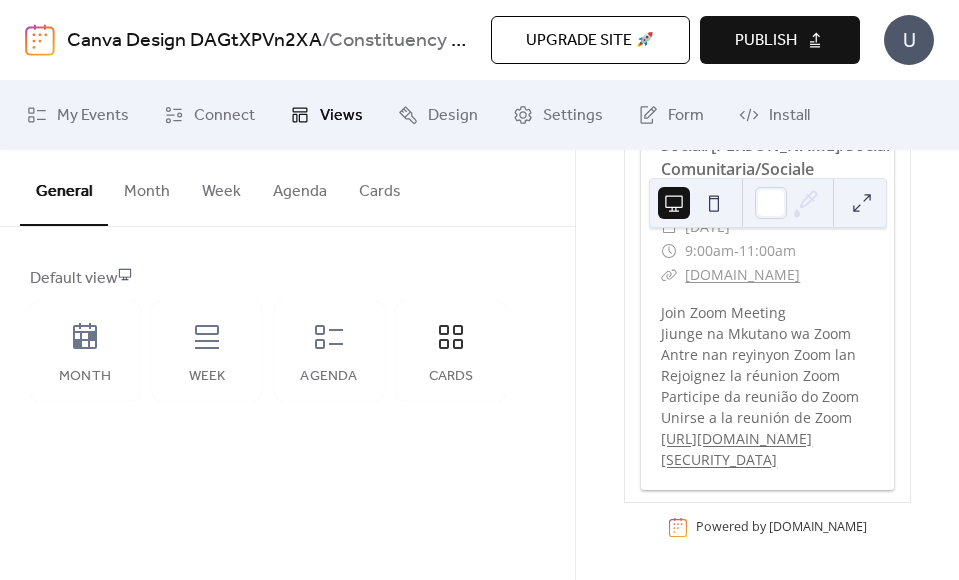 scroll, scrollTop: 0, scrollLeft: 0, axis: both 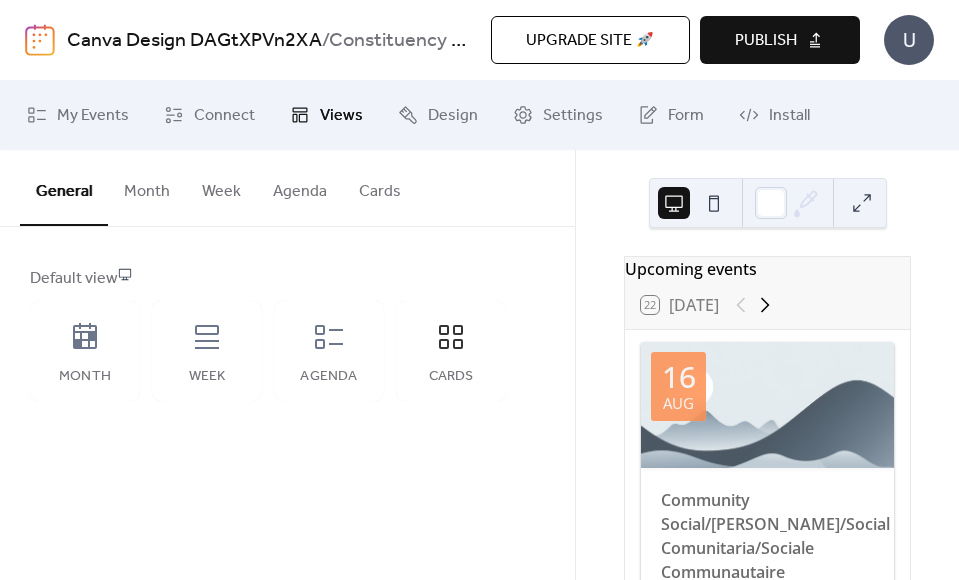 click 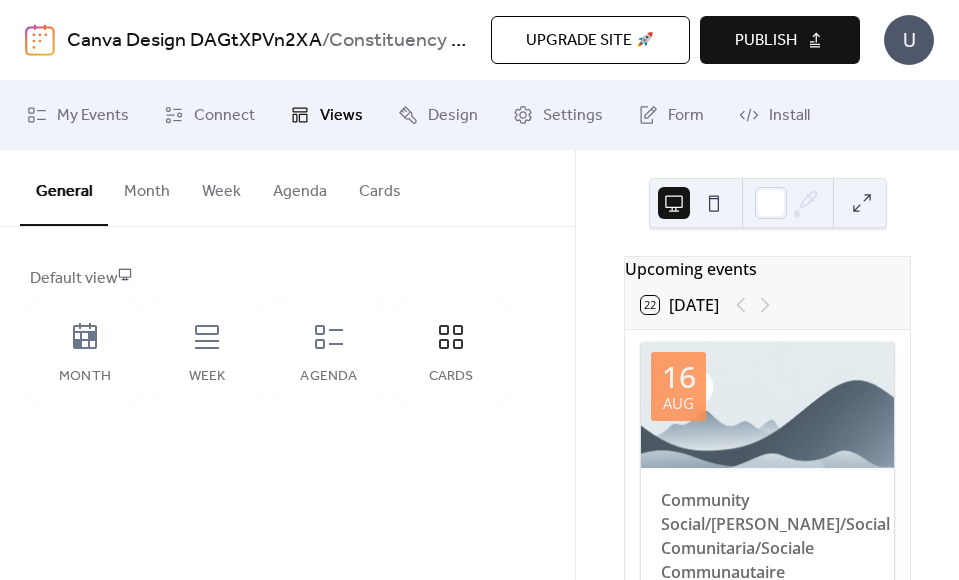 click at bounding box center [753, 305] 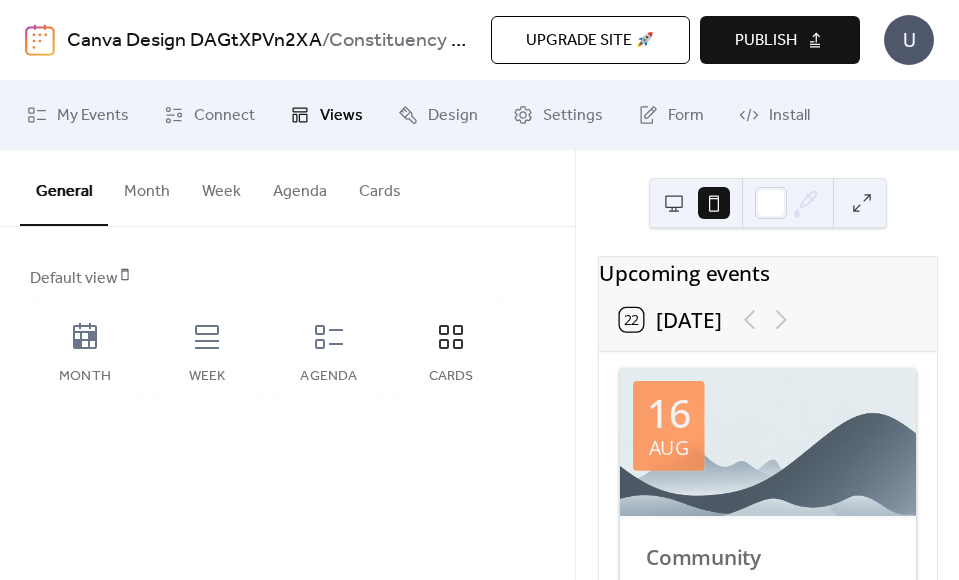 click at bounding box center [674, 203] 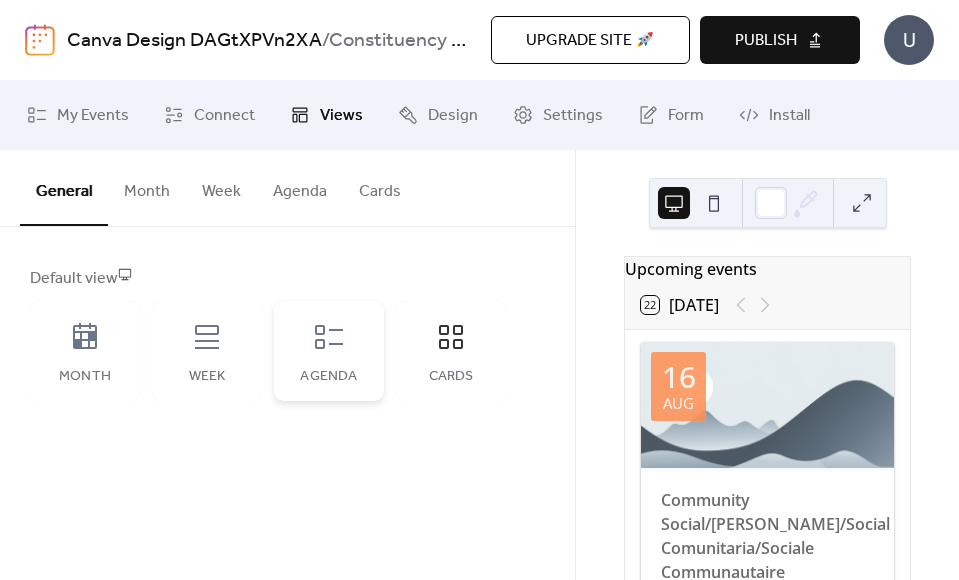 click on "Agenda" at bounding box center [329, 351] 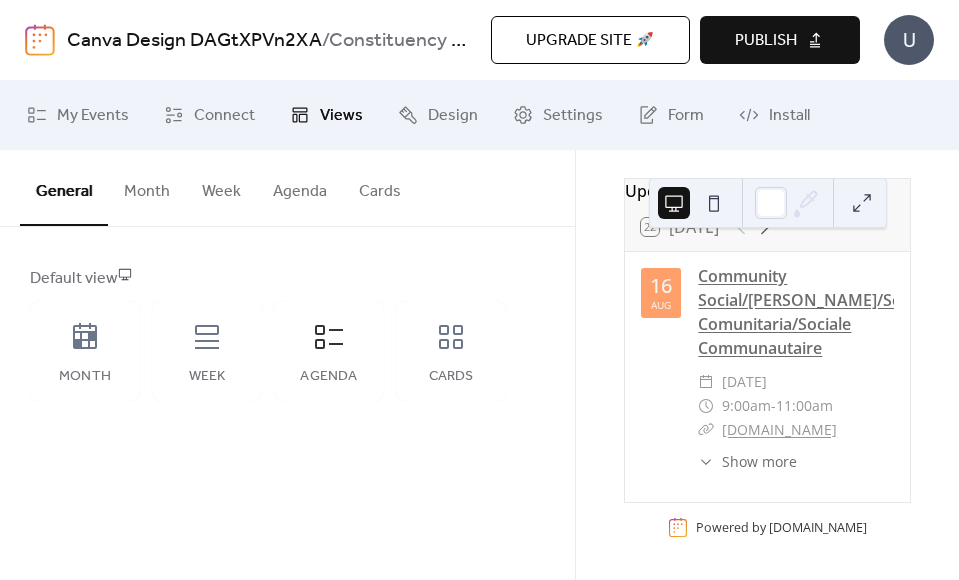 scroll, scrollTop: 0, scrollLeft: 0, axis: both 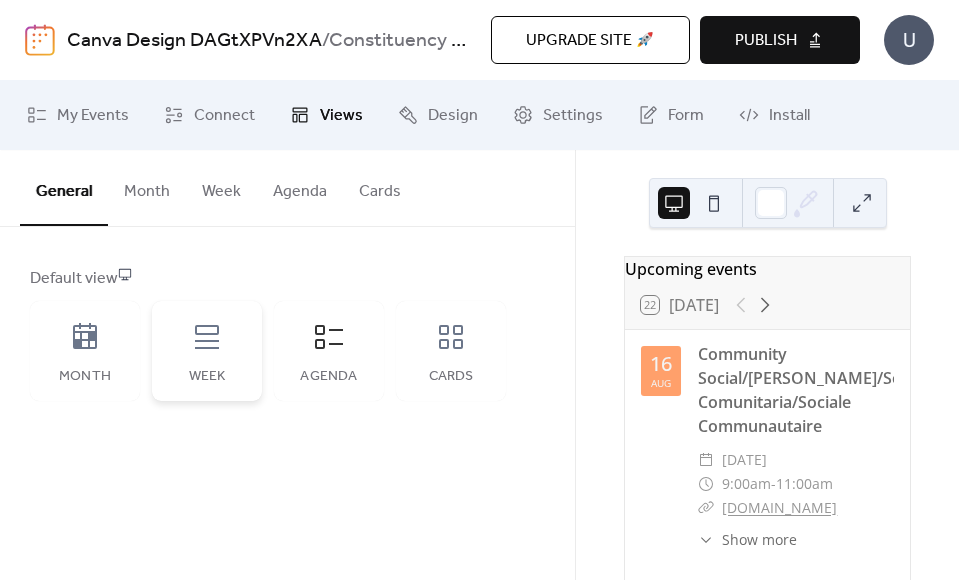 click on "Week" at bounding box center (207, 351) 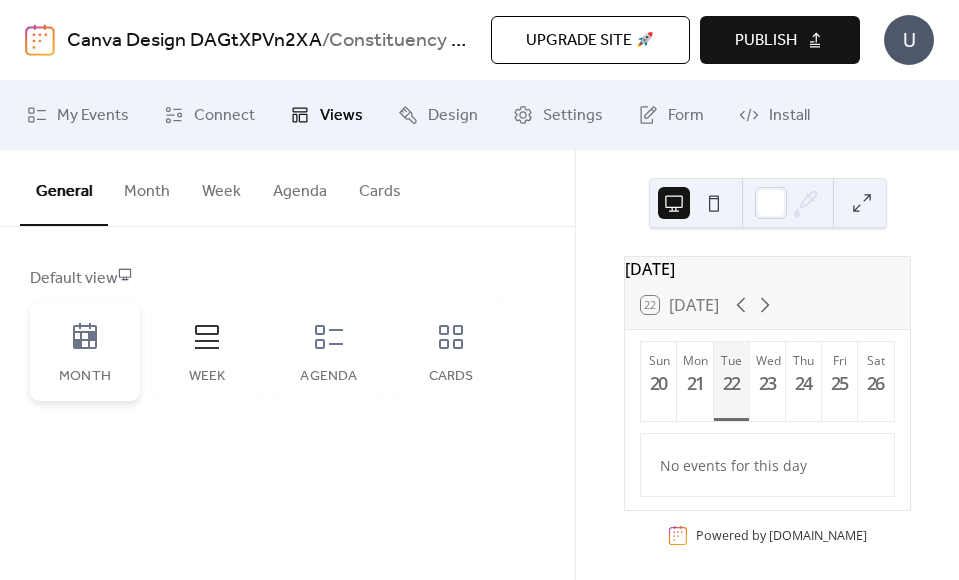 click on "Month" at bounding box center (85, 351) 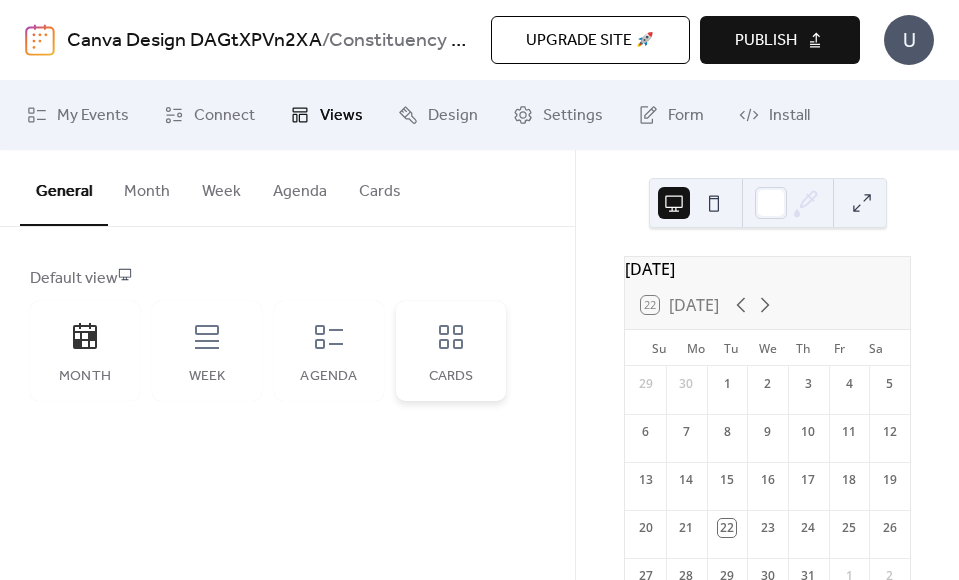 click 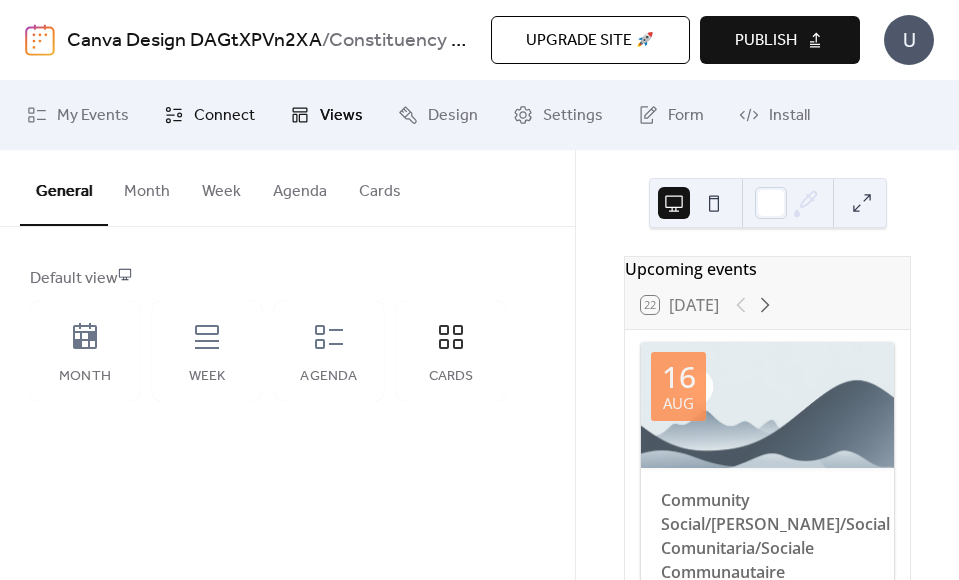 click on "Connect" at bounding box center (224, 116) 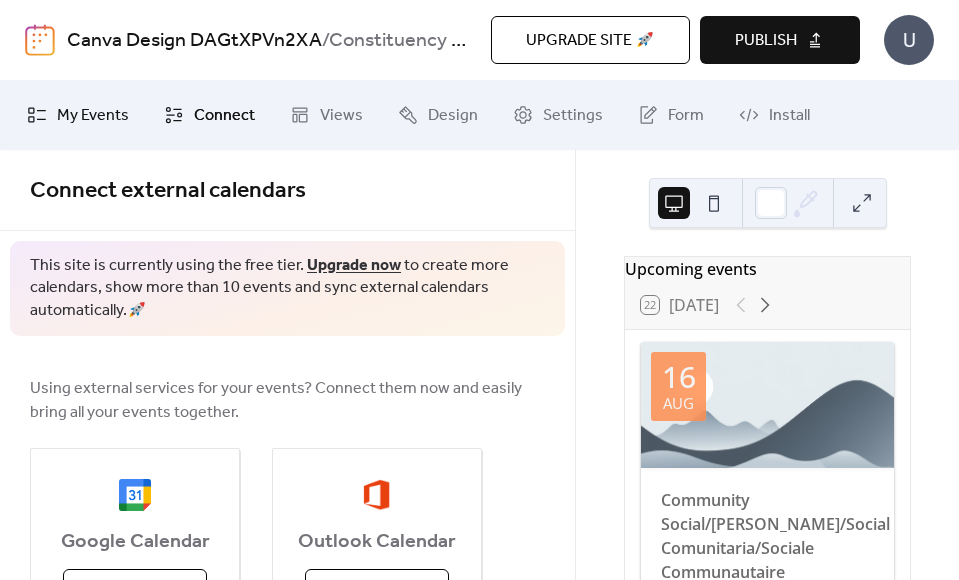 click on "My Events" at bounding box center [93, 116] 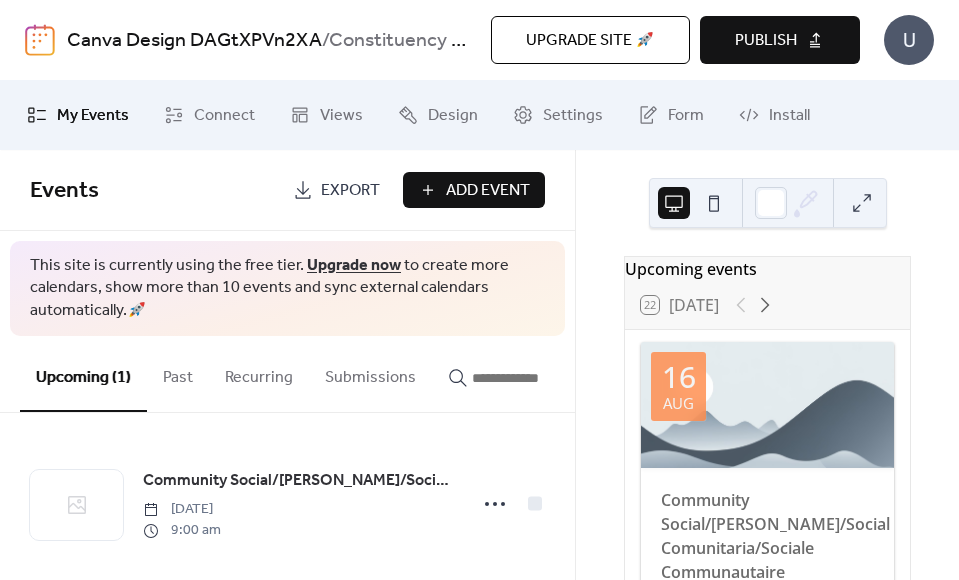click on "Add Event" at bounding box center [488, 191] 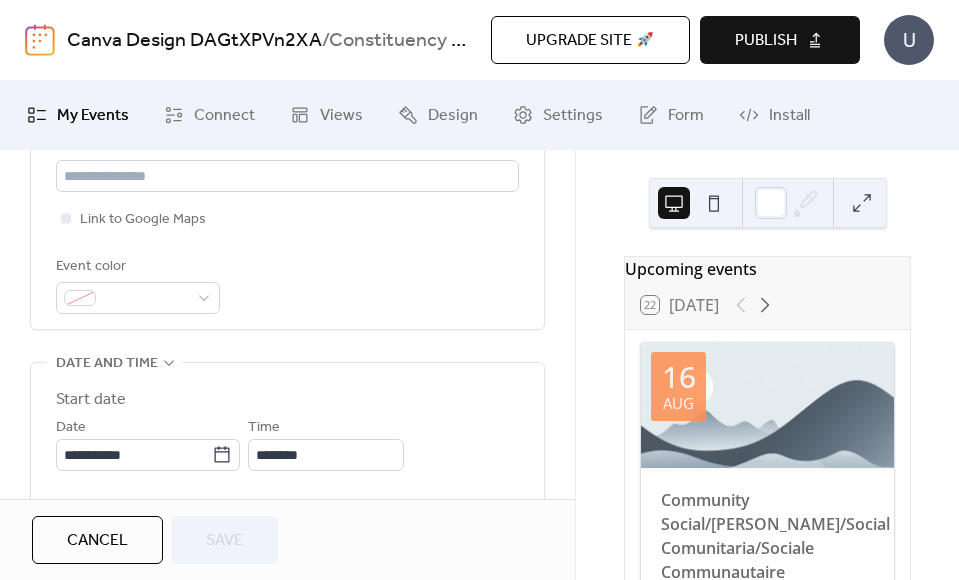 scroll, scrollTop: 0, scrollLeft: 0, axis: both 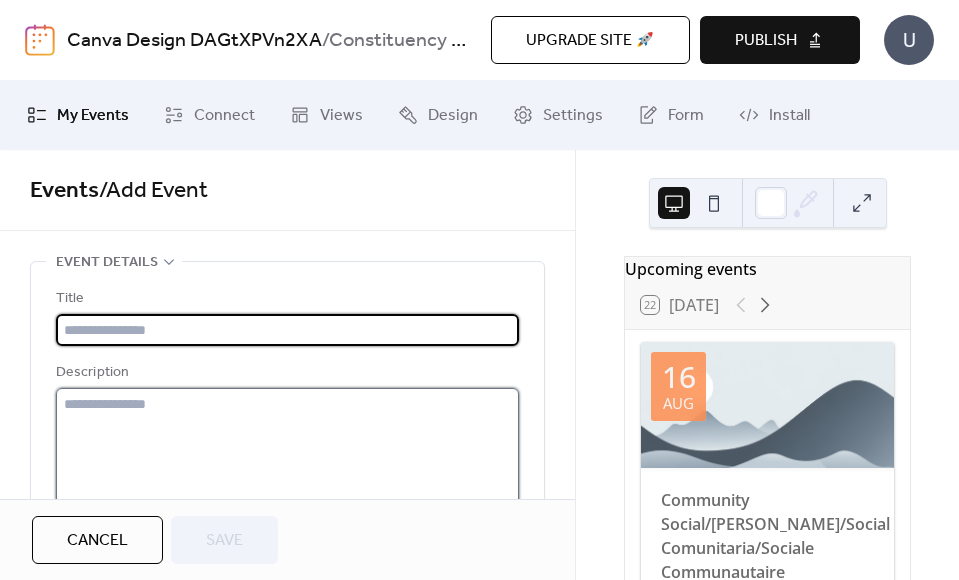 click at bounding box center [287, 464] 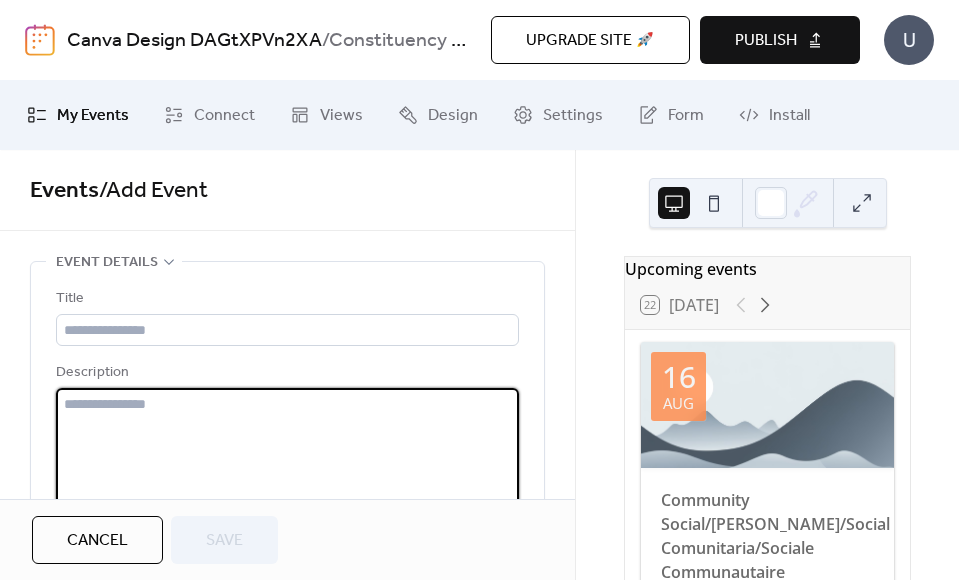 paste on "**********" 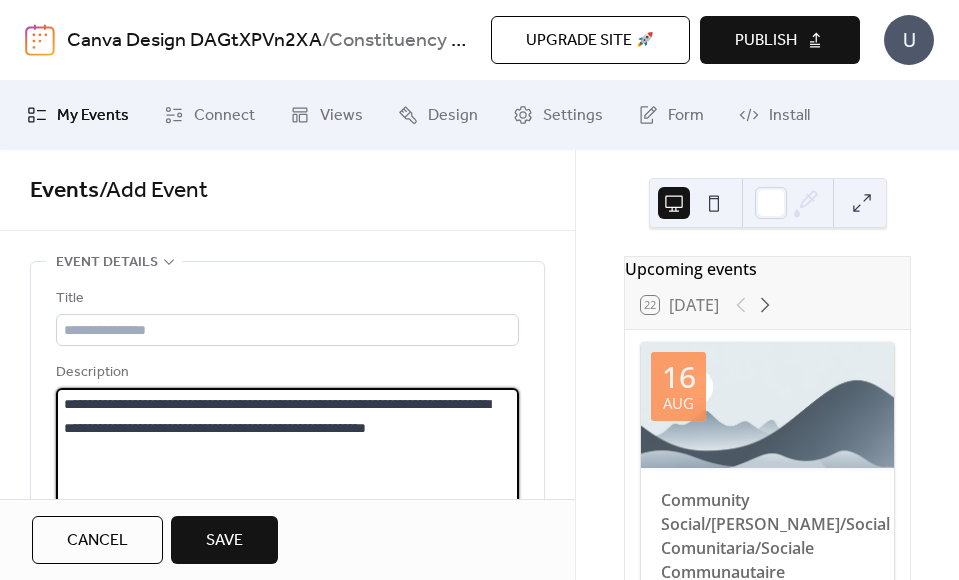 click on "**********" at bounding box center (284, 464) 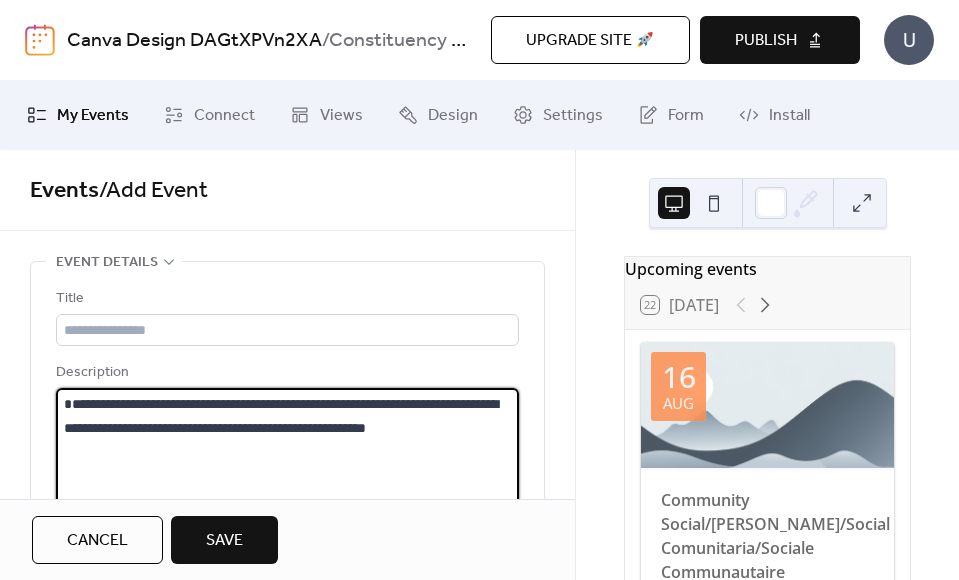 click on "**********" at bounding box center (284, 464) 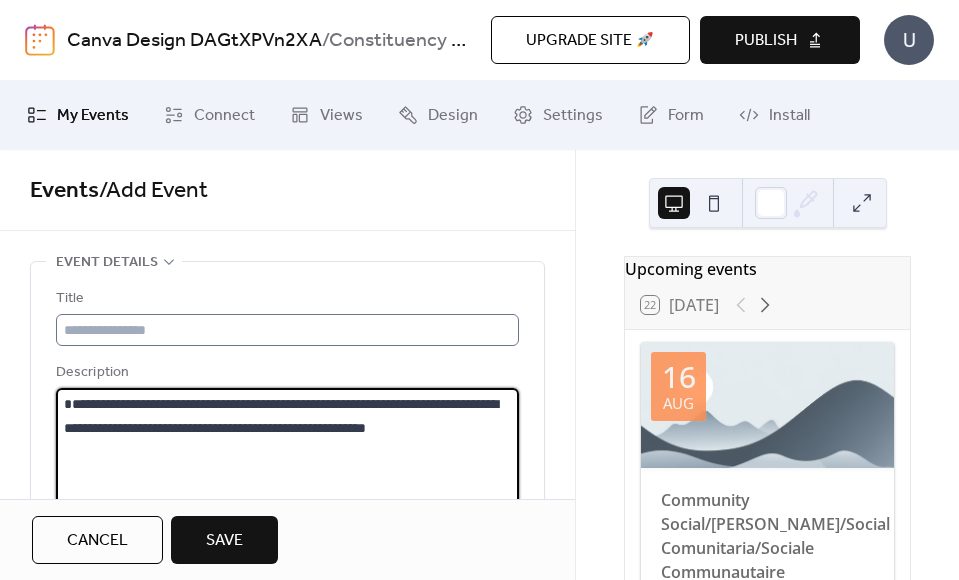 paste on "**********" 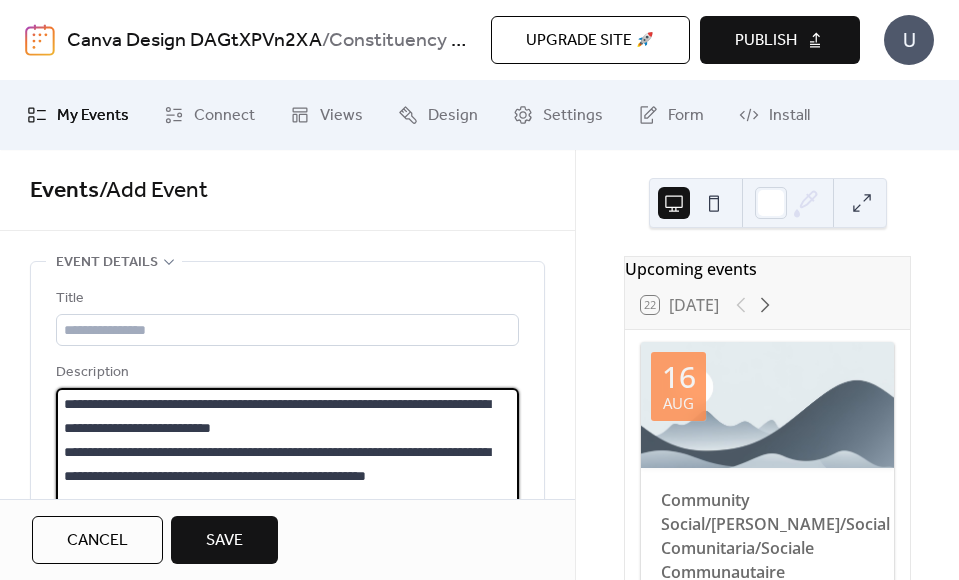 click on "**********" at bounding box center [284, 464] 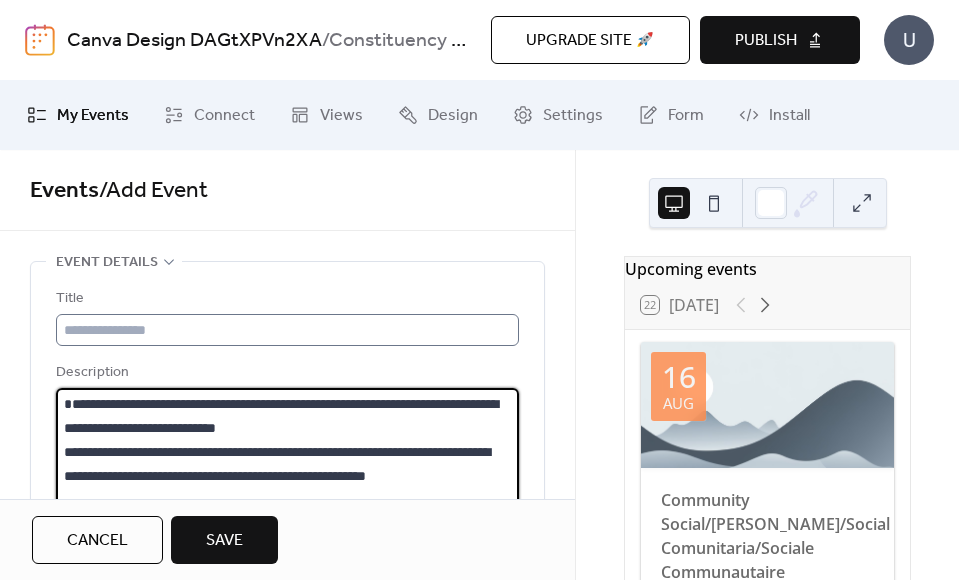 scroll, scrollTop: 181, scrollLeft: 0, axis: vertical 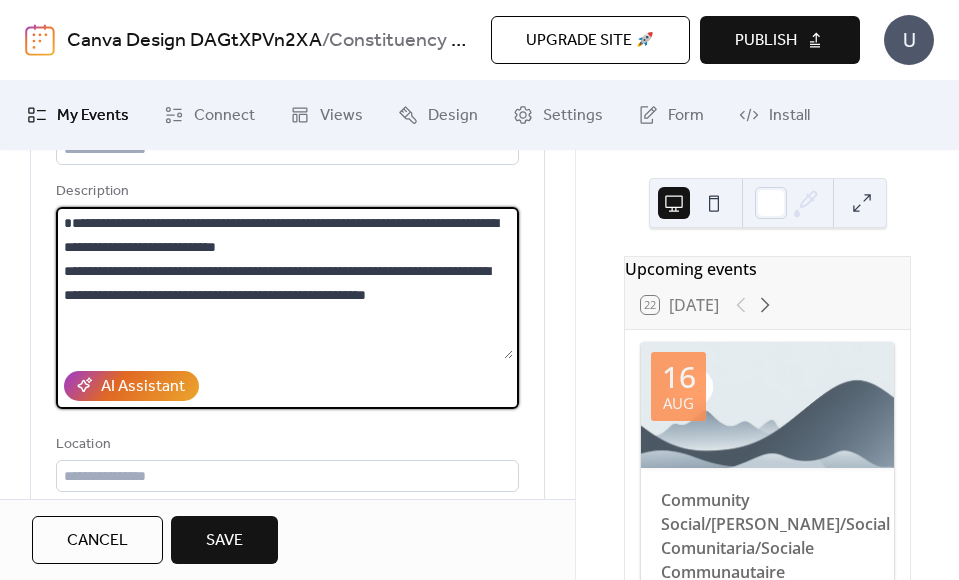 paste on "**********" 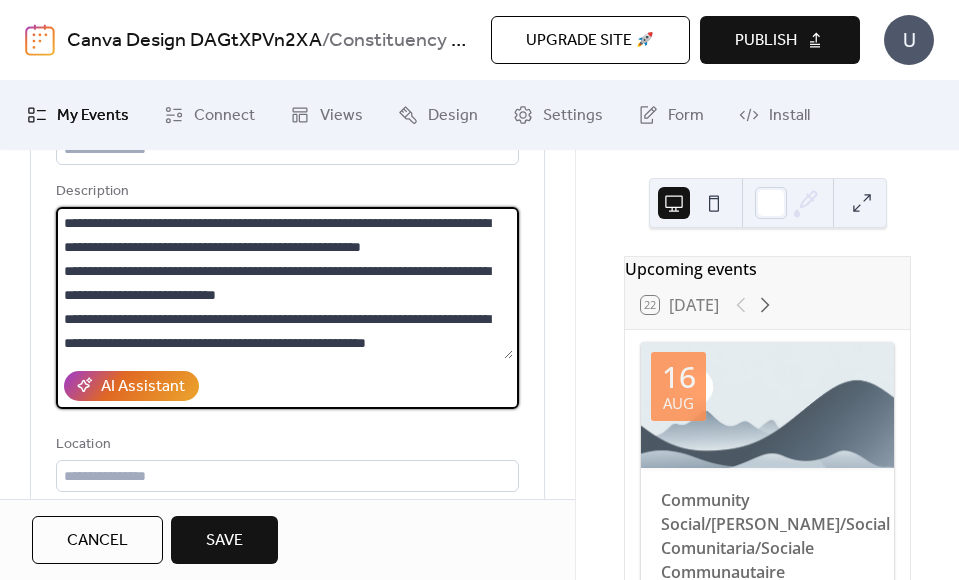 click on "**********" at bounding box center (284, 283) 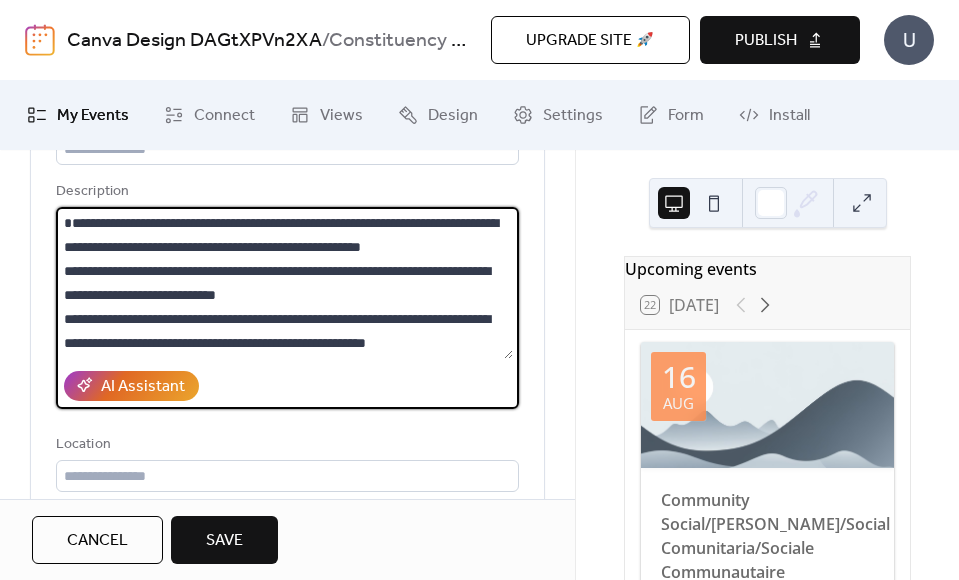 click on "**********" at bounding box center (284, 283) 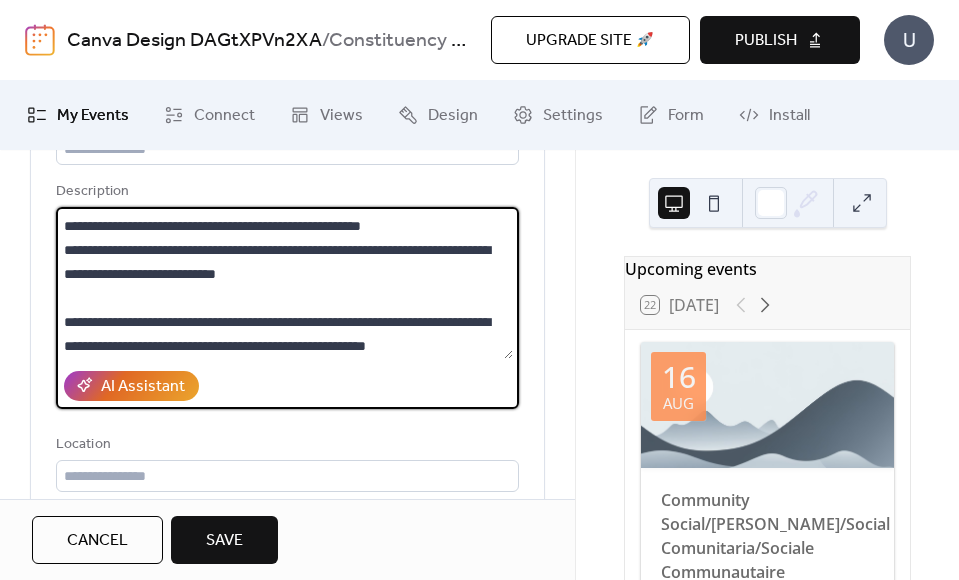 paste on "**********" 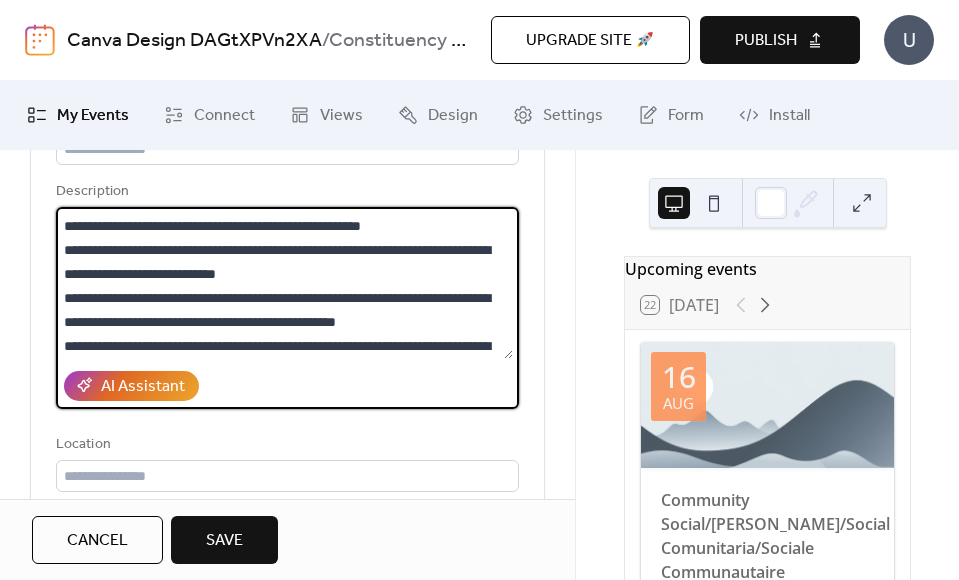scroll, scrollTop: 69, scrollLeft: 0, axis: vertical 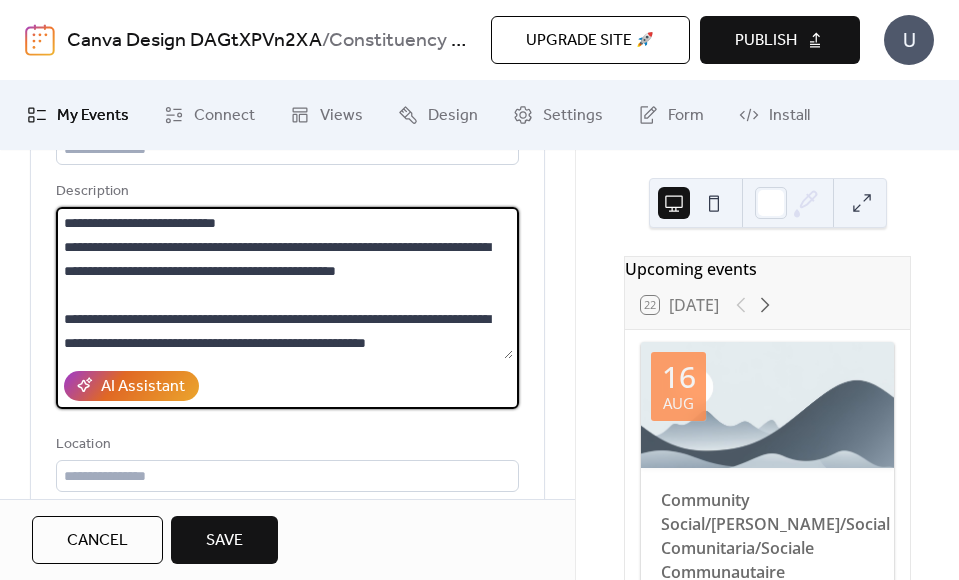 paste on "**********" 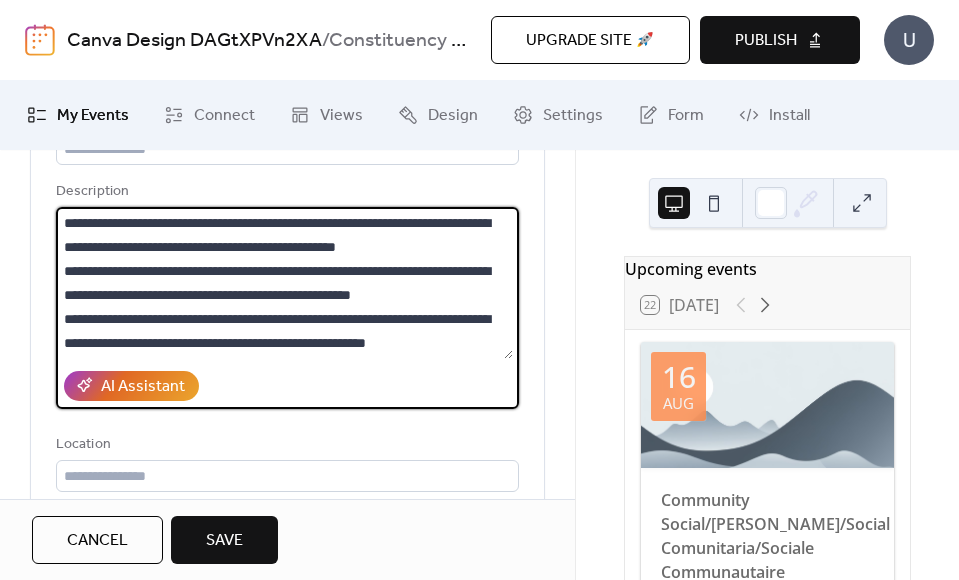 scroll, scrollTop: 0, scrollLeft: 0, axis: both 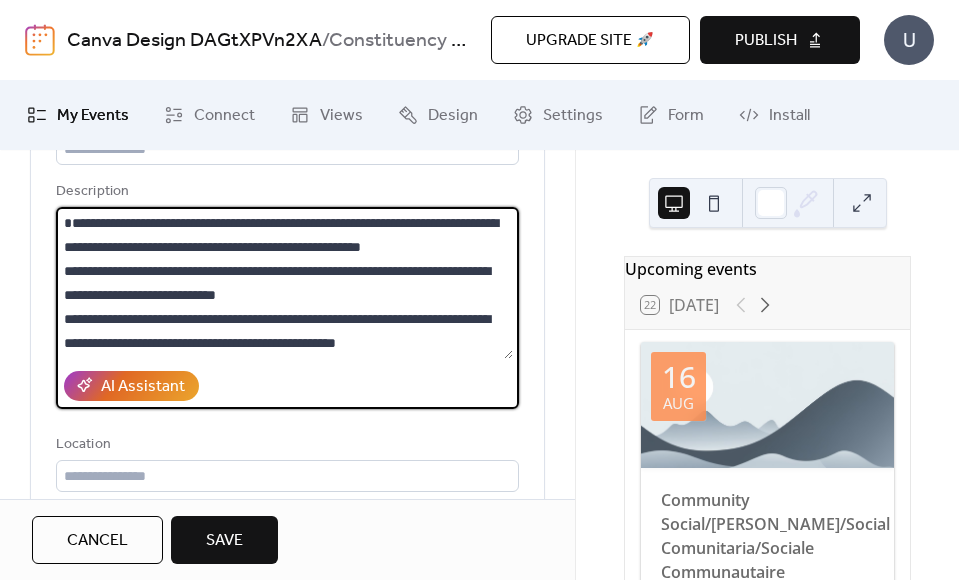 click on "**********" at bounding box center (284, 283) 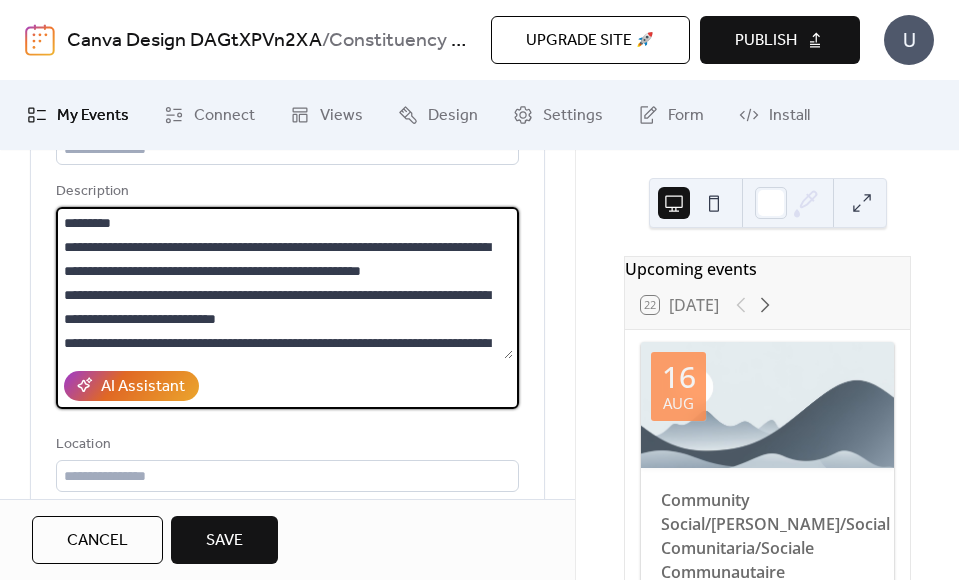 paste on "**********" 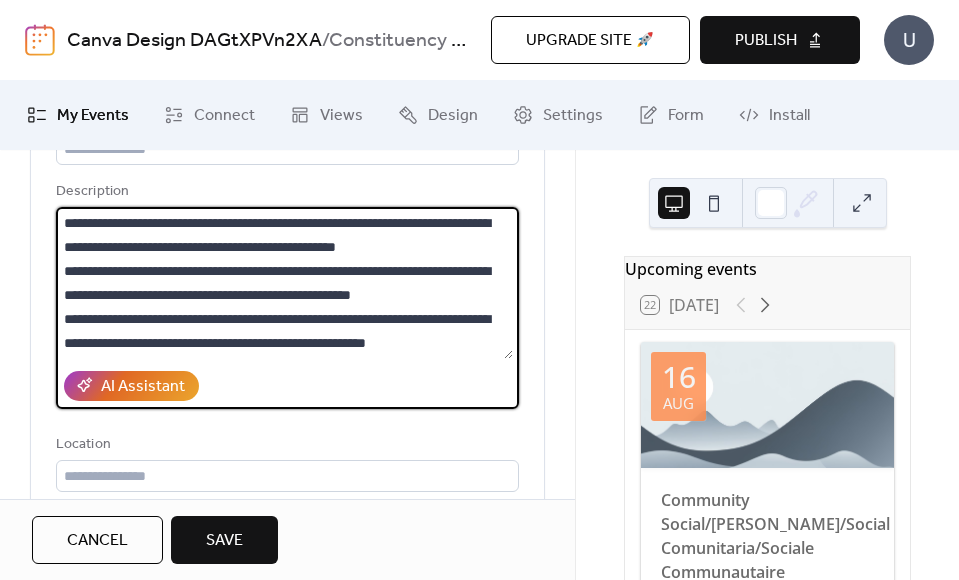 scroll, scrollTop: 0, scrollLeft: 0, axis: both 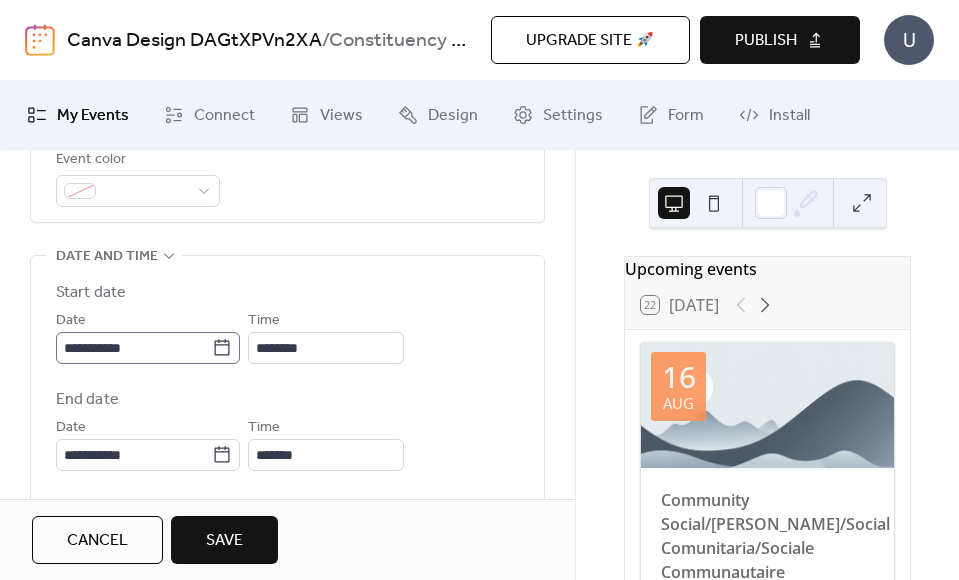 type on "**********" 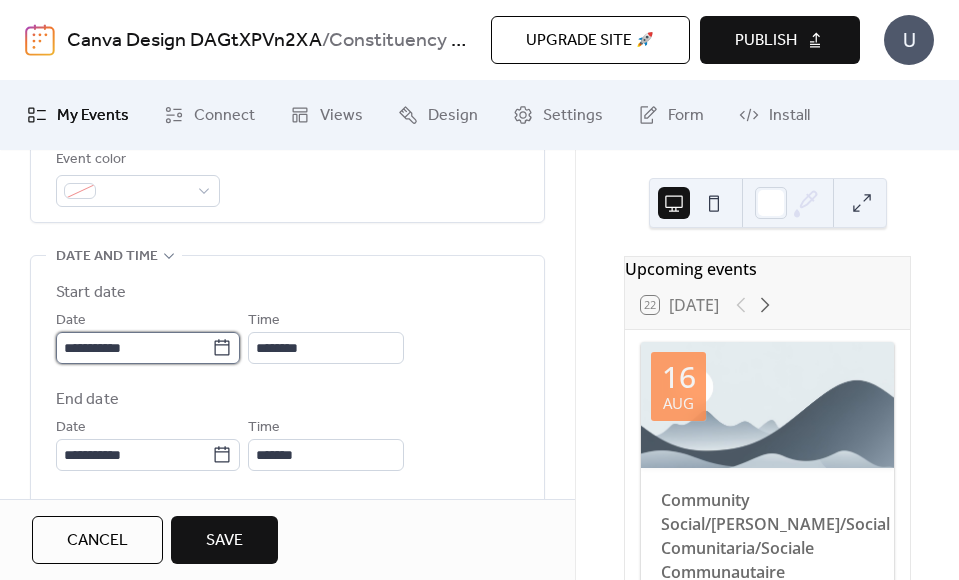 click on "**********" at bounding box center (134, 348) 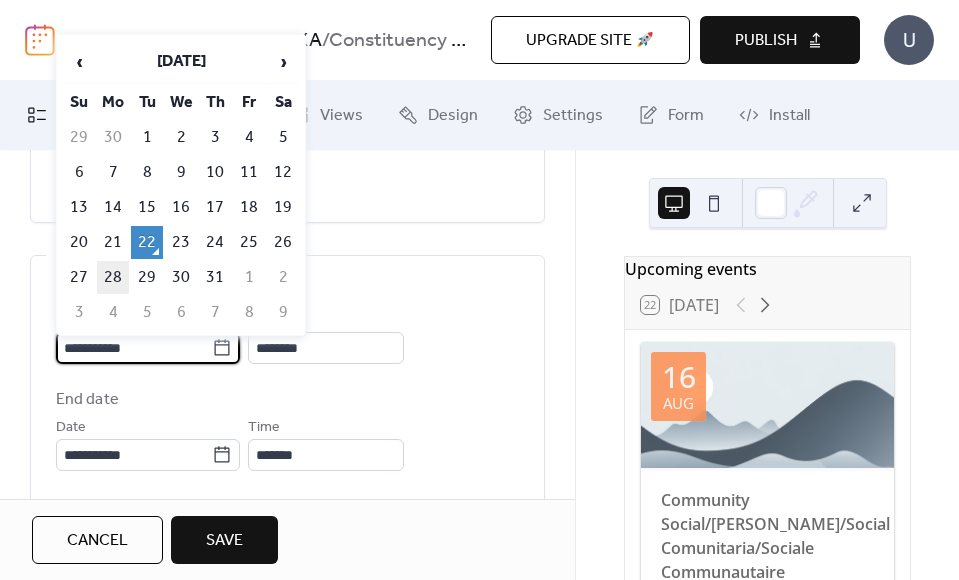 click on "28" at bounding box center (113, 277) 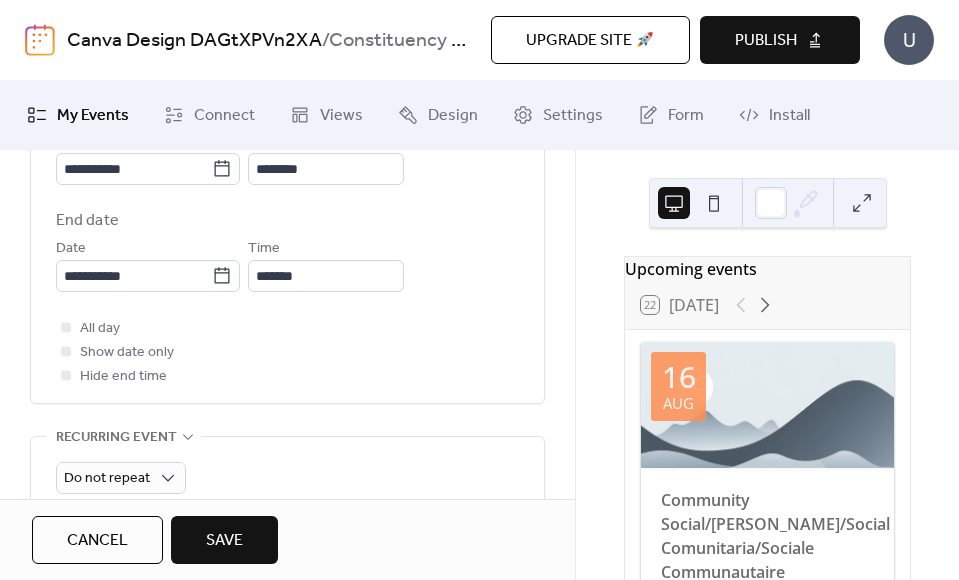 scroll, scrollTop: 787, scrollLeft: 0, axis: vertical 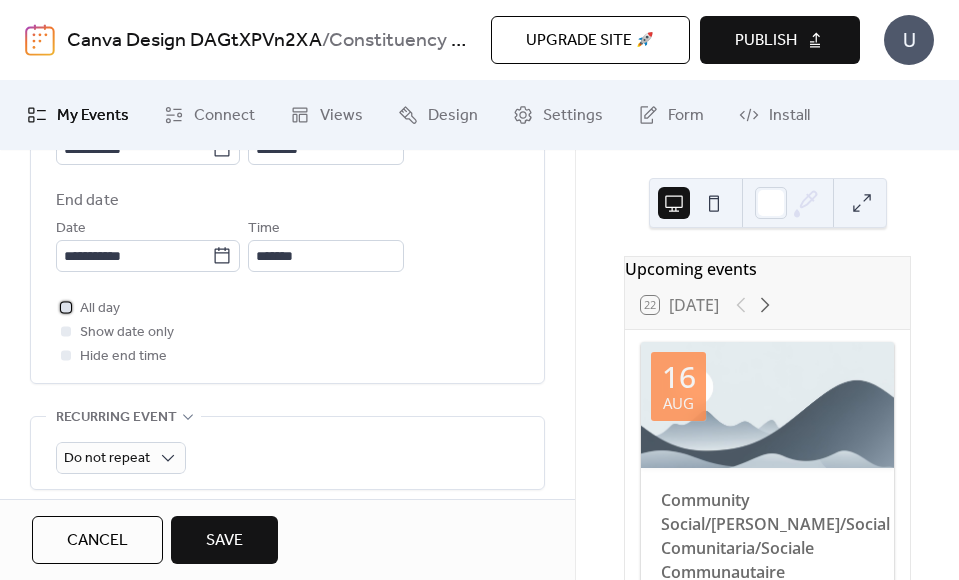 click on "All day" at bounding box center (100, 309) 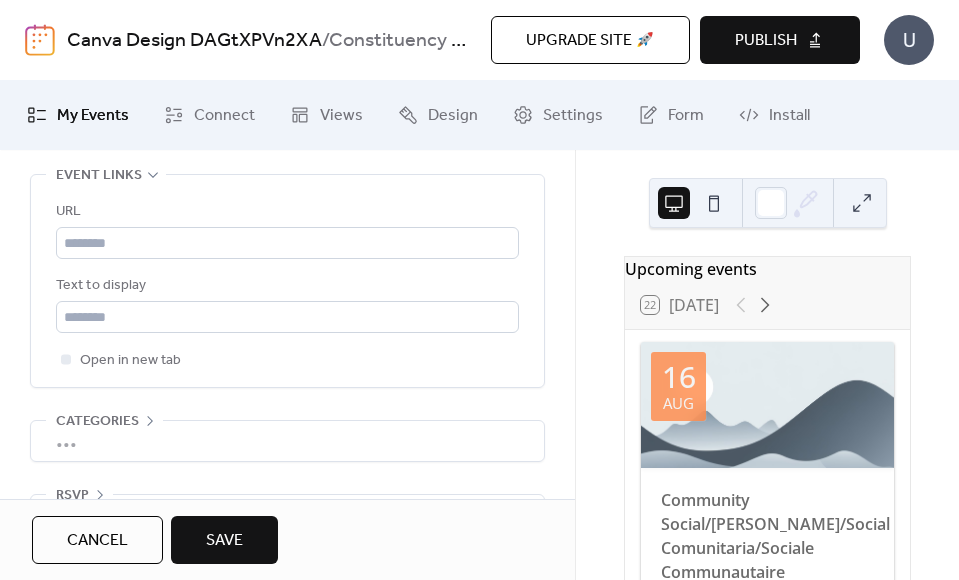 scroll, scrollTop: 1326, scrollLeft: 0, axis: vertical 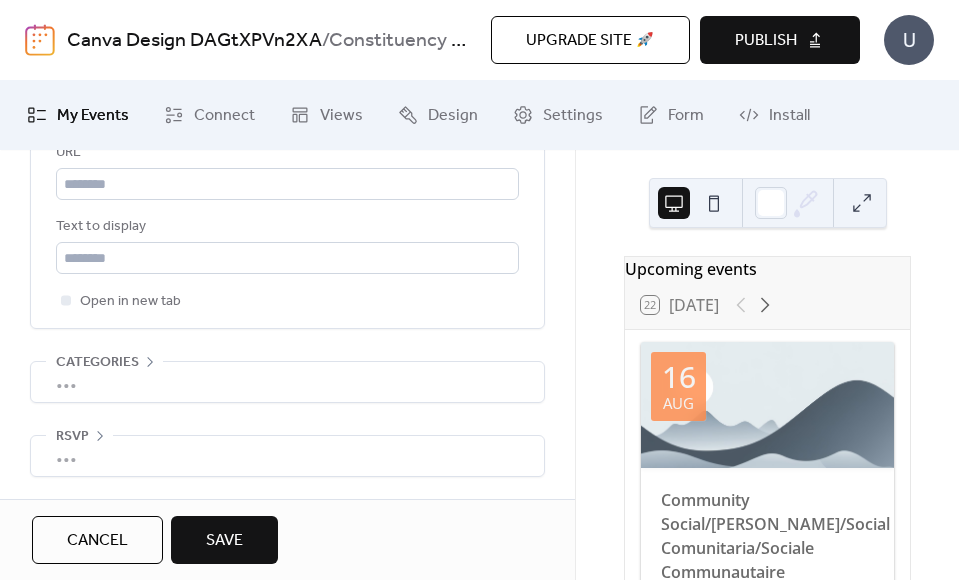 click on "Save" at bounding box center (224, 541) 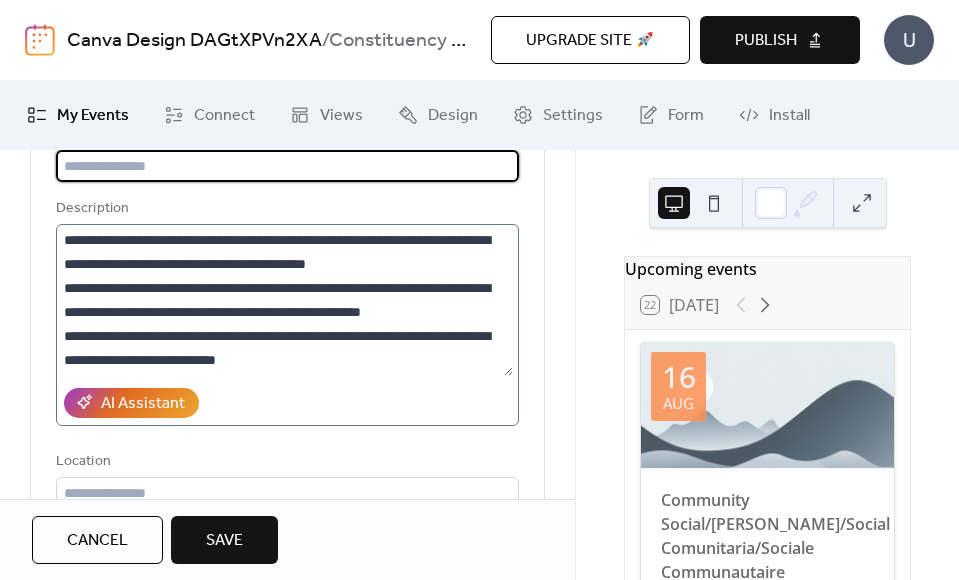 scroll, scrollTop: 0, scrollLeft: 0, axis: both 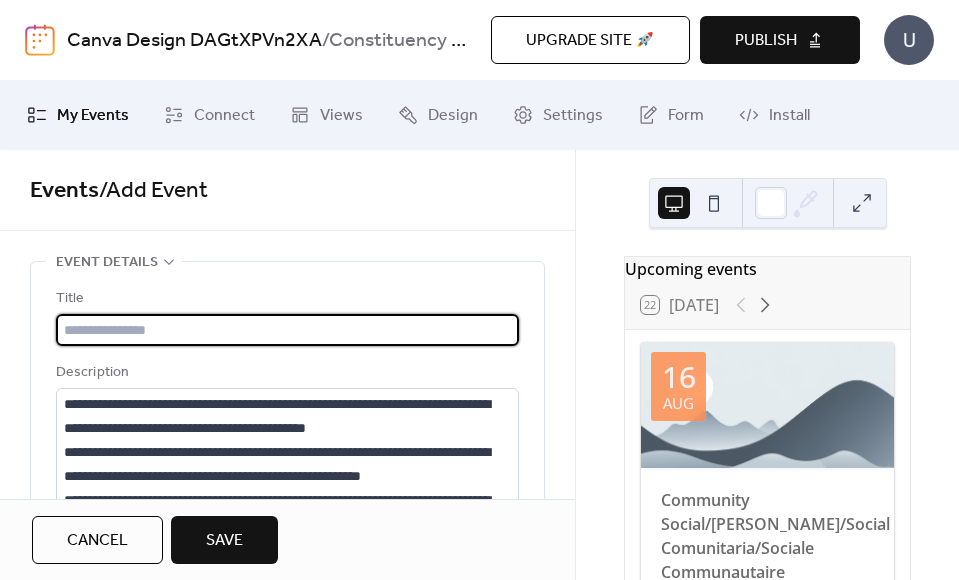 paste on "***" 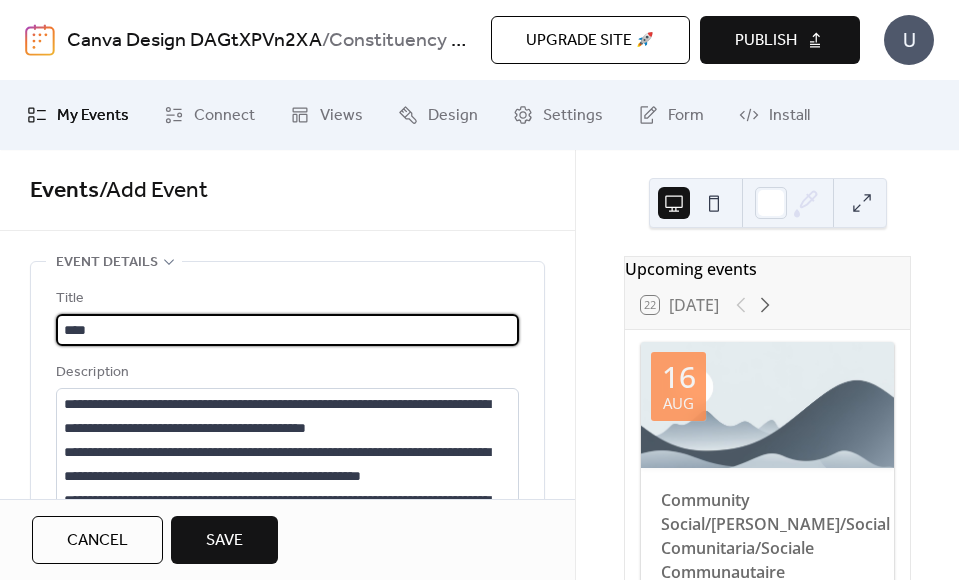 paste on "**********" 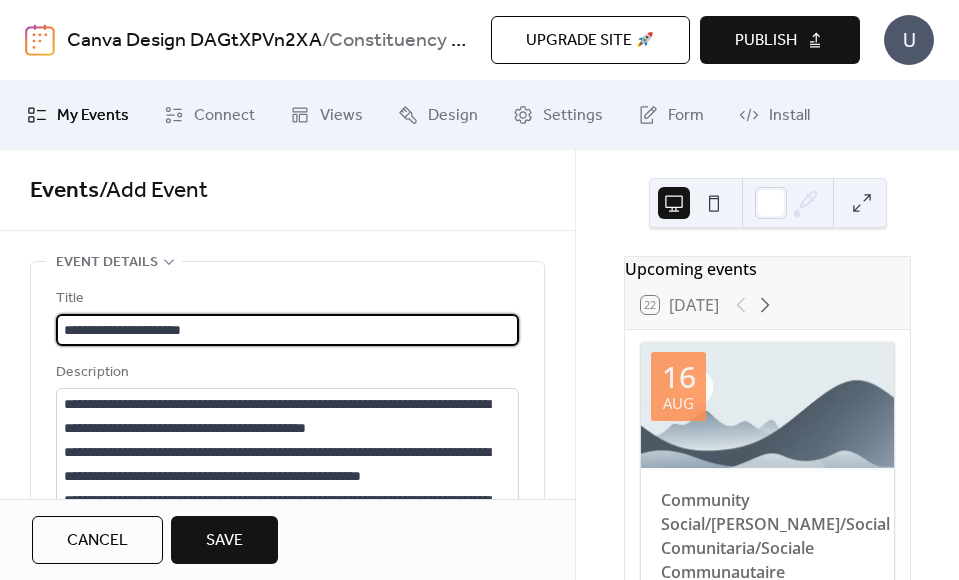paste on "**********" 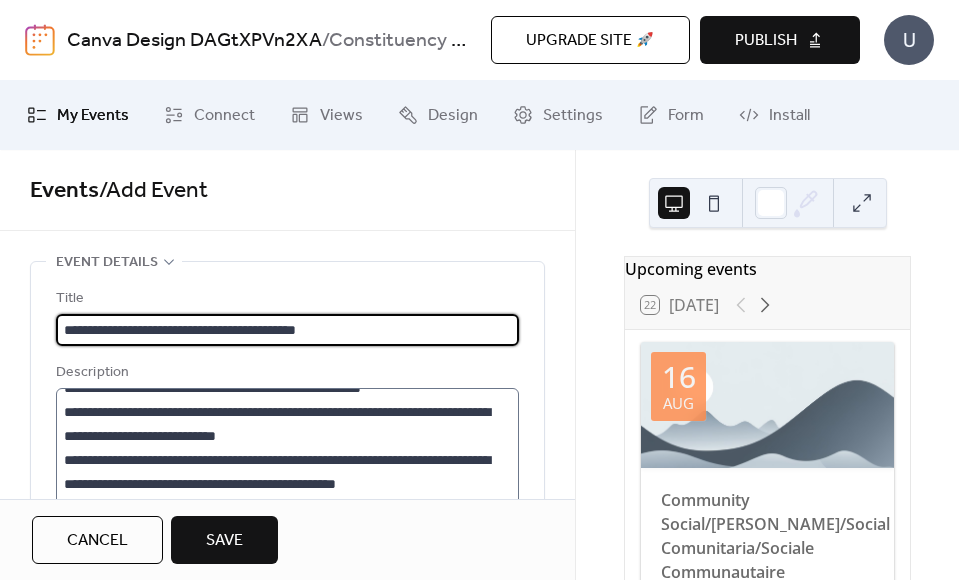 scroll, scrollTop: 98, scrollLeft: 0, axis: vertical 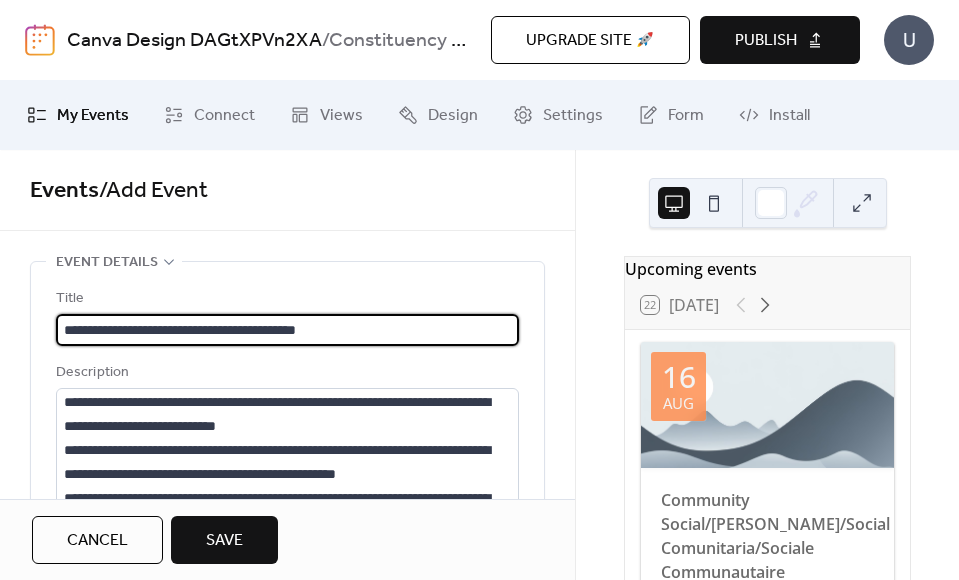 paste on "**********" 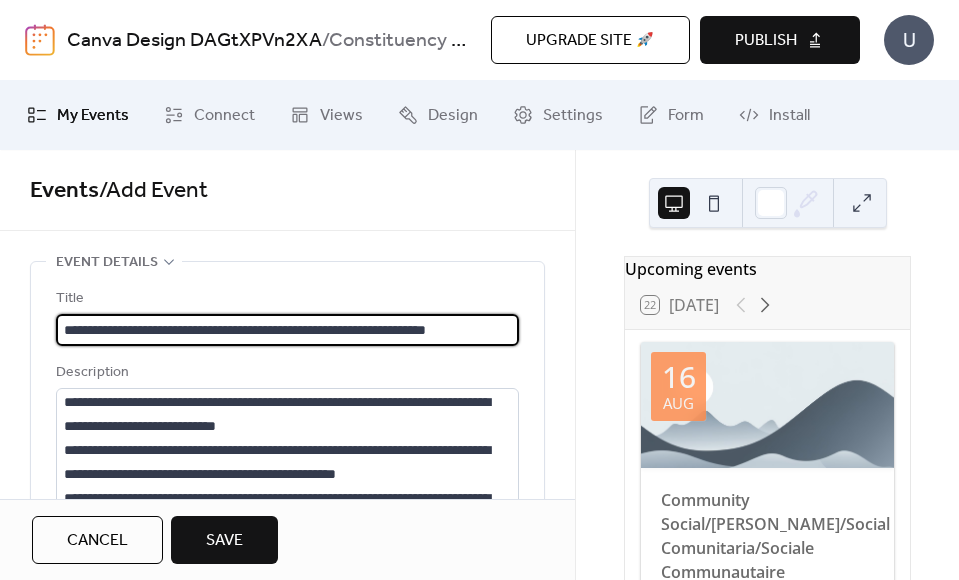 paste on "**********" 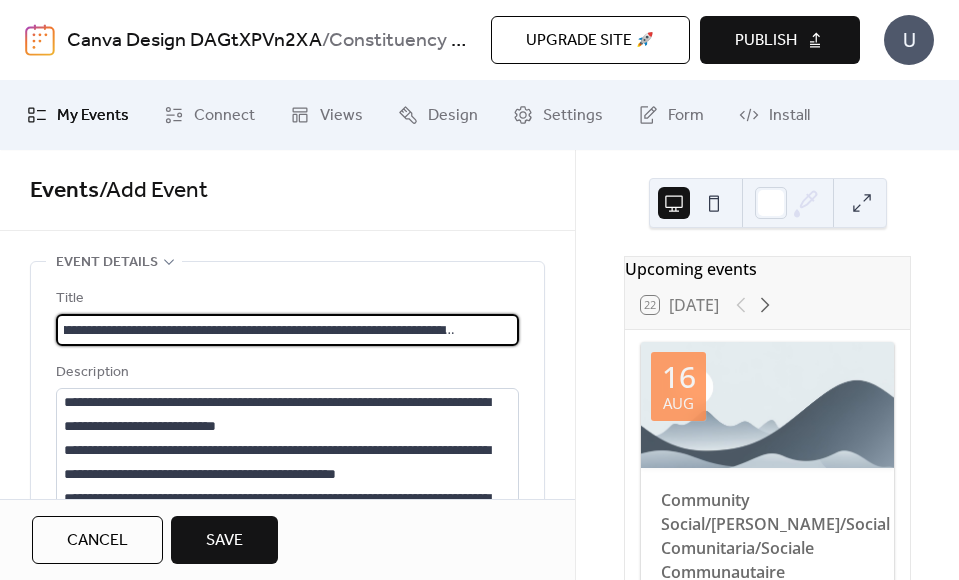 scroll, scrollTop: 1, scrollLeft: 167, axis: both 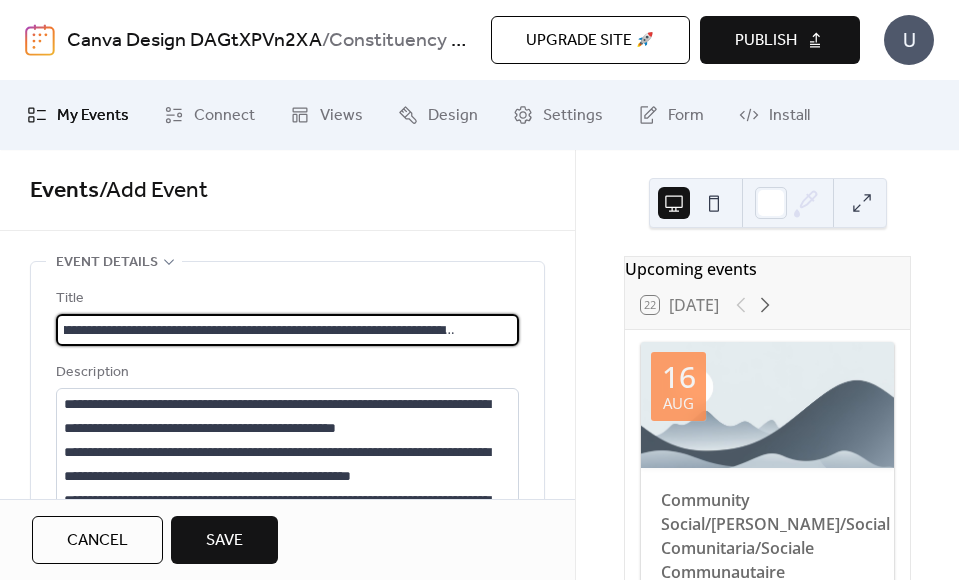 drag, startPoint x: 430, startPoint y: 331, endPoint x: 660, endPoint y: 342, distance: 230.2629 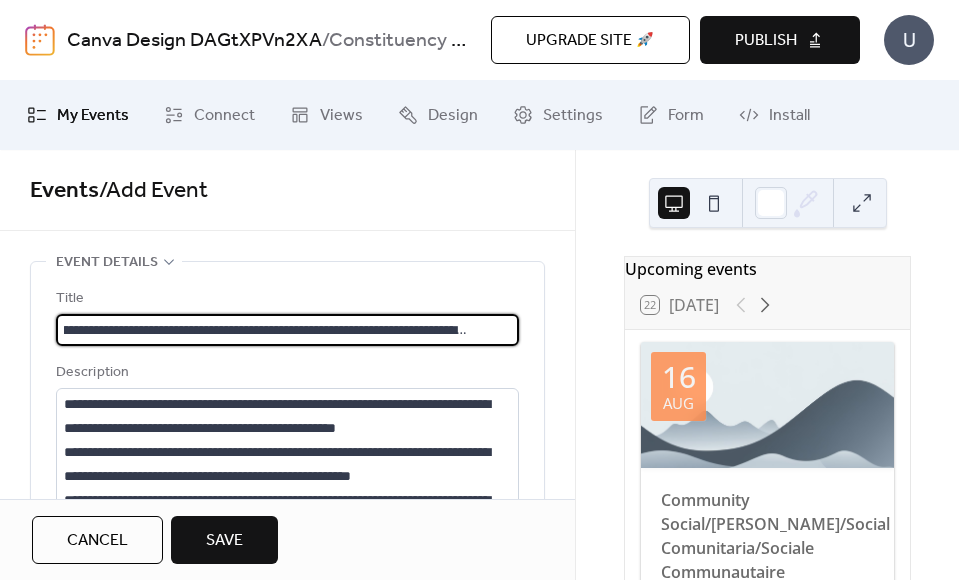 scroll, scrollTop: 1, scrollLeft: 0, axis: vertical 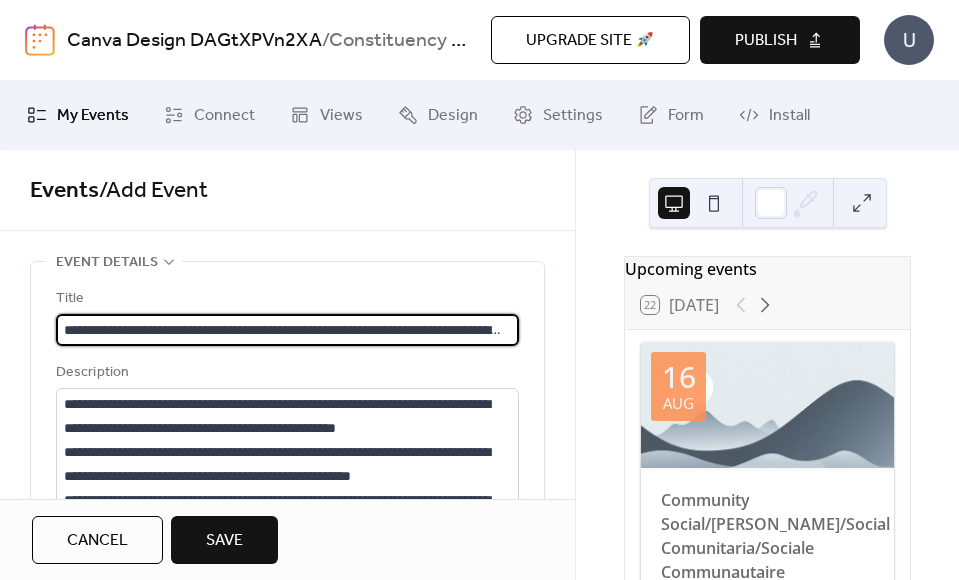 drag, startPoint x: 254, startPoint y: 331, endPoint x: -29, endPoint y: 339, distance: 283.11304 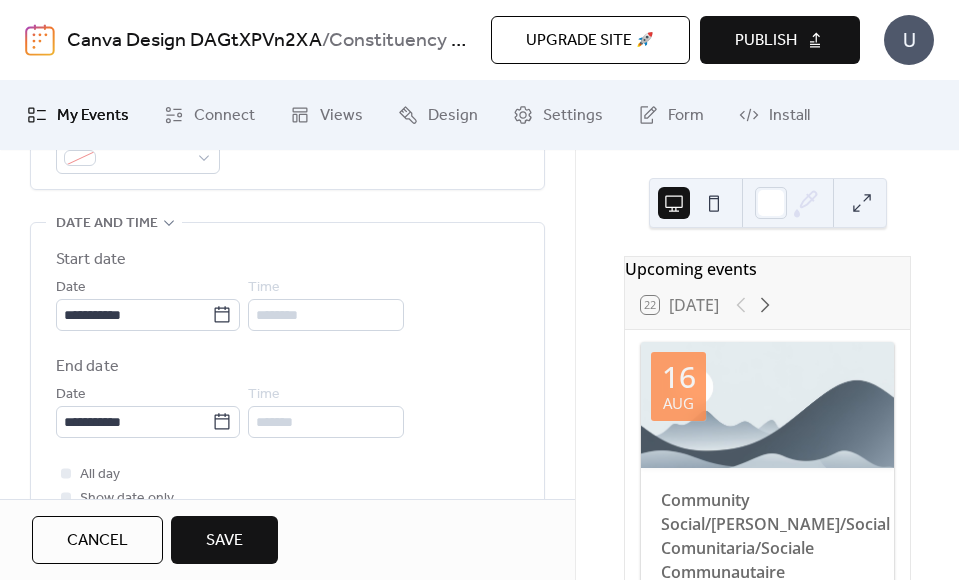 scroll, scrollTop: 1326, scrollLeft: 0, axis: vertical 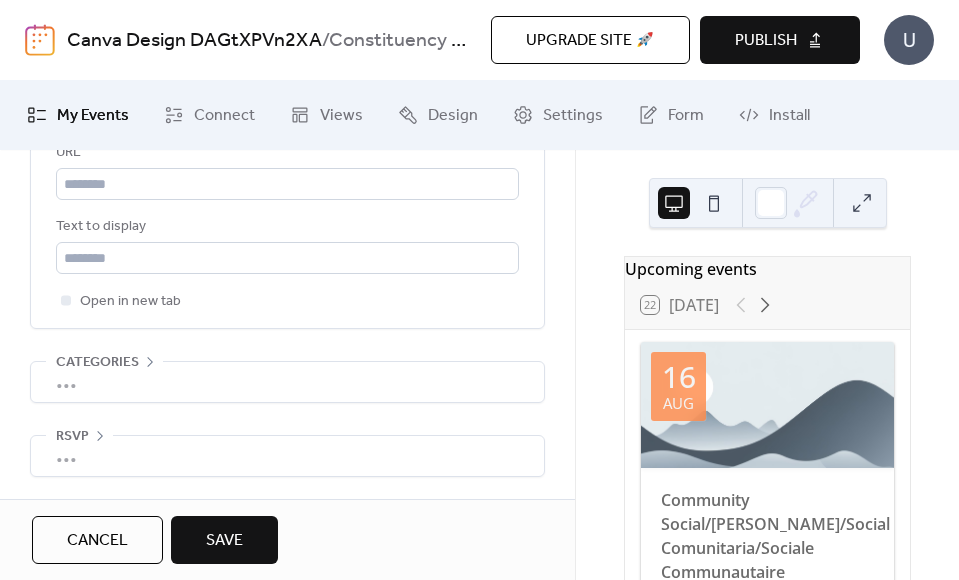 type on "**********" 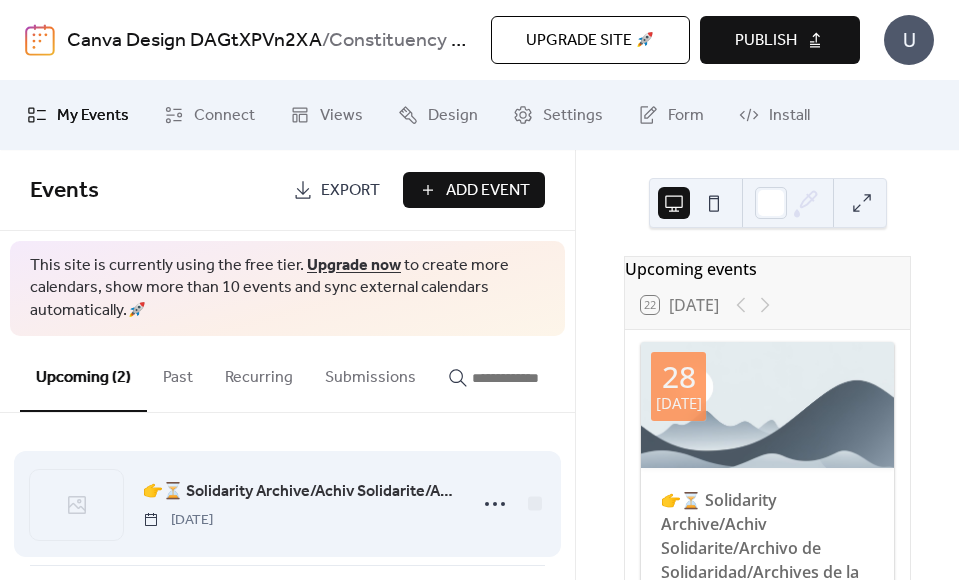 click on "👉⏳ Solidarity Archive/Achiv Solidarite/Archivo de Solidaridad/Archives de la solidarité/Kumbukumbu ya Mshikamano/Arquivo Solidário [DATE]" at bounding box center [287, 504] 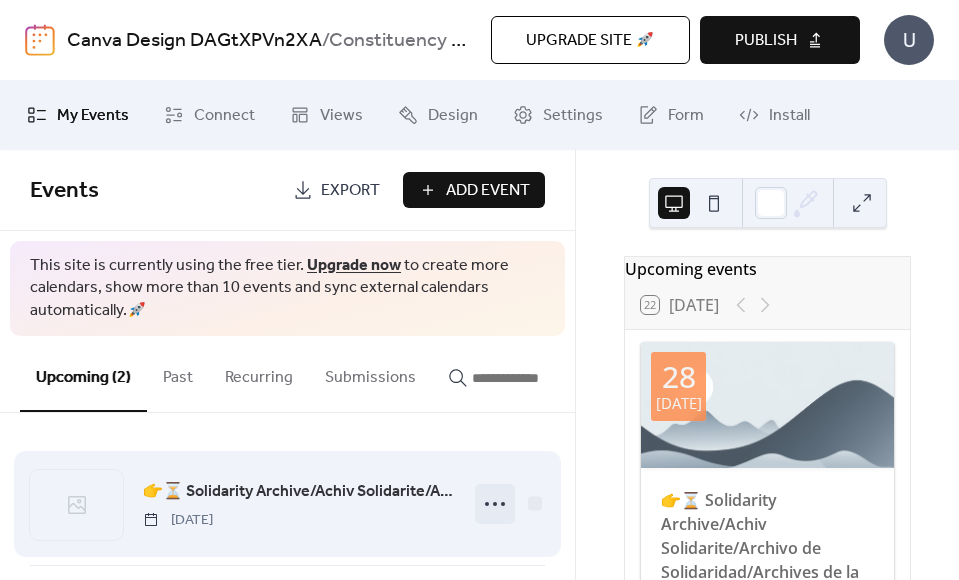 click 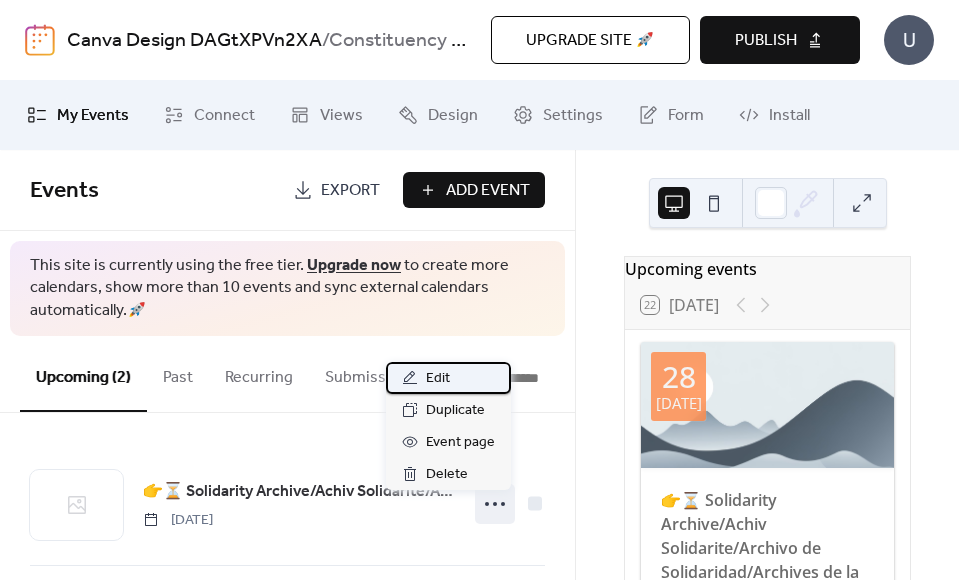 click on "Edit" at bounding box center (448, 378) 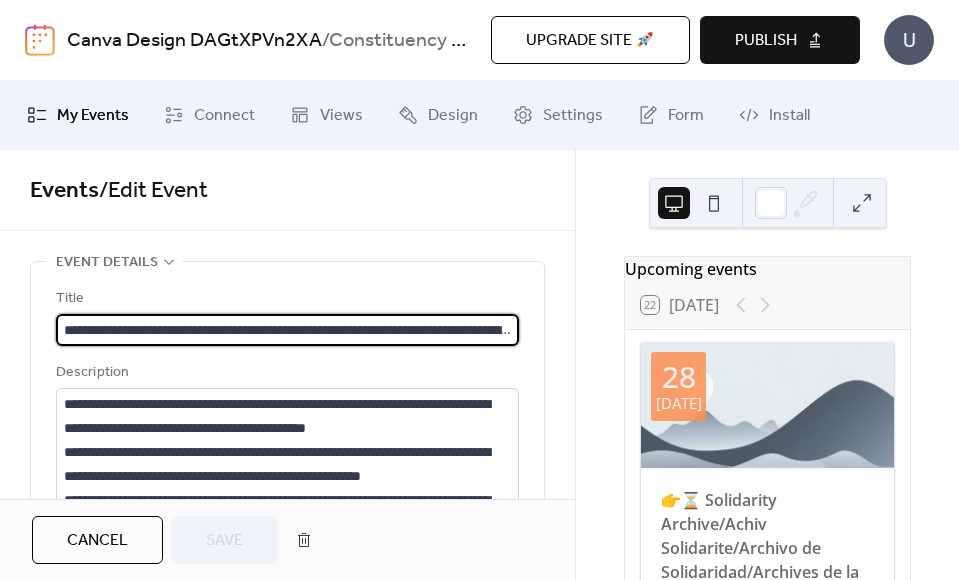 scroll, scrollTop: 0, scrollLeft: 366, axis: horizontal 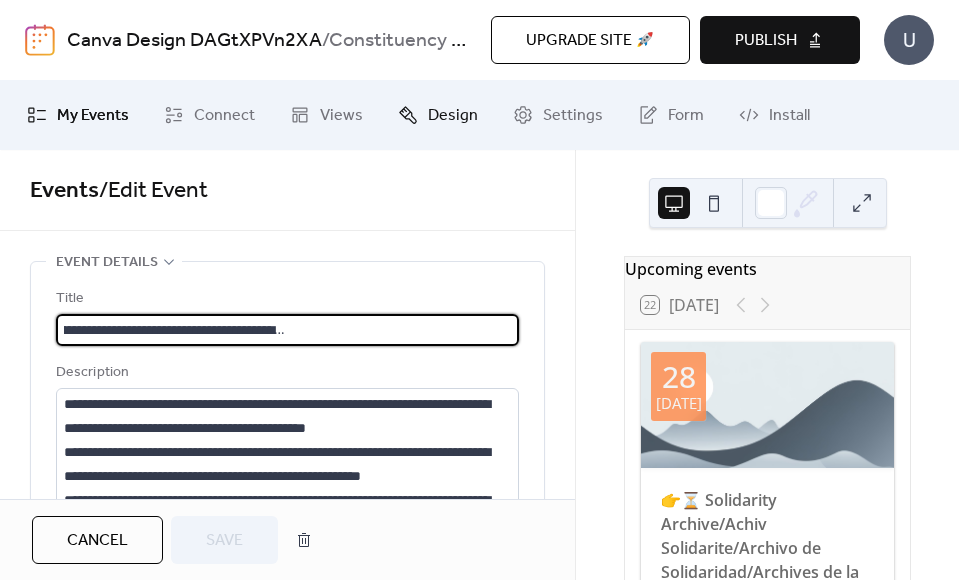 click on "Design" at bounding box center [453, 116] 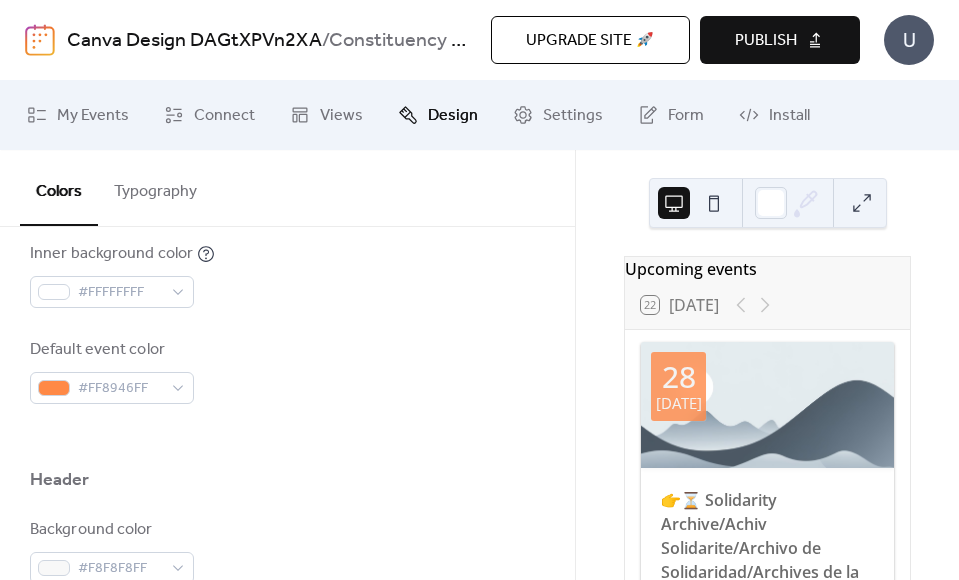 scroll, scrollTop: 702, scrollLeft: 0, axis: vertical 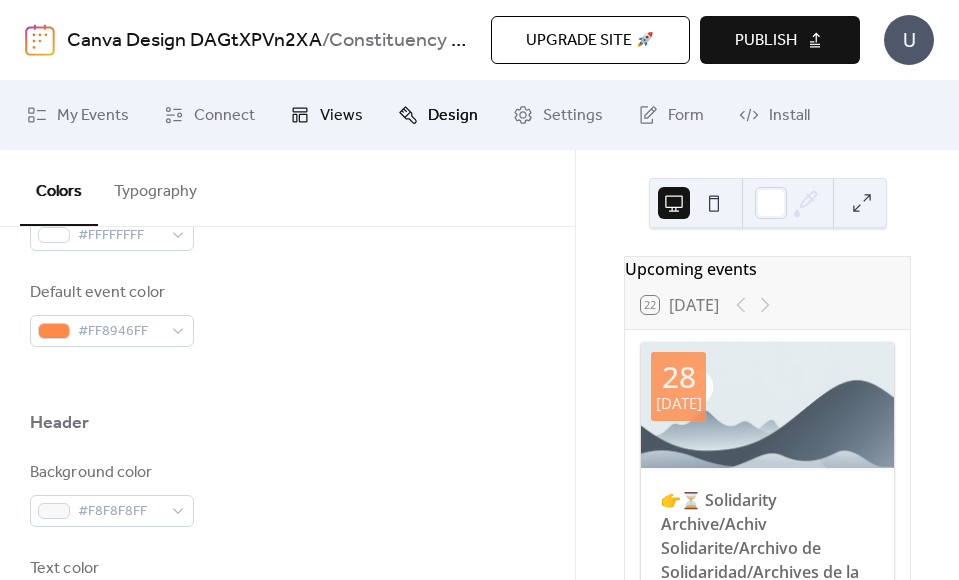 click on "Views" at bounding box center (341, 116) 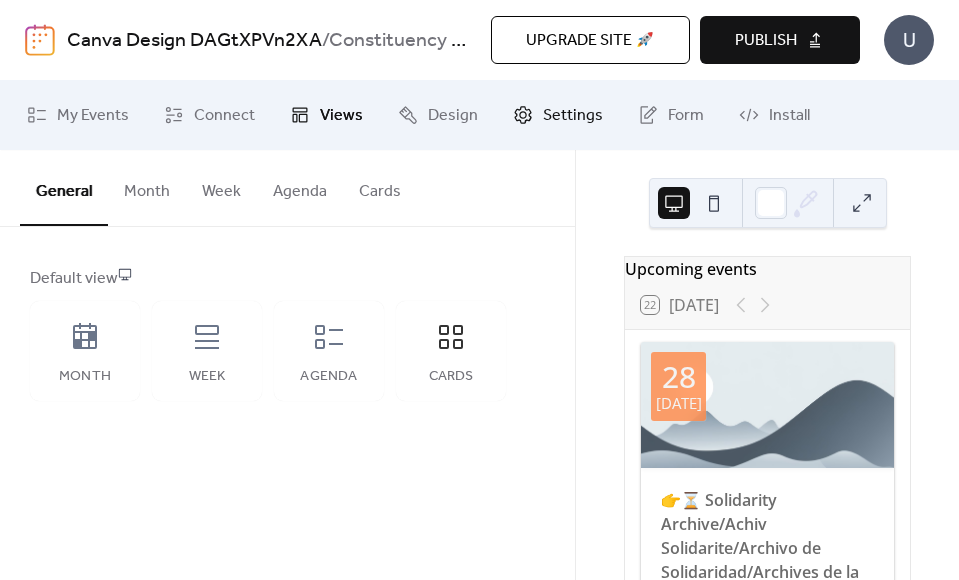 click on "Settings" at bounding box center [573, 116] 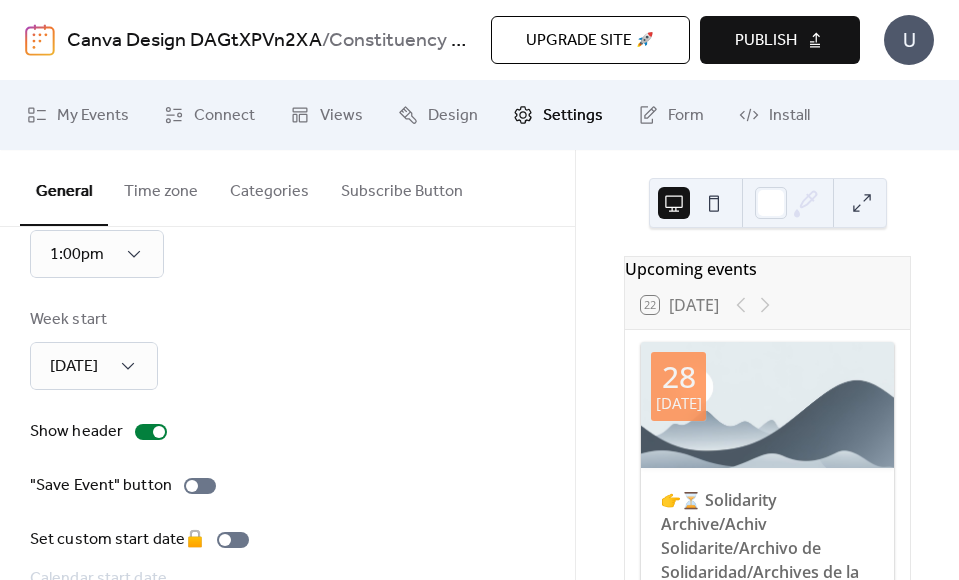 scroll, scrollTop: 338, scrollLeft: 0, axis: vertical 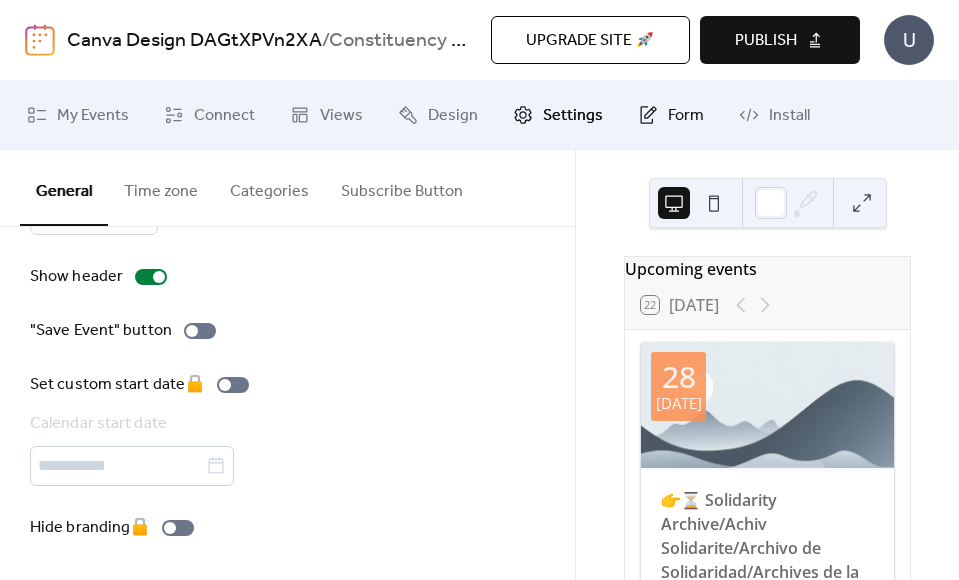 click on "Form" at bounding box center [686, 116] 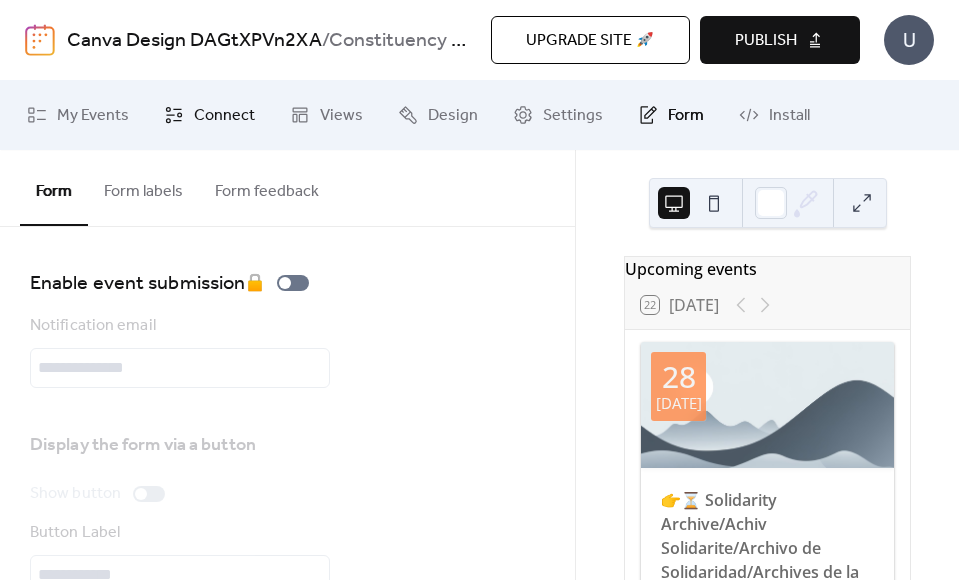 click on "Connect" at bounding box center [224, 116] 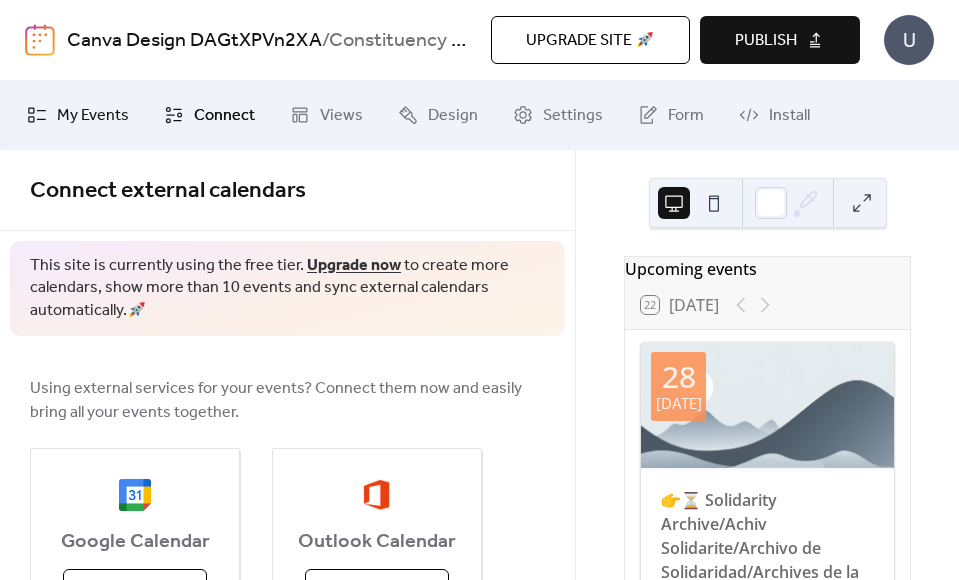 click on "My Events" at bounding box center [93, 116] 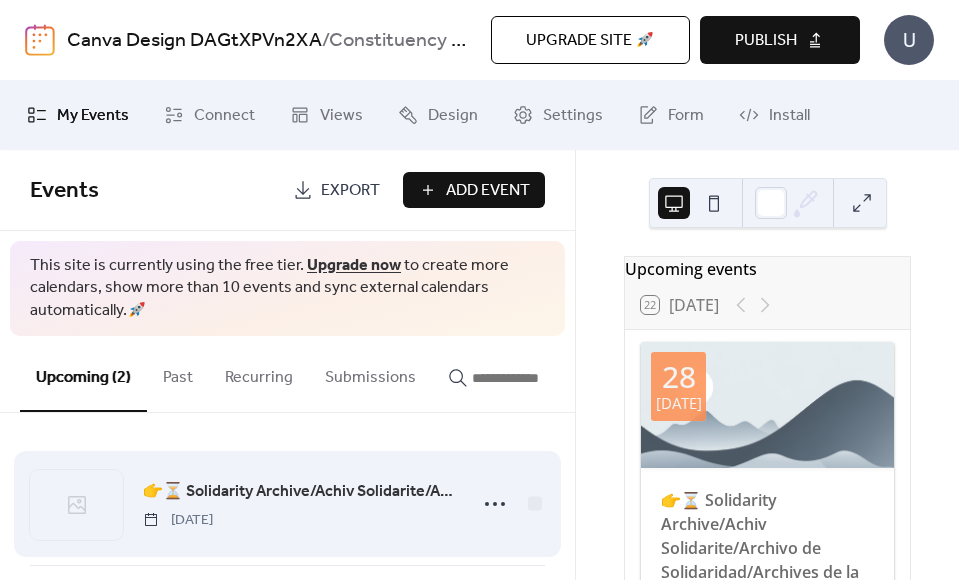 scroll, scrollTop: 144, scrollLeft: 0, axis: vertical 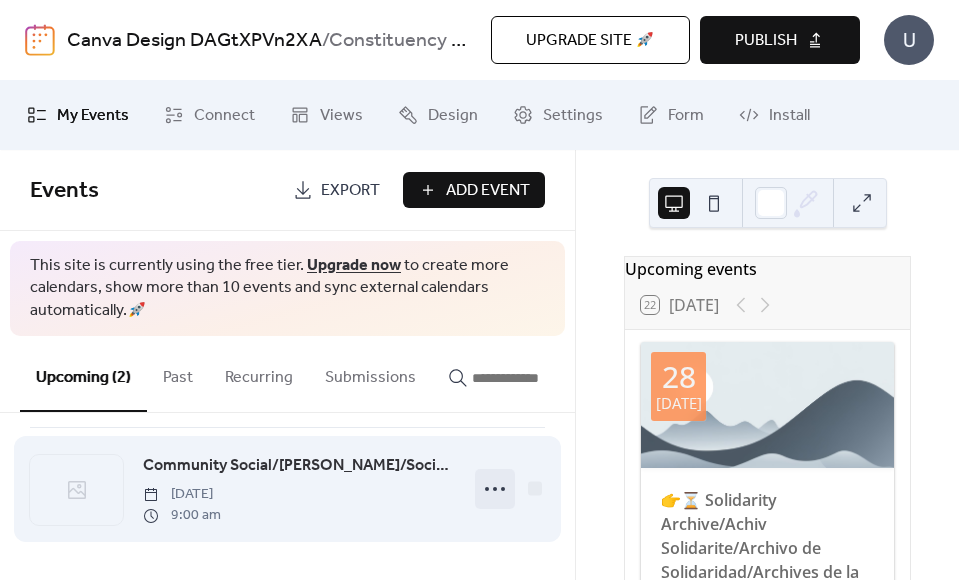 click 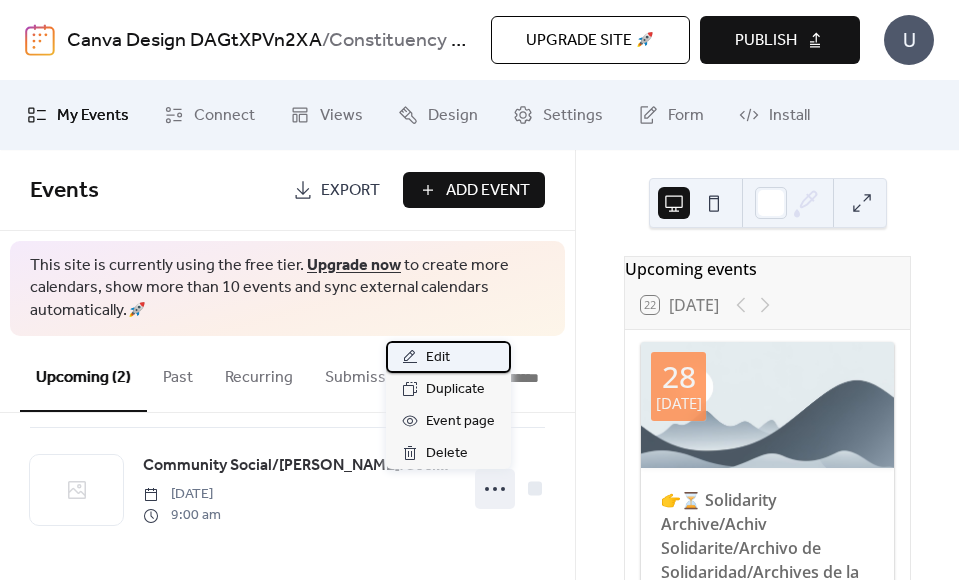 click on "Edit" at bounding box center (438, 358) 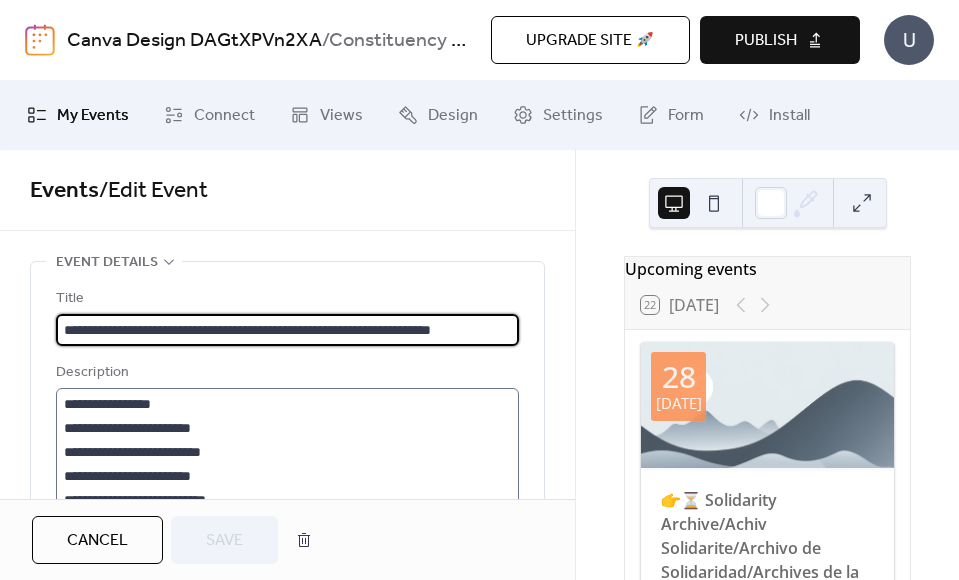 scroll, scrollTop: 0, scrollLeft: 43, axis: horizontal 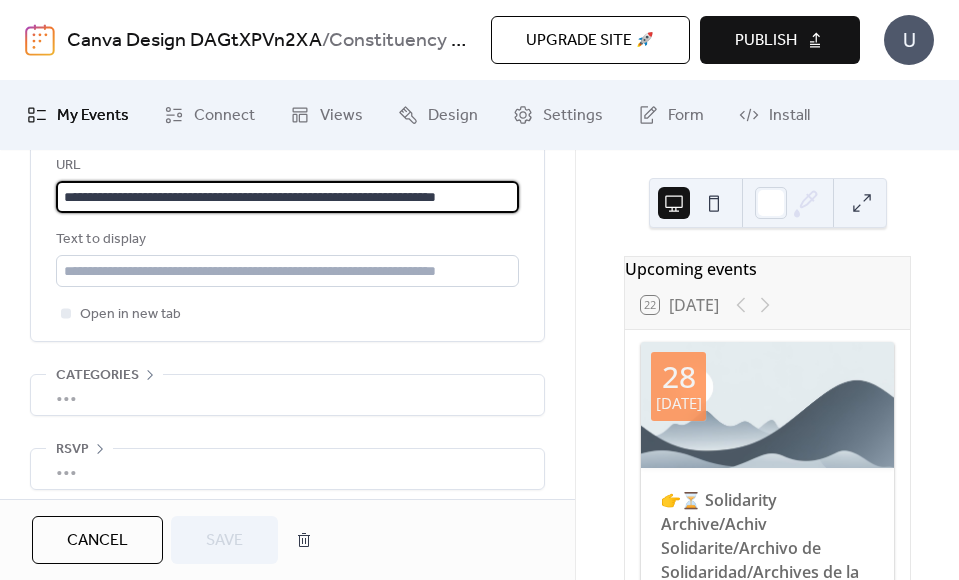 click on "**********" at bounding box center [287, 197] 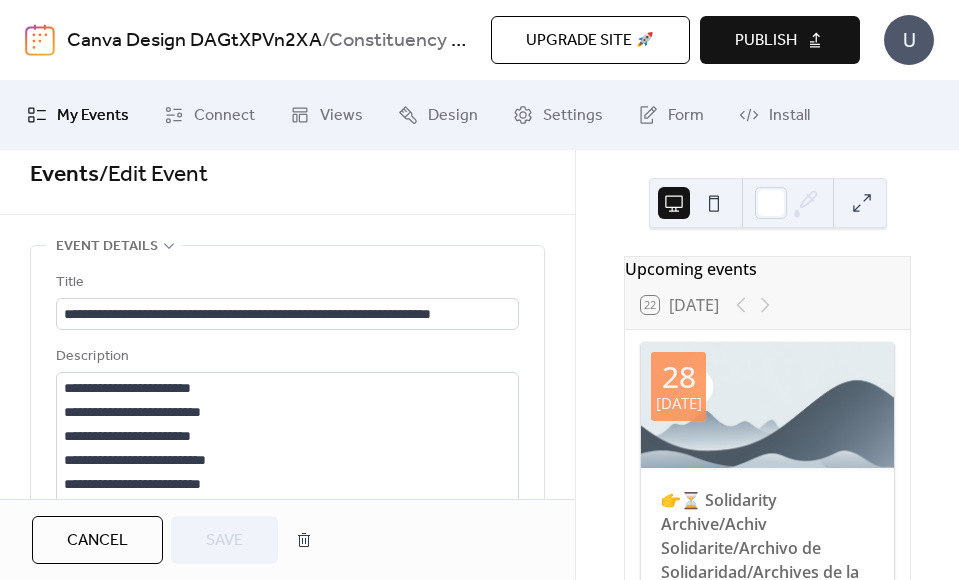 scroll, scrollTop: 0, scrollLeft: 0, axis: both 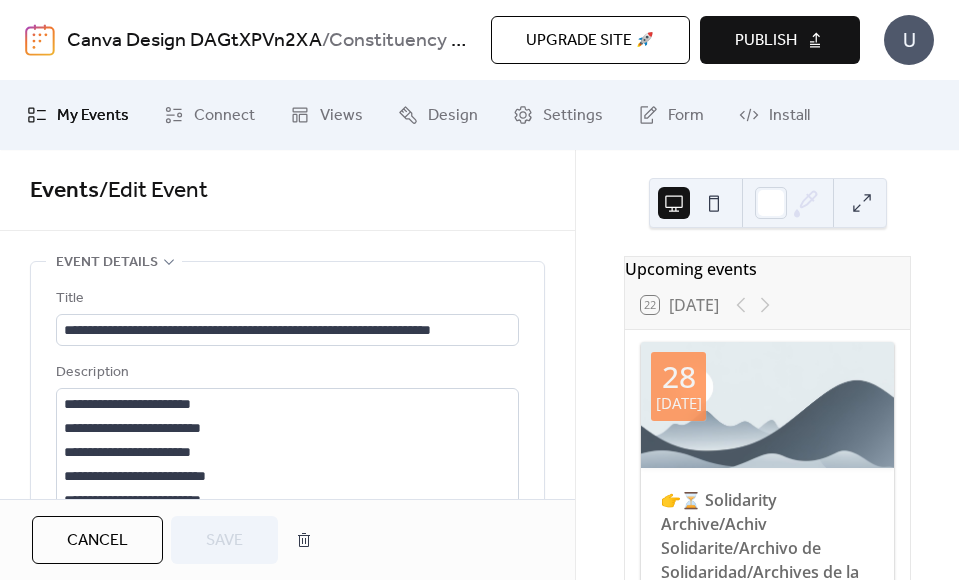 click on "**********" at bounding box center [287, 324] 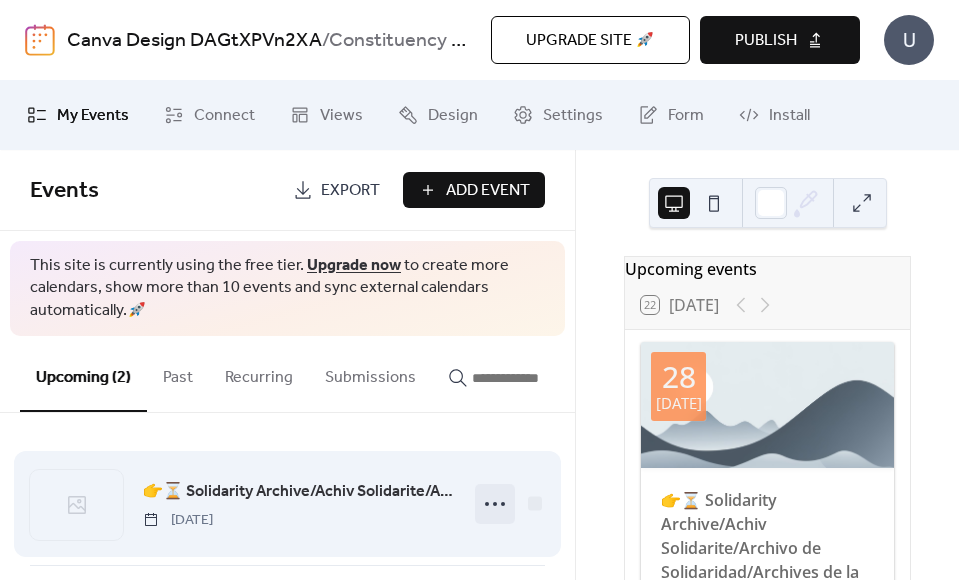 click 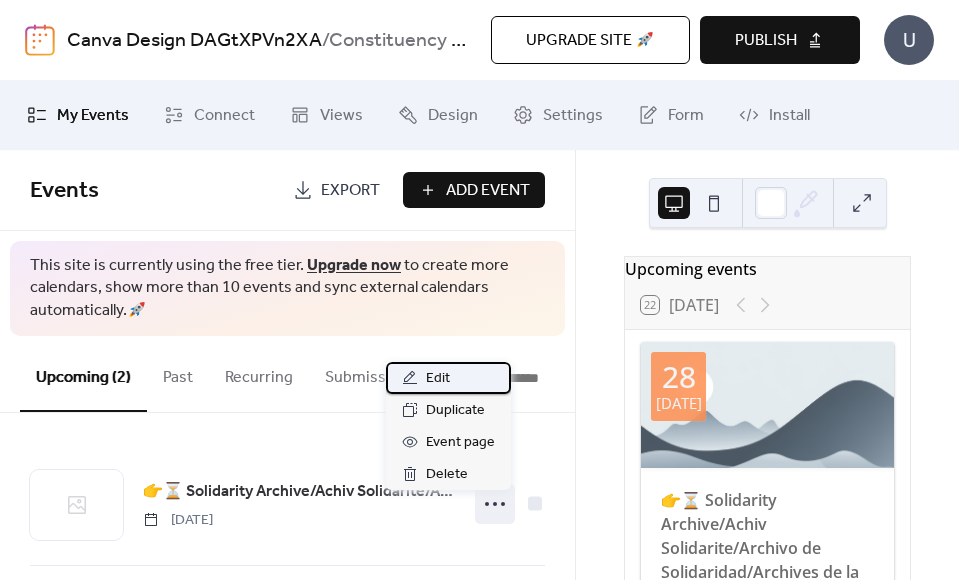 click on "Edit" at bounding box center (448, 378) 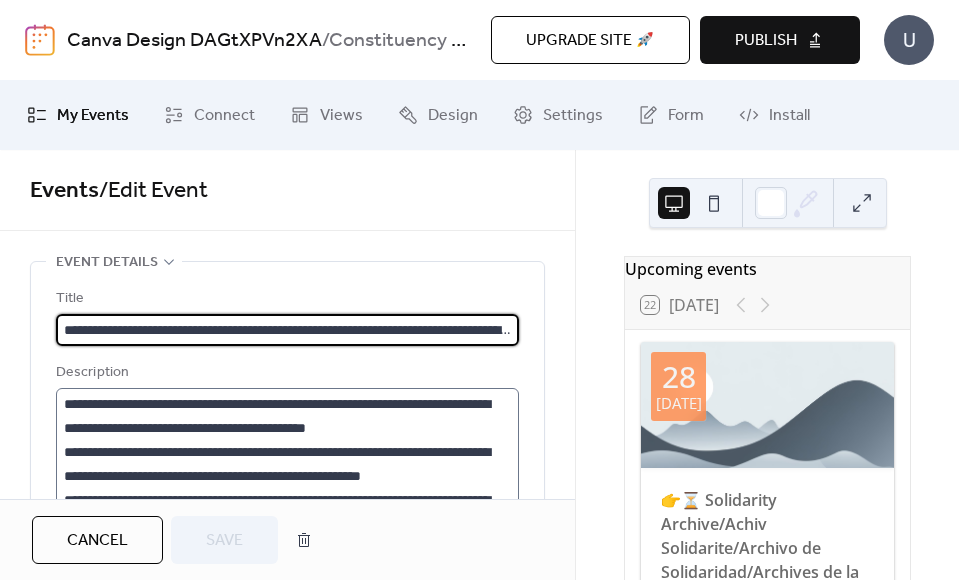 scroll, scrollTop: 0, scrollLeft: 366, axis: horizontal 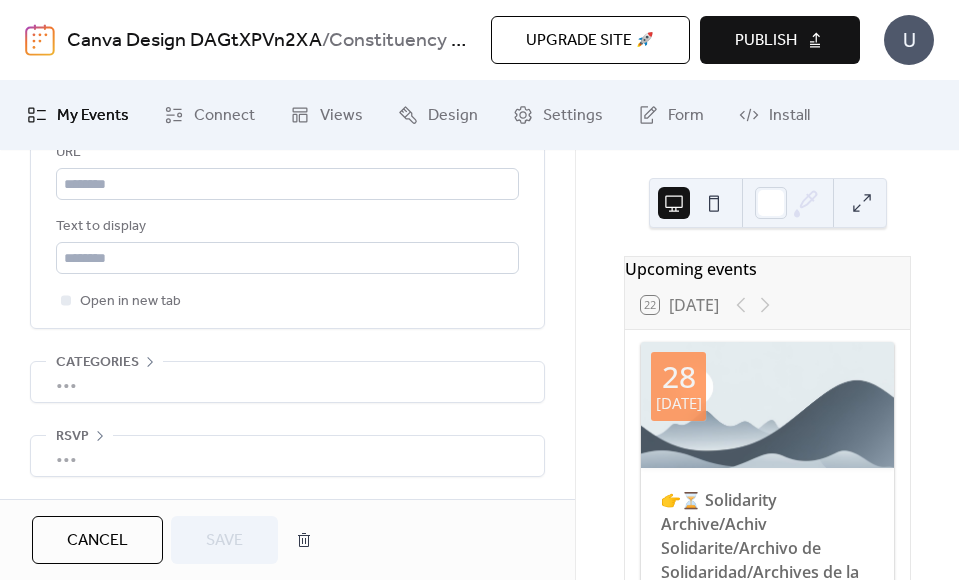 click on "•••" at bounding box center (287, 382) 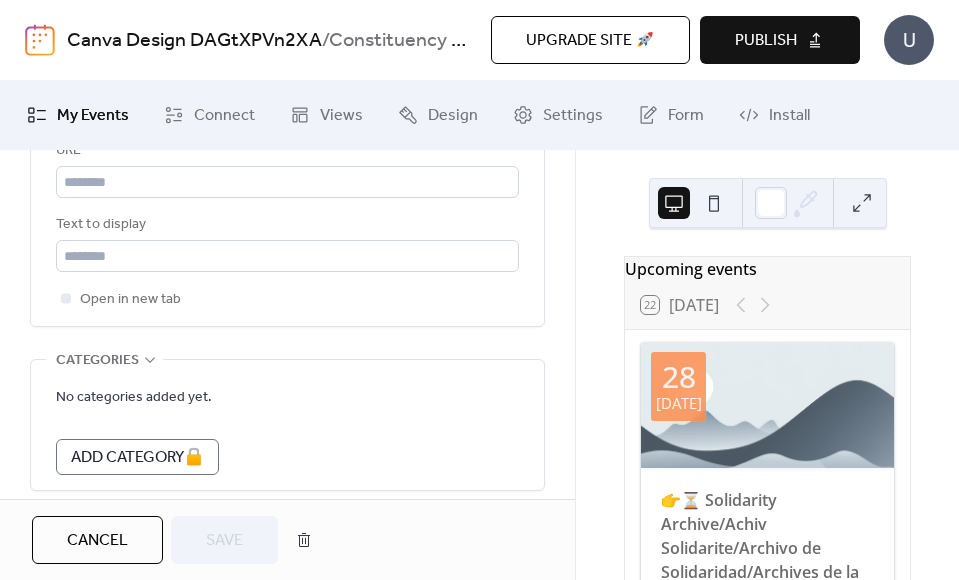 scroll, scrollTop: 1416, scrollLeft: 0, axis: vertical 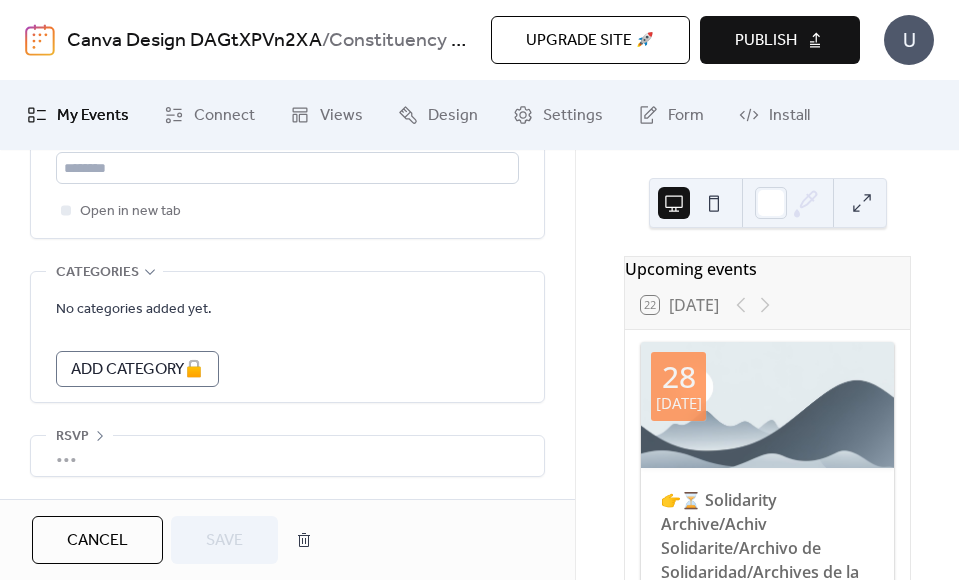 click on "•••" at bounding box center [287, 456] 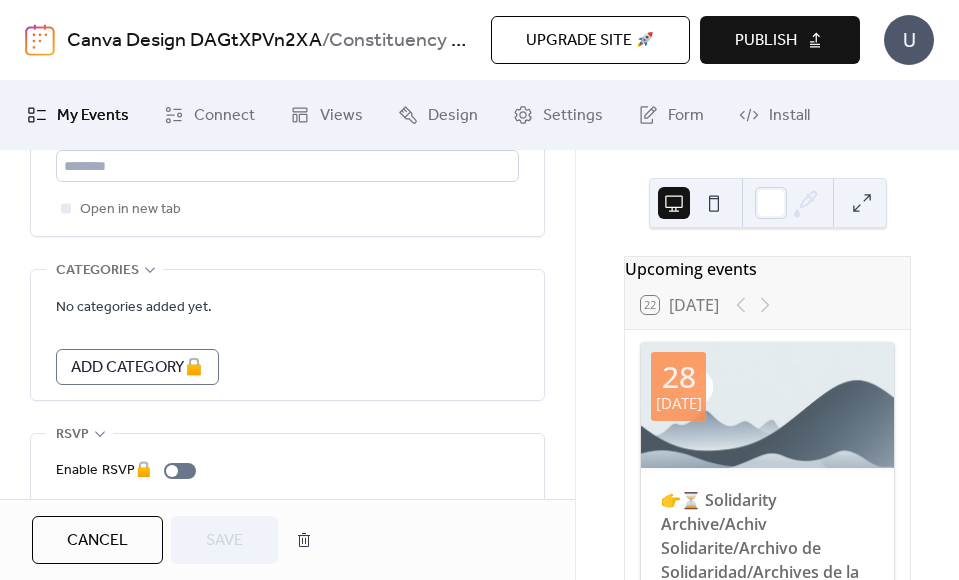 scroll, scrollTop: 1488, scrollLeft: 0, axis: vertical 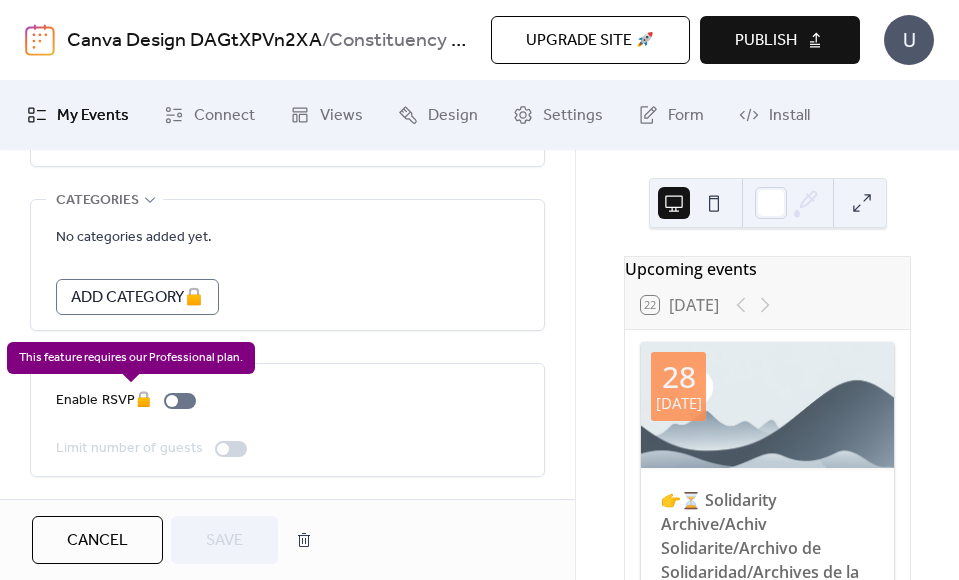 click on "Enable RSVP  🔒" at bounding box center [130, 401] 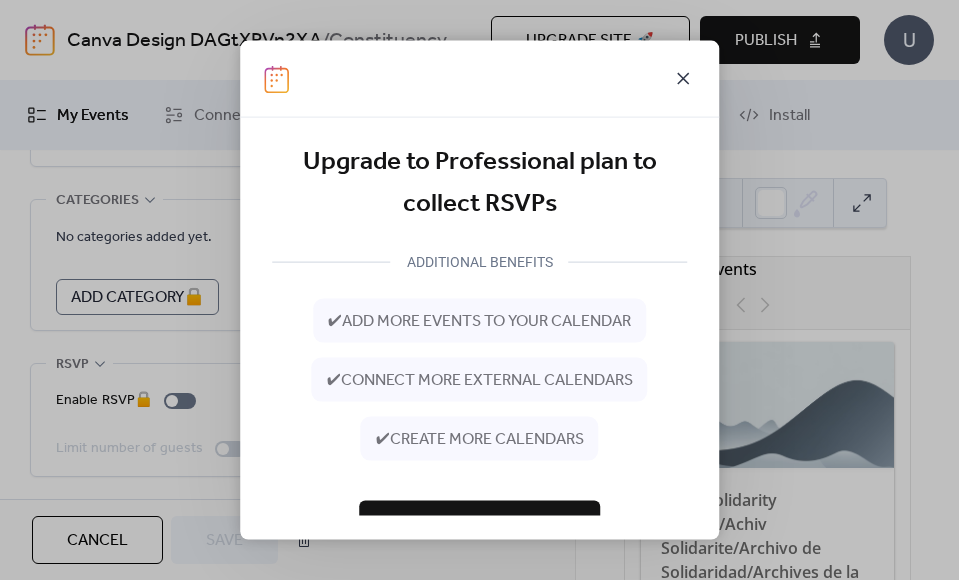 click 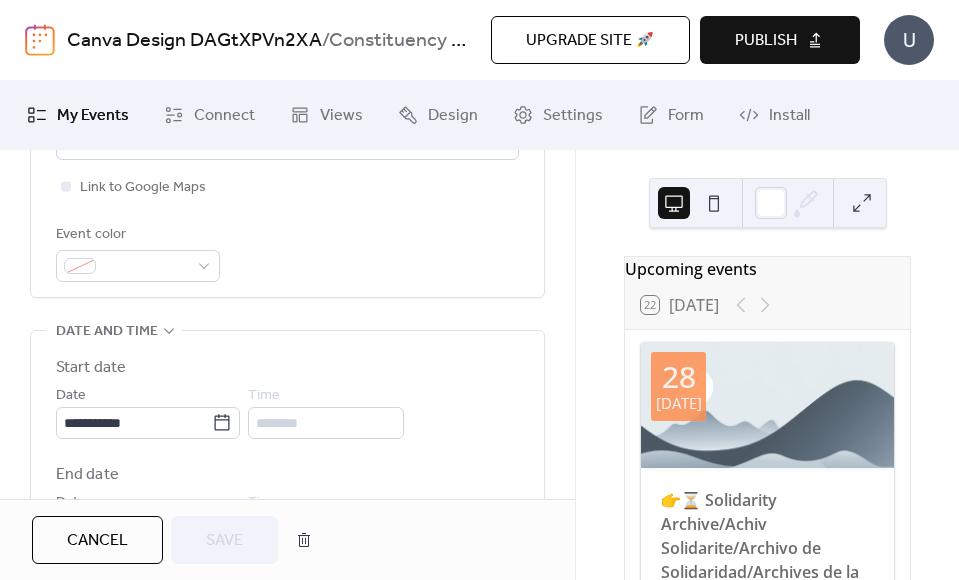 scroll, scrollTop: 0, scrollLeft: 0, axis: both 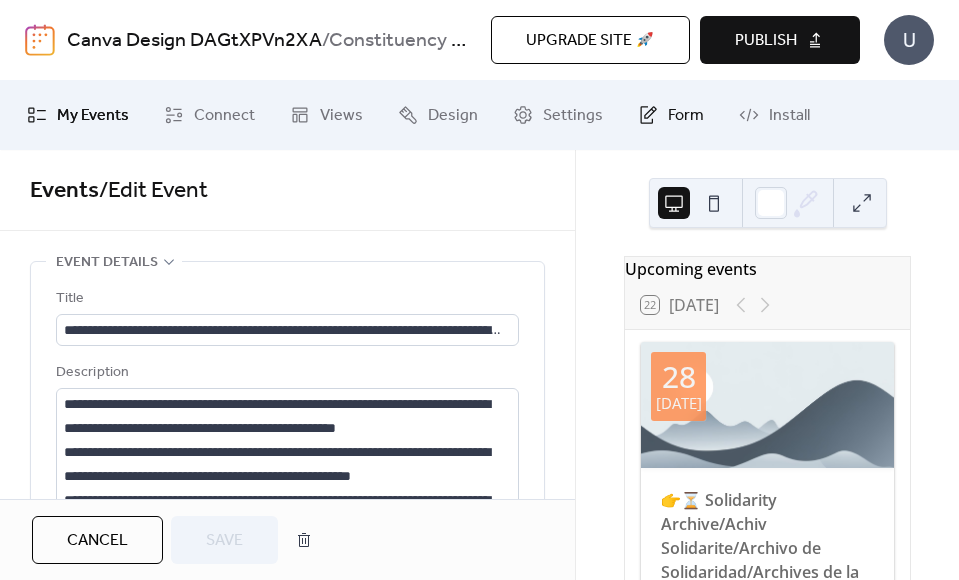 click on "Form" at bounding box center [686, 116] 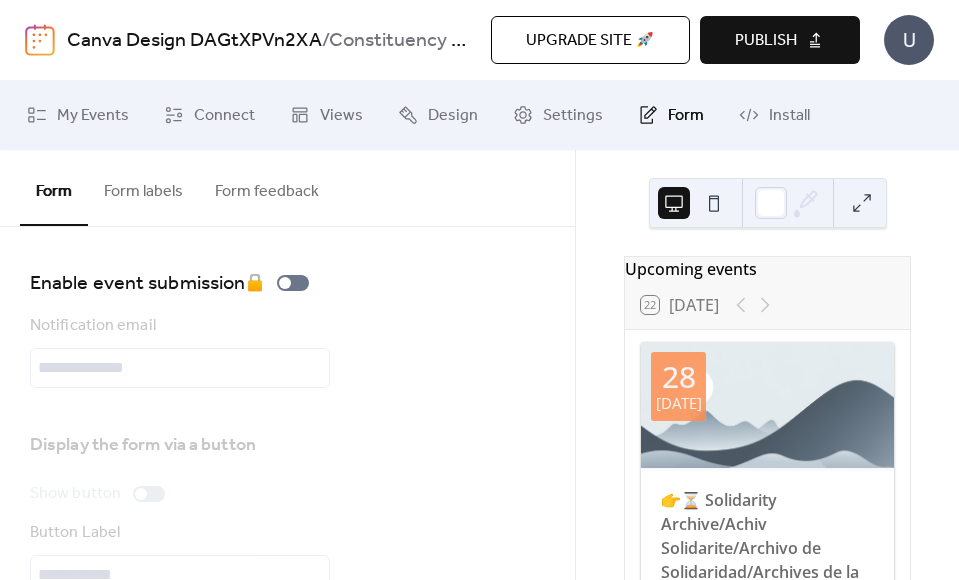 click on "Form labels" at bounding box center [143, 187] 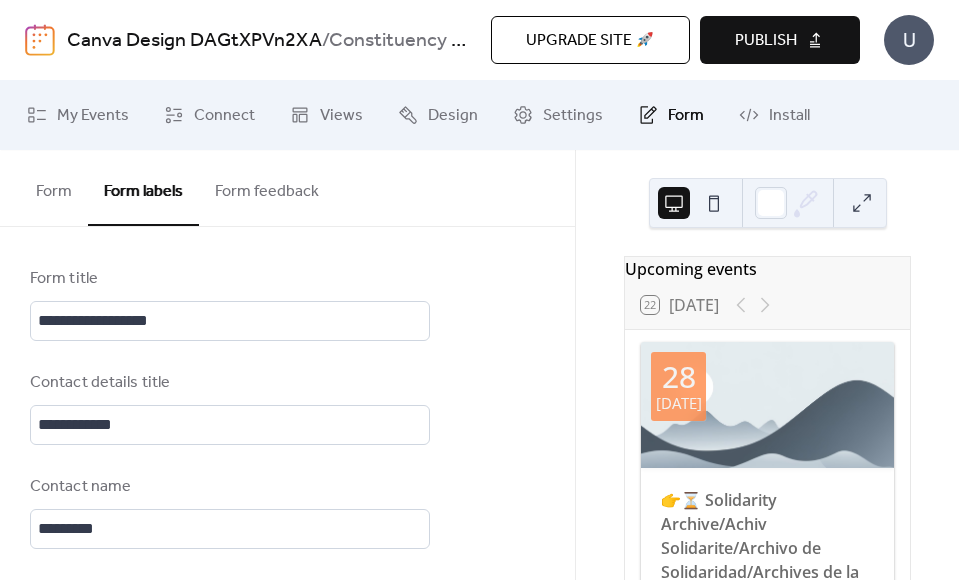 click on "Form feedback" at bounding box center (267, 187) 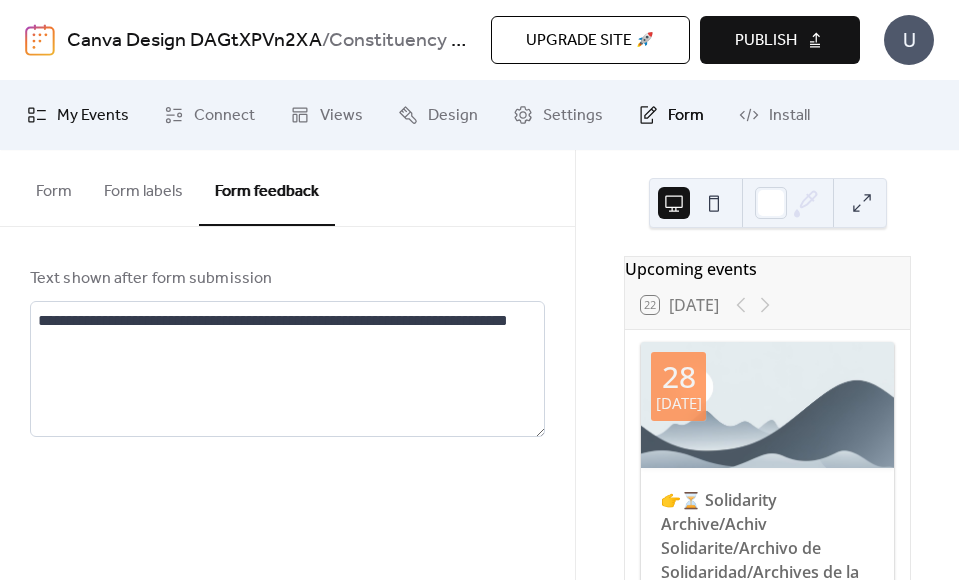 click on "My Events" at bounding box center (93, 116) 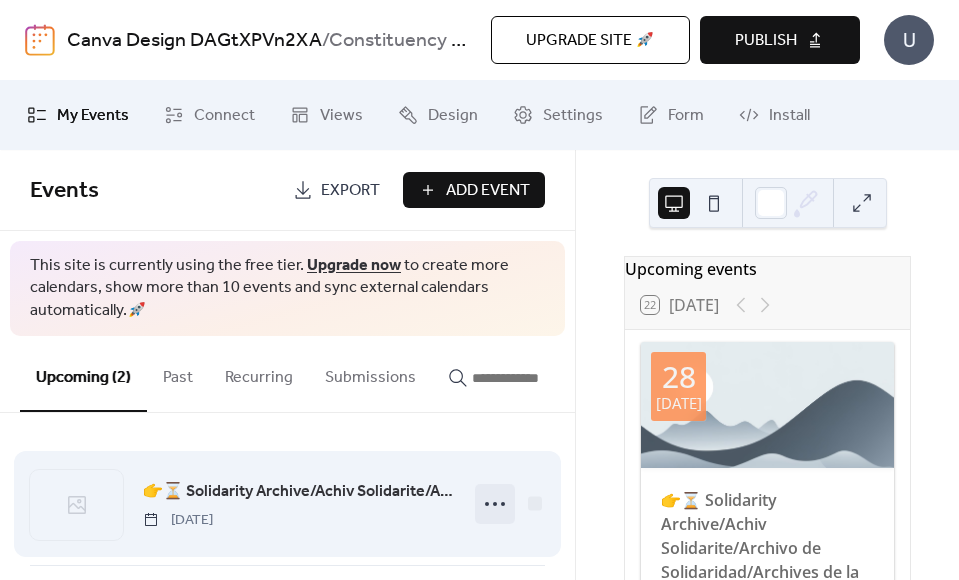 click 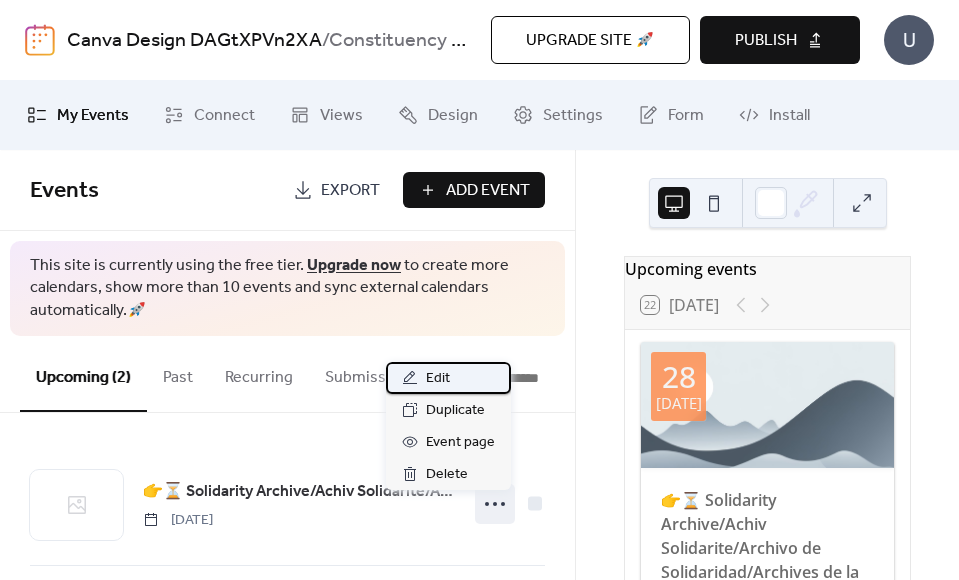 click on "Edit" at bounding box center (448, 378) 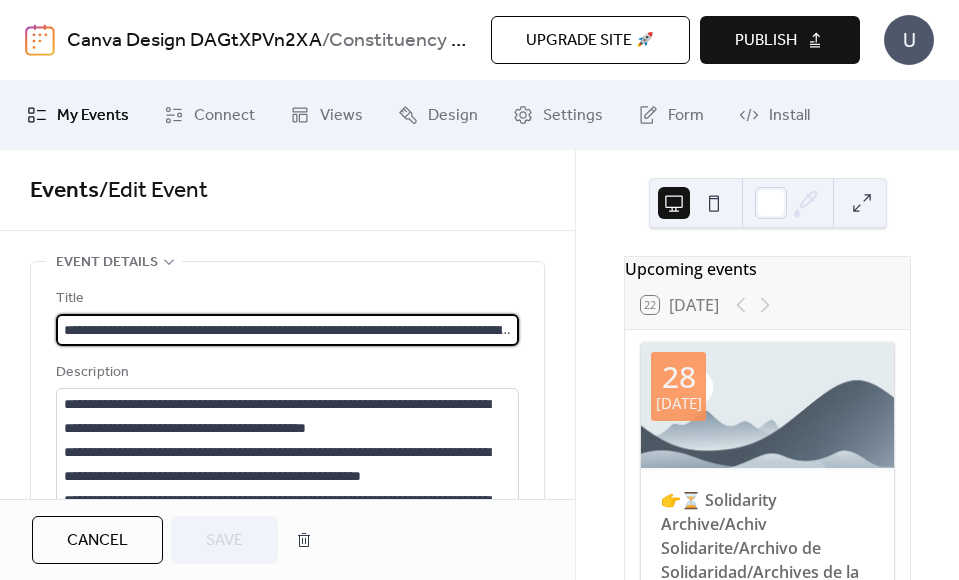 scroll, scrollTop: 0, scrollLeft: 366, axis: horizontal 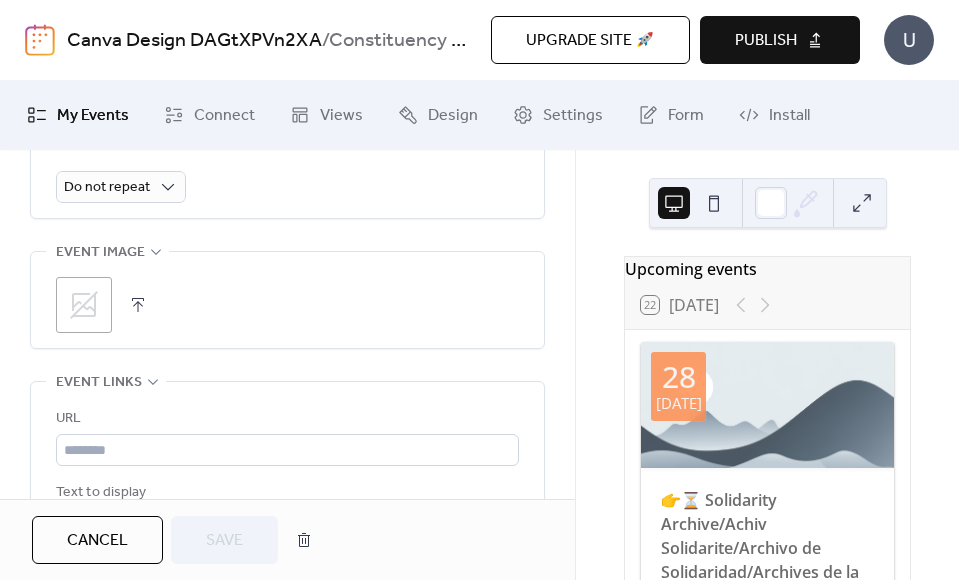 click at bounding box center (138, 305) 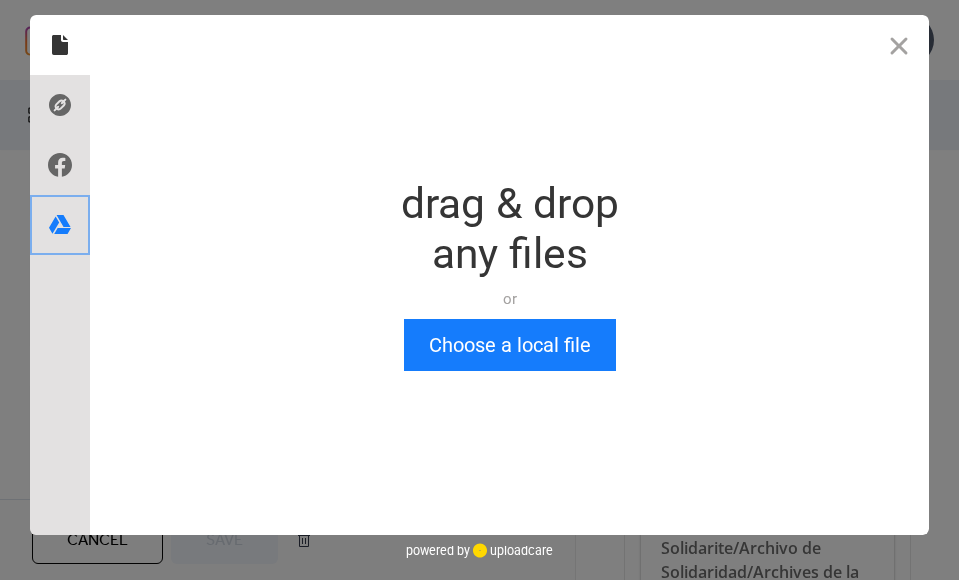 click 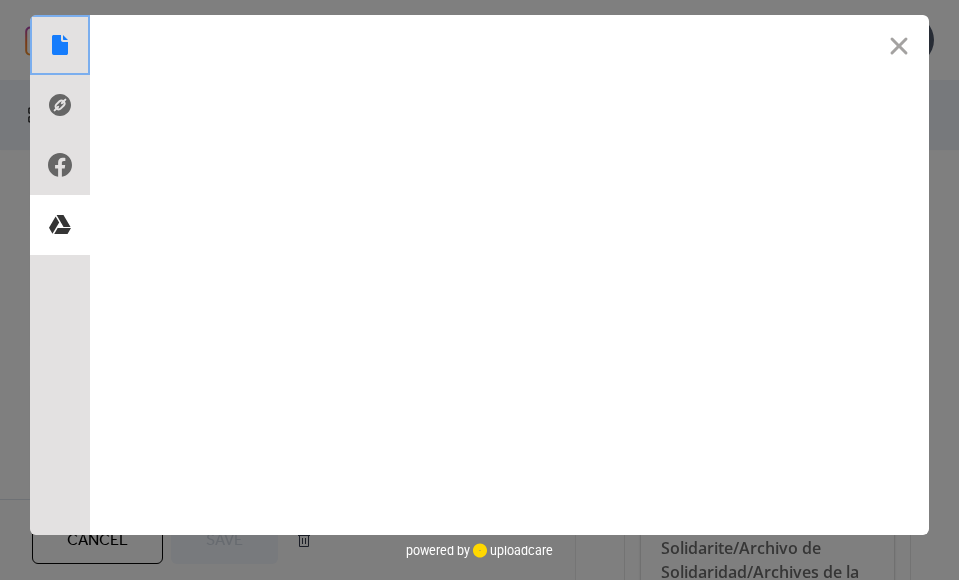 click 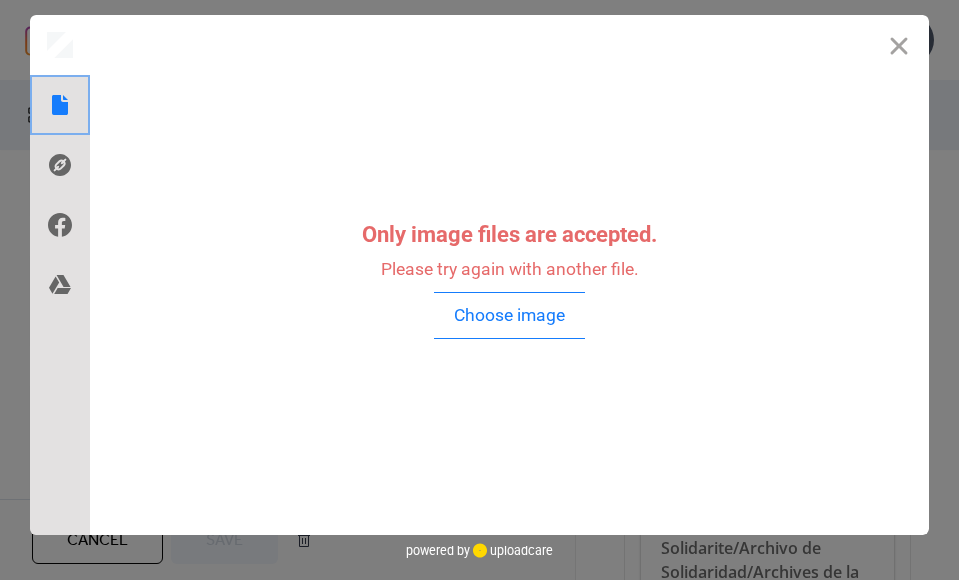 click 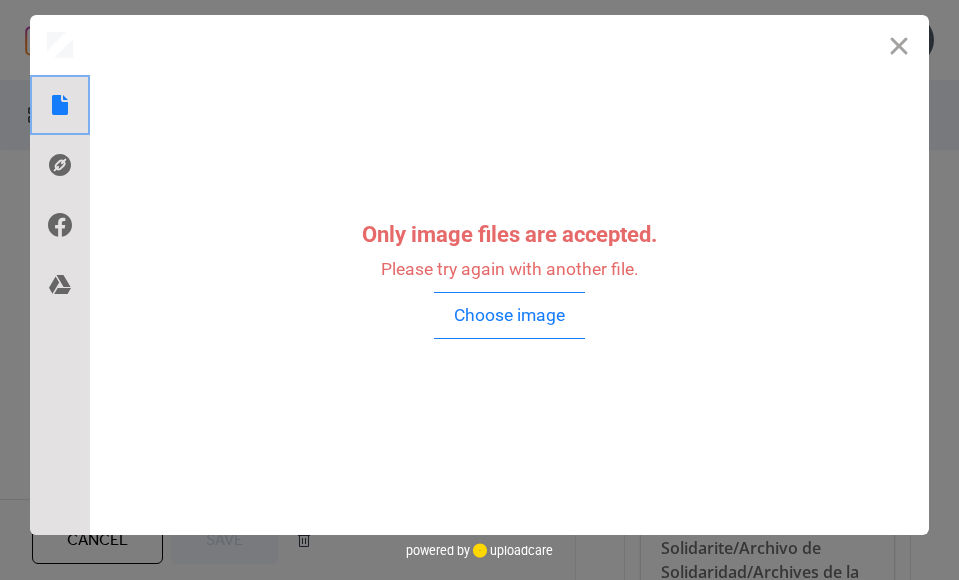 click 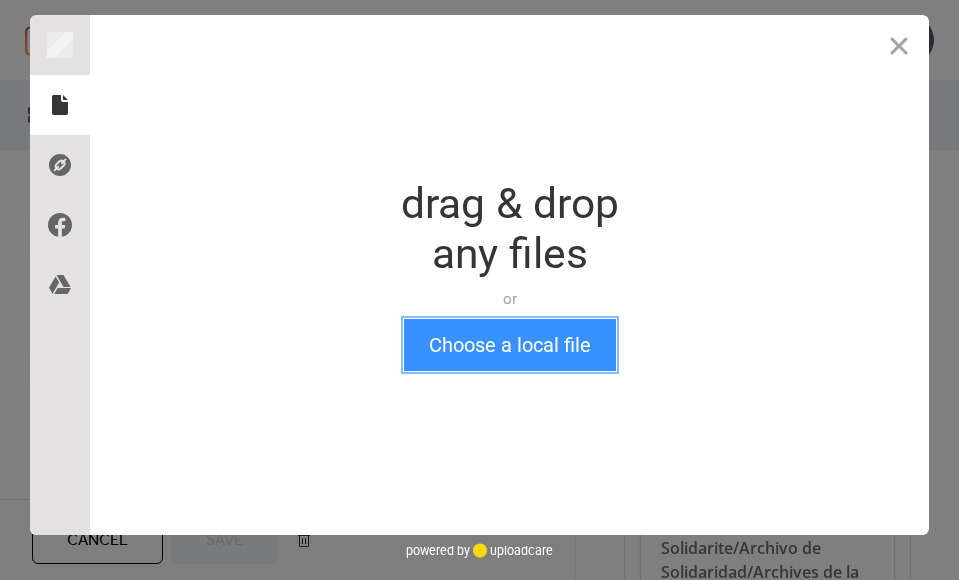 click on "Choose a local file" at bounding box center [510, 345] 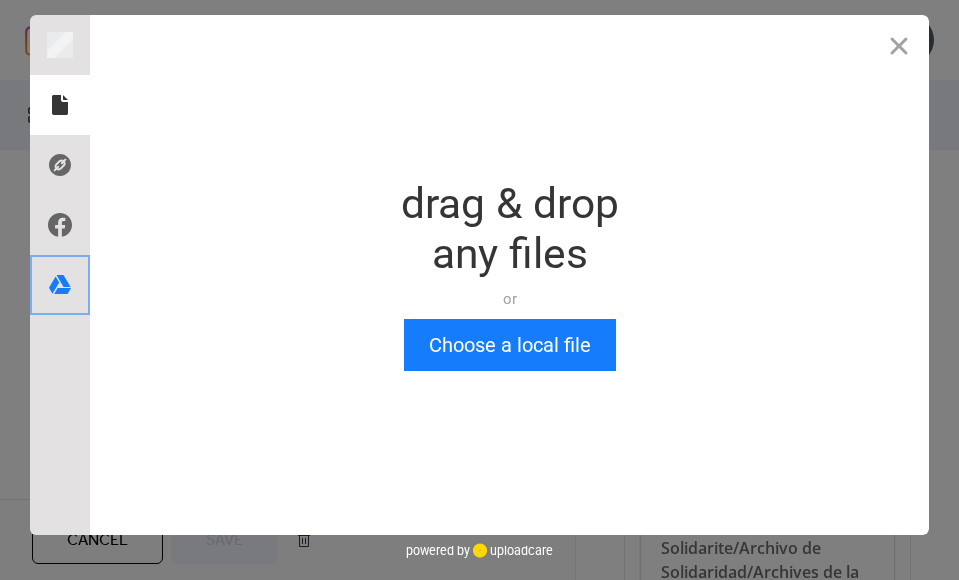 click 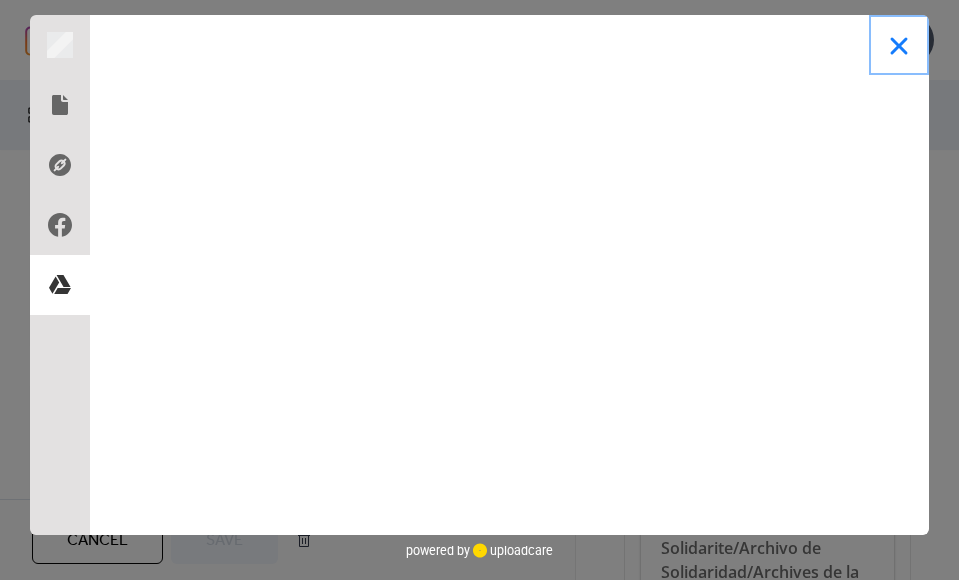 click at bounding box center (899, 45) 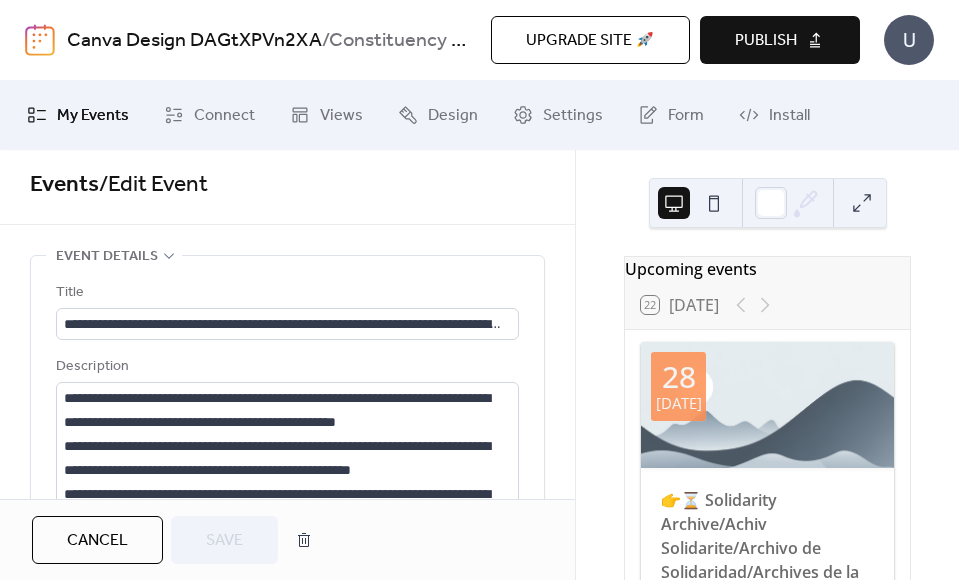 scroll, scrollTop: 0, scrollLeft: 0, axis: both 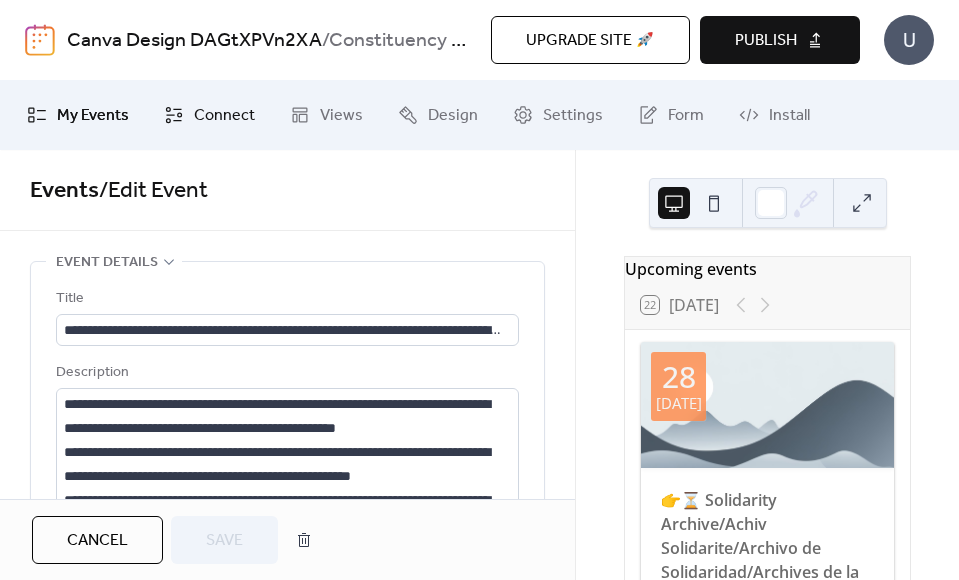 click on "Connect" at bounding box center [224, 116] 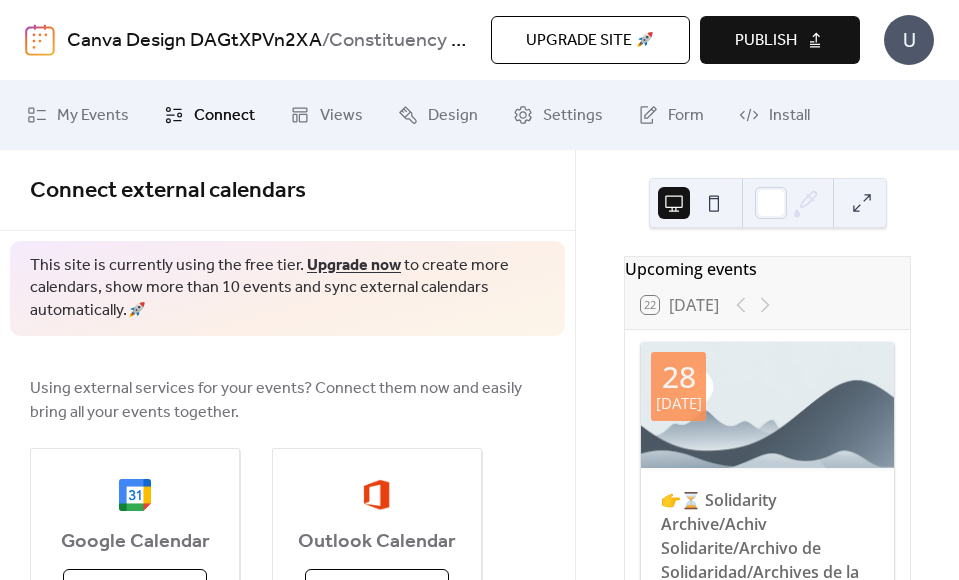 scroll, scrollTop: 77, scrollLeft: 0, axis: vertical 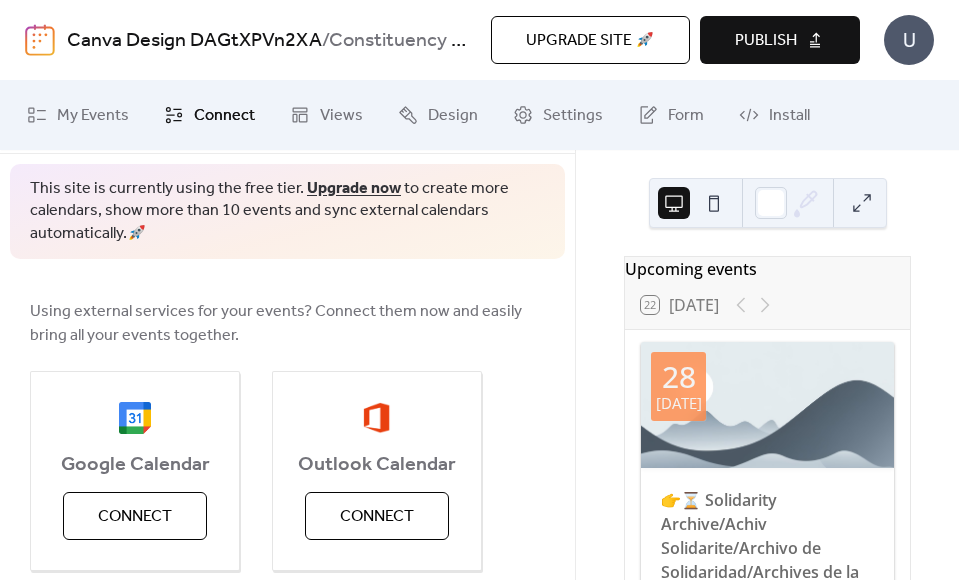click on "My Events Connect Views Design Settings Form Install" at bounding box center (479, 115) 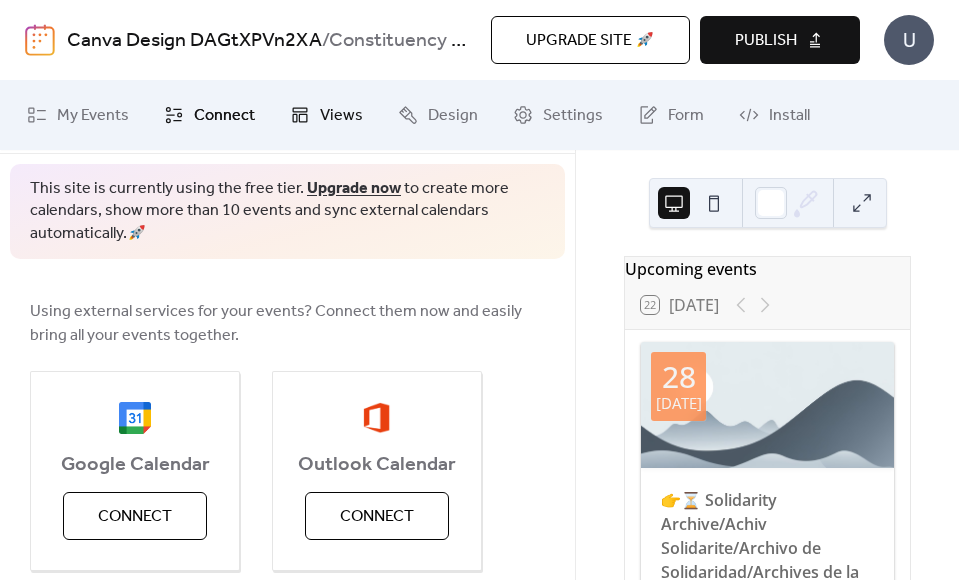 click on "Views" at bounding box center (341, 116) 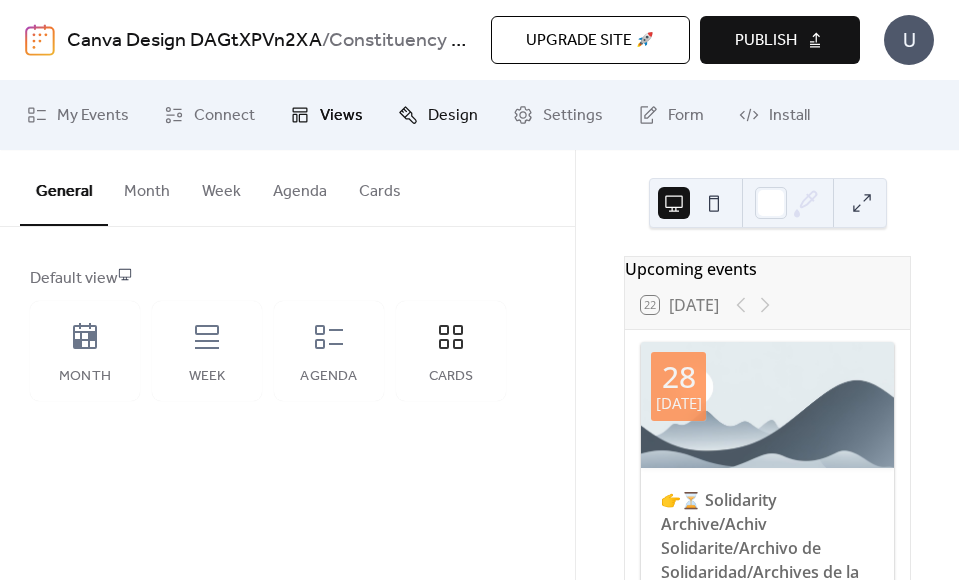 click on "Design" at bounding box center (453, 116) 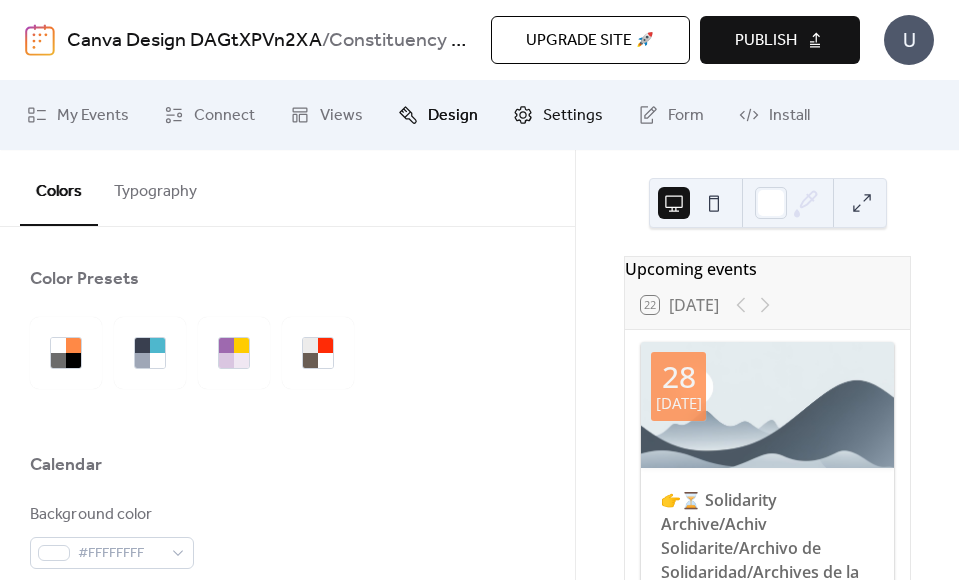 click on "Settings" at bounding box center [573, 116] 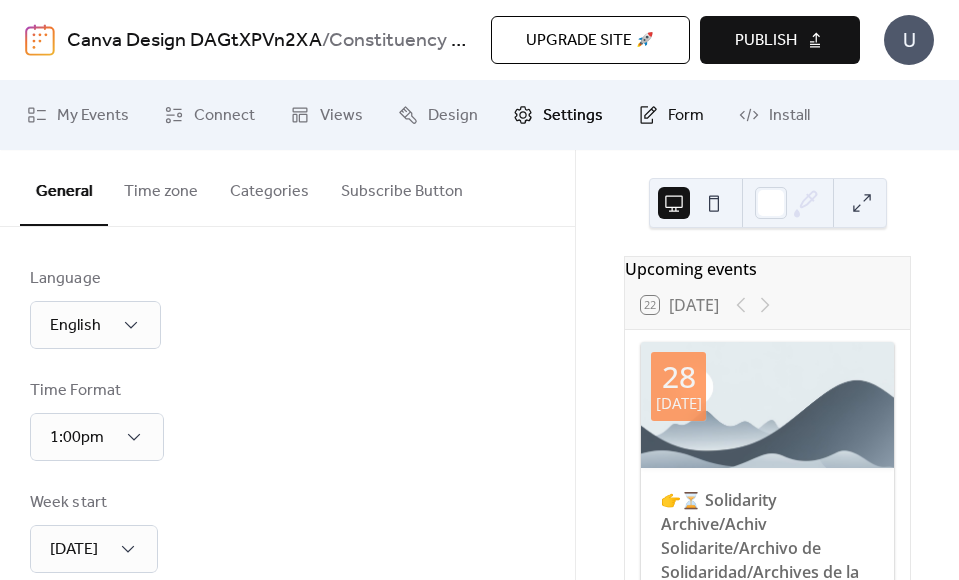 click on "Form" at bounding box center [671, 115] 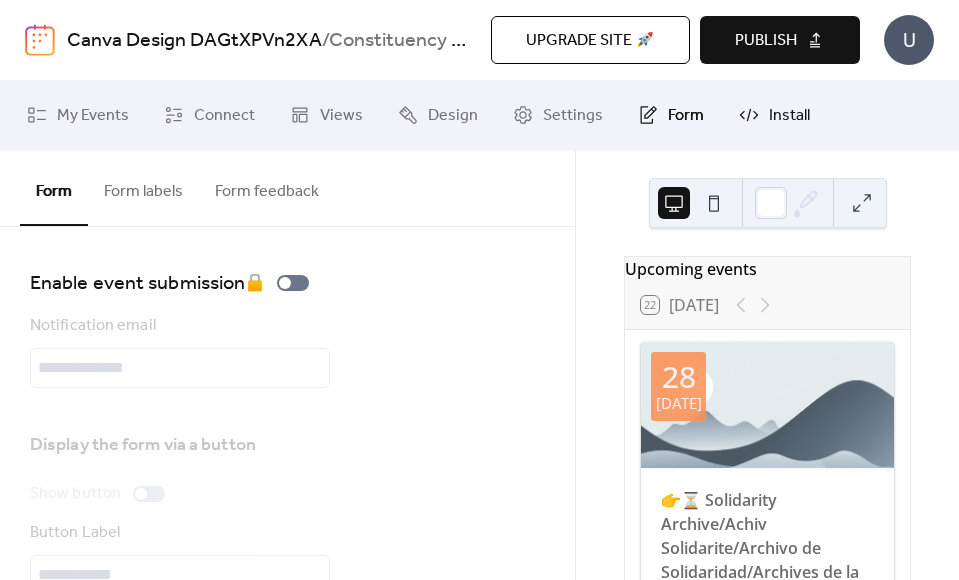 drag, startPoint x: 821, startPoint y: 113, endPoint x: 810, endPoint y: 113, distance: 11 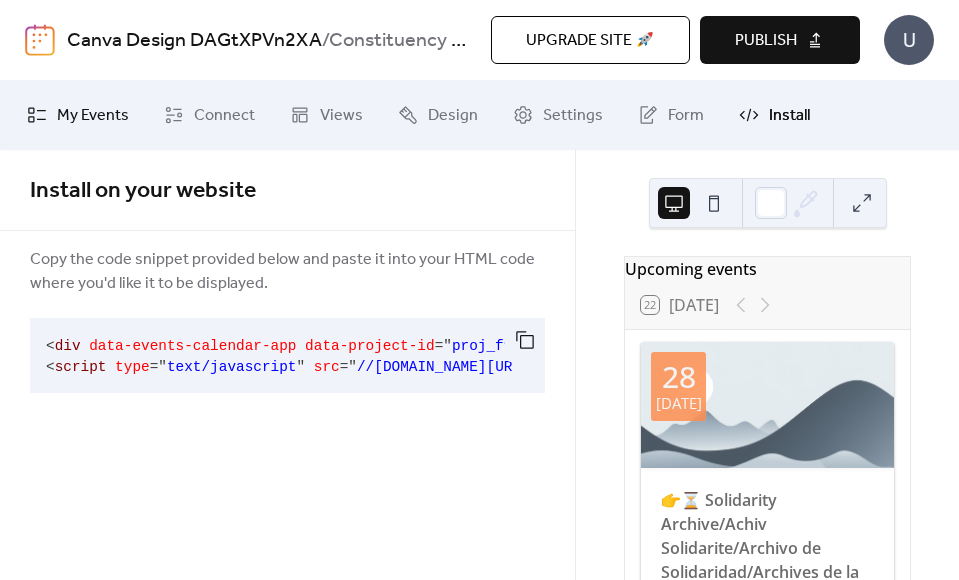 click on "My Events" at bounding box center (93, 116) 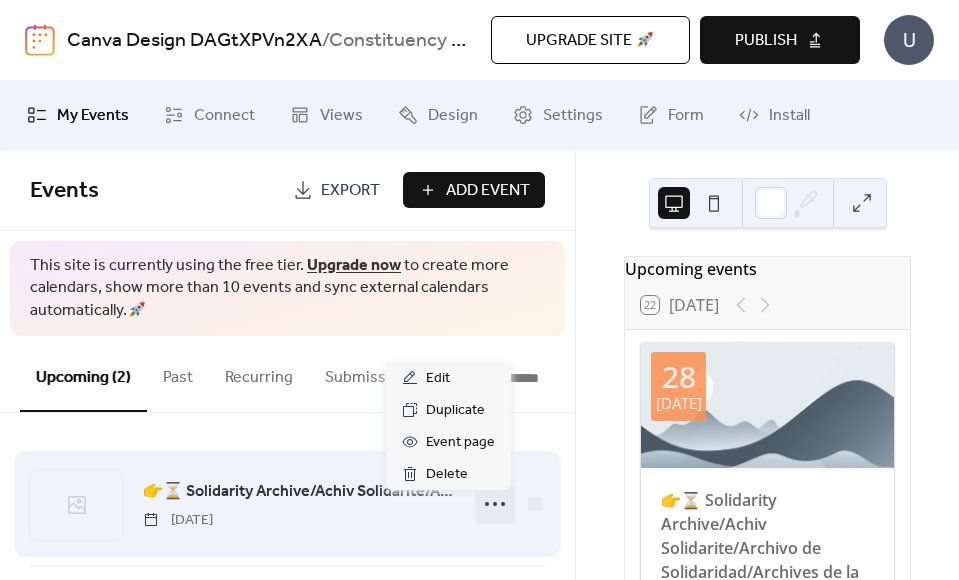 click 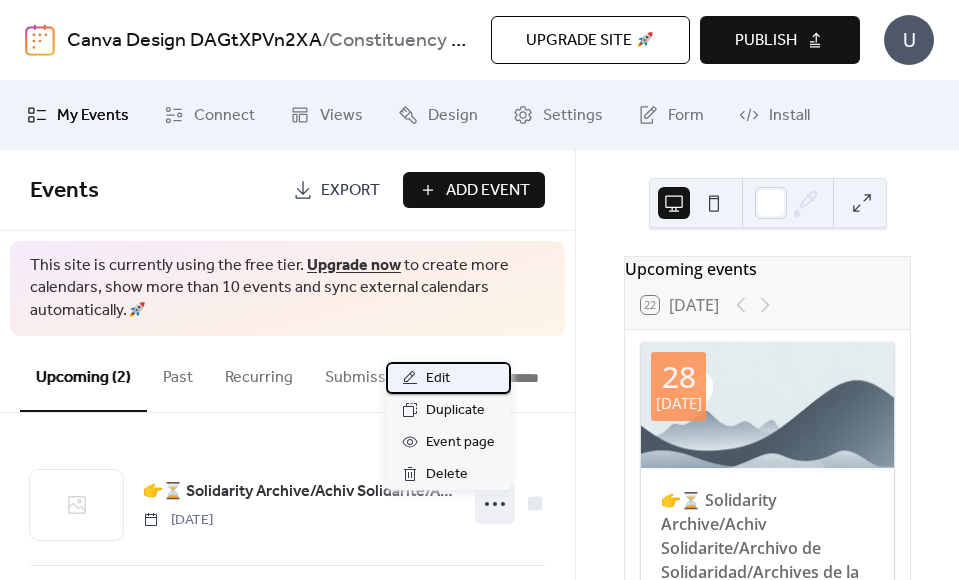 click on "Edit" at bounding box center (438, 379) 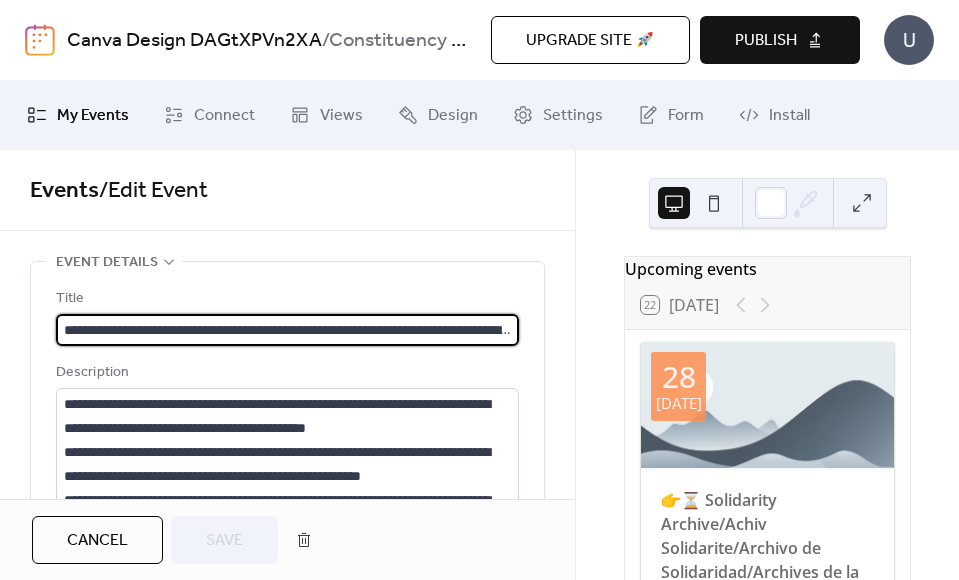 scroll, scrollTop: 0, scrollLeft: 366, axis: horizontal 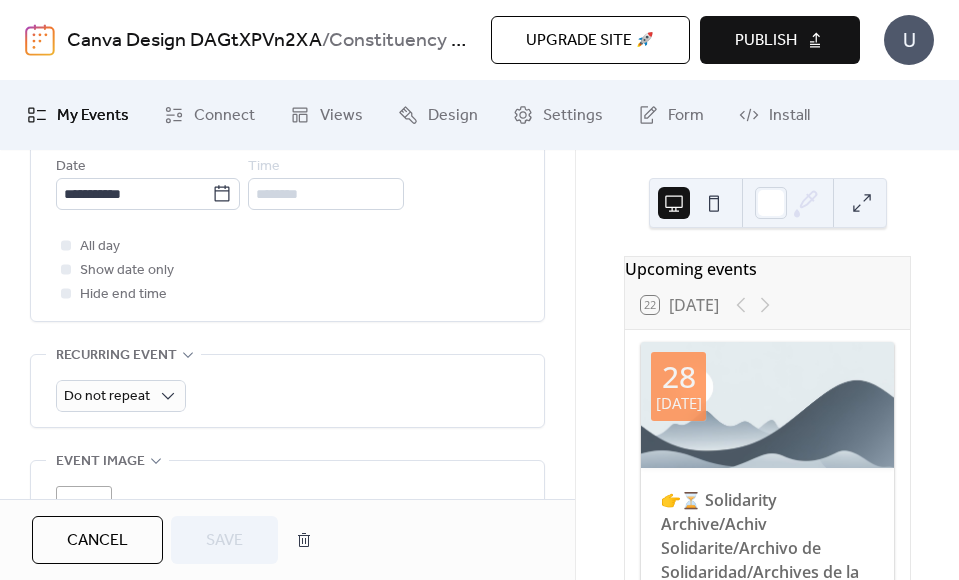 click on "Cancel" at bounding box center (97, 540) 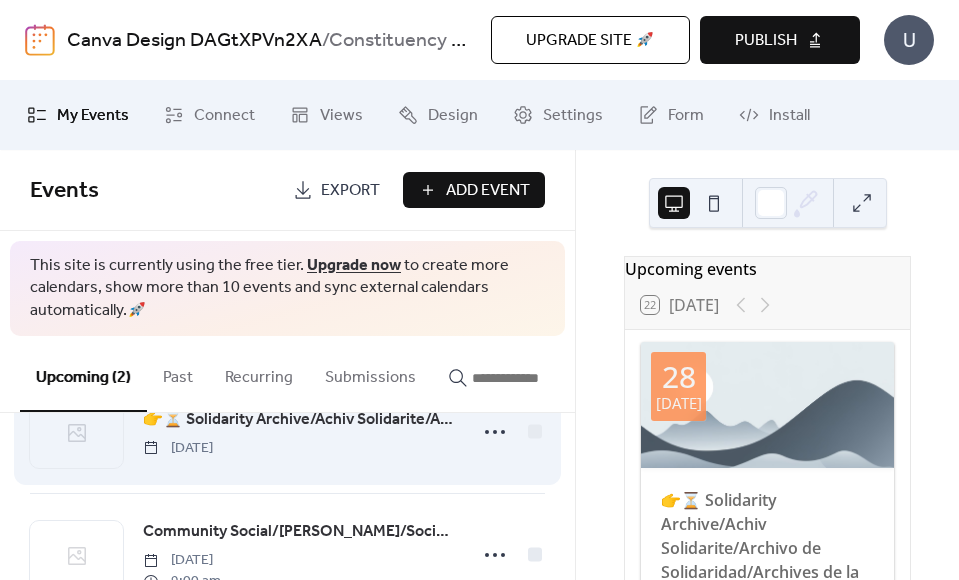 scroll, scrollTop: 0, scrollLeft: 0, axis: both 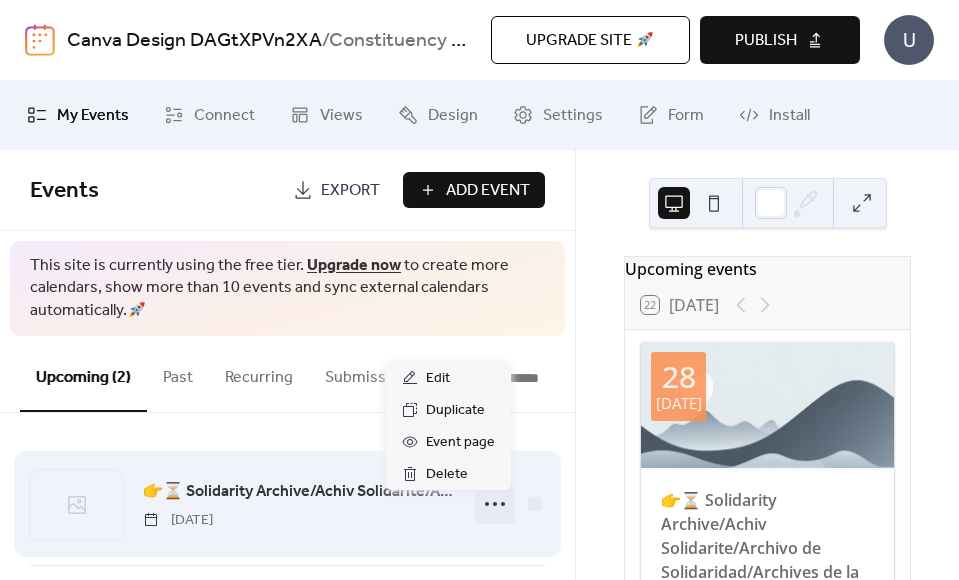 click 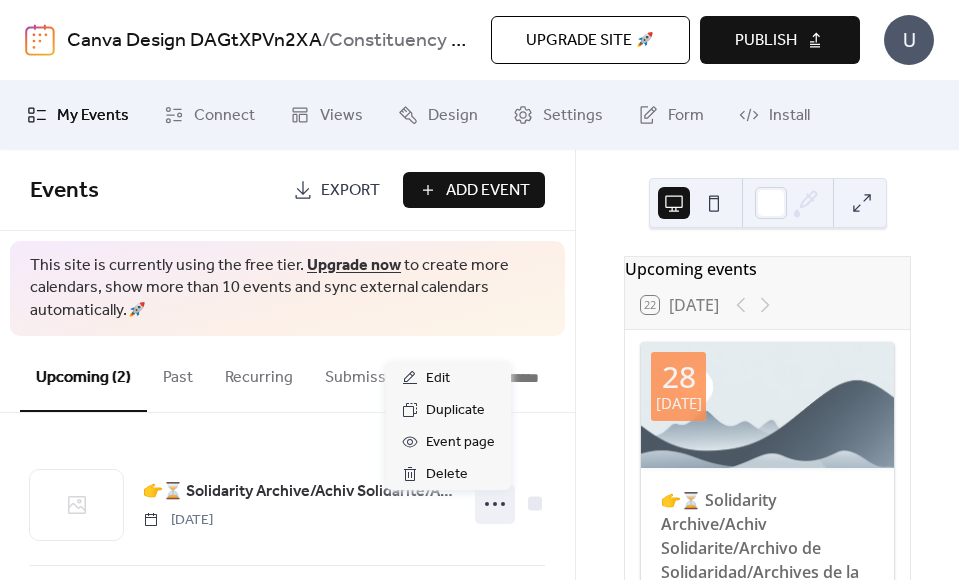 click on "Events" at bounding box center (154, 191) 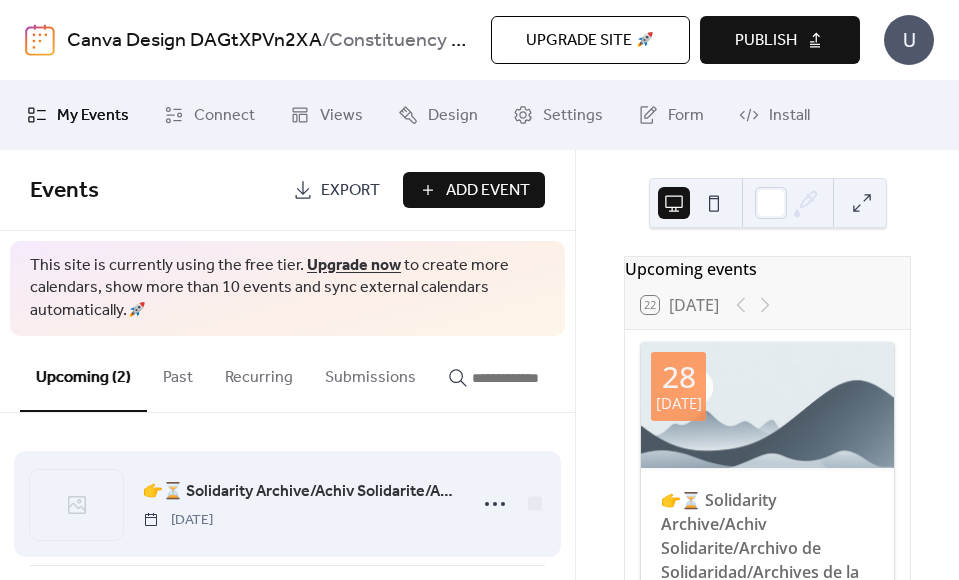 scroll, scrollTop: 144, scrollLeft: 0, axis: vertical 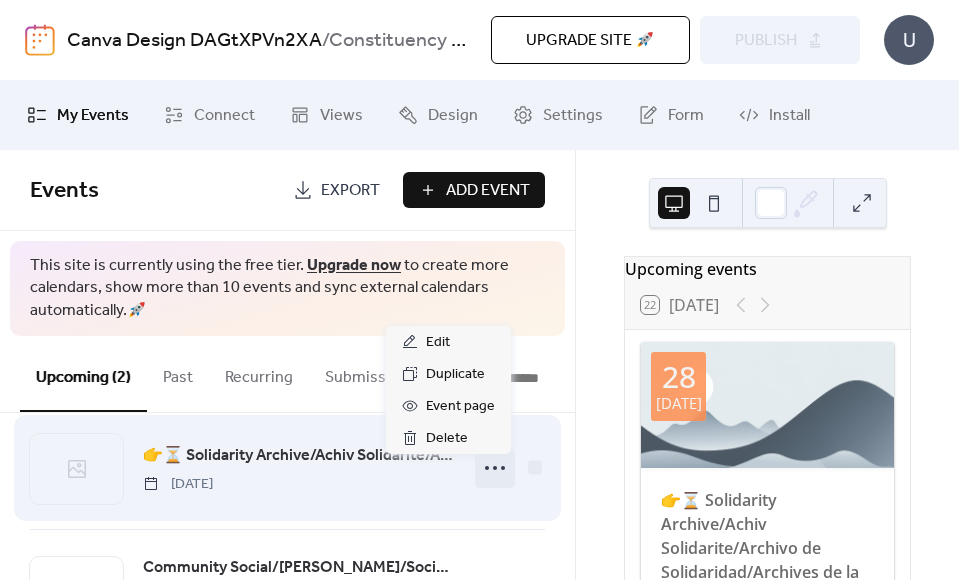 click 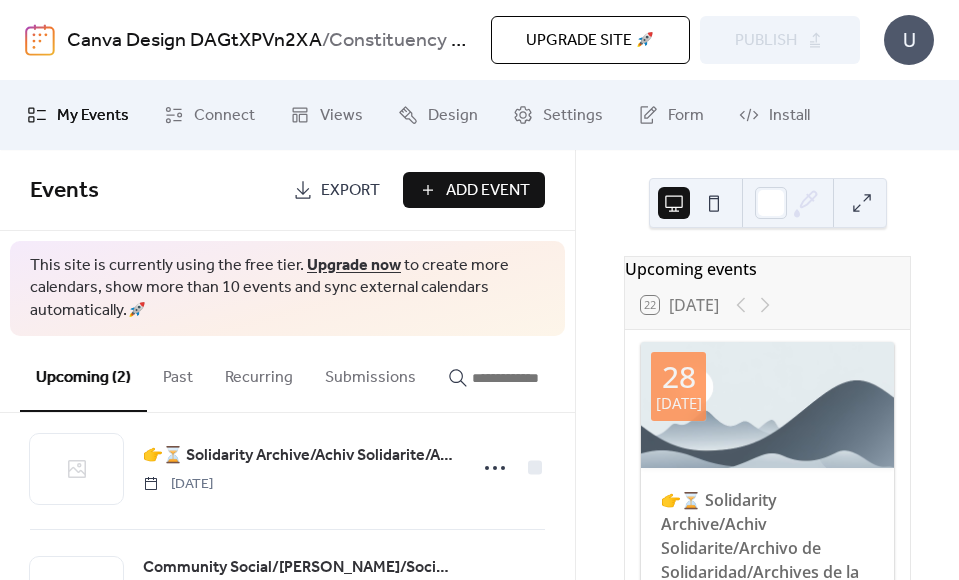click on "Events Export Add Event This site is currently using the free tier.   Upgrade now   to create more calendars, show more than 10 events and sync external calendars automatically. 🚀 Upcoming (2) Past Recurring Submissions 👉⏳ Solidarity Archive/Achiv Solidarite/Archivo de Solidaridad/Archives de la solidarité/Kumbukumbu ya Mshikamano/Arquivo Solidário Monday, July 28, 2025 Community Social/Sosyal Kominotè/Social Comunitaria/Sociale Communautaire Saturday, August 16, 2025 9:00 am" at bounding box center (287, 365) 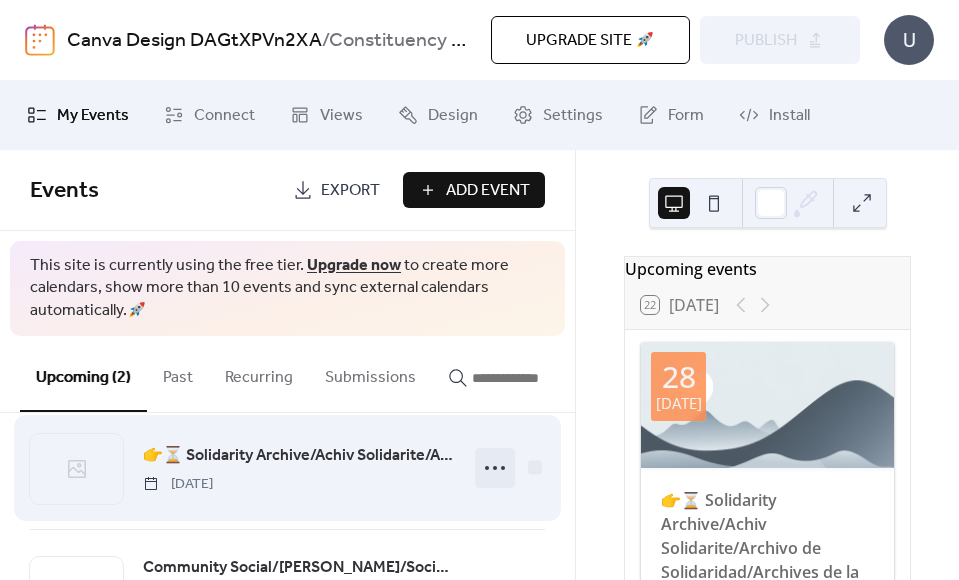 click 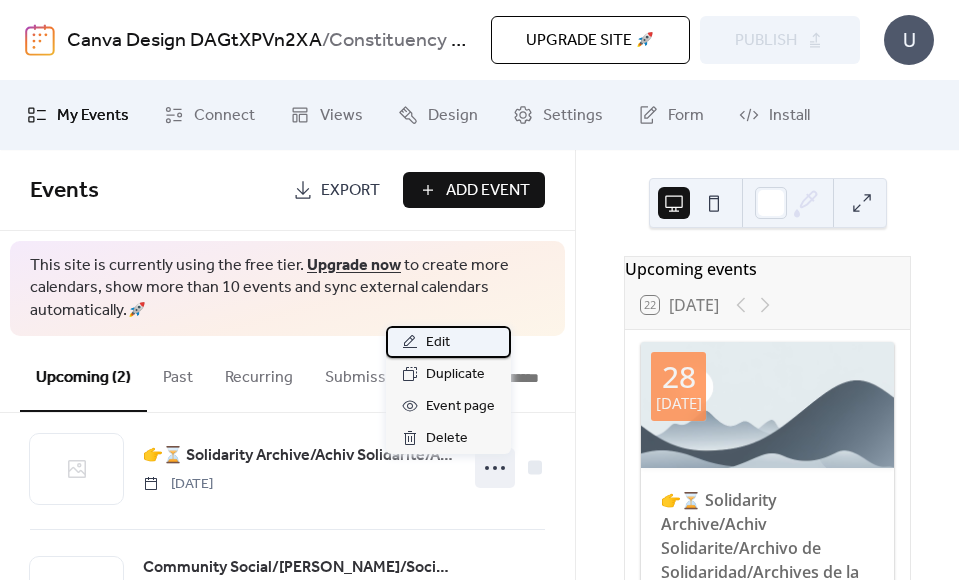 click on "Edit" at bounding box center (448, 342) 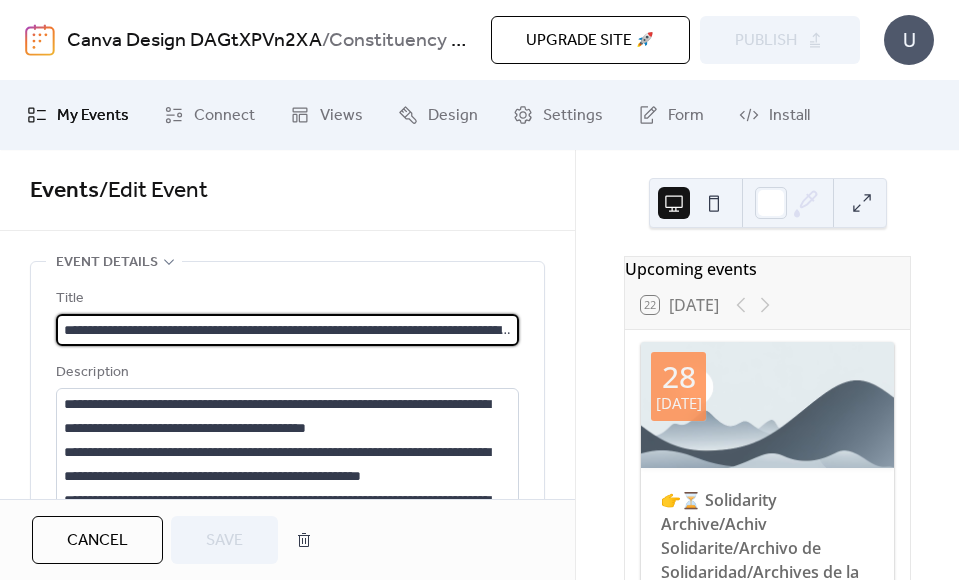 scroll, scrollTop: 0, scrollLeft: 366, axis: horizontal 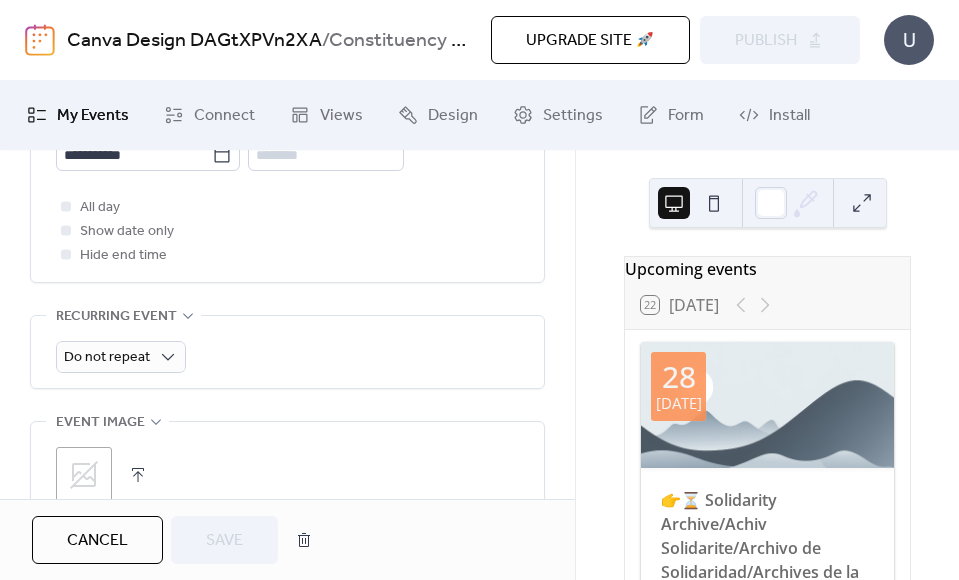 click on ";" at bounding box center (287, 475) 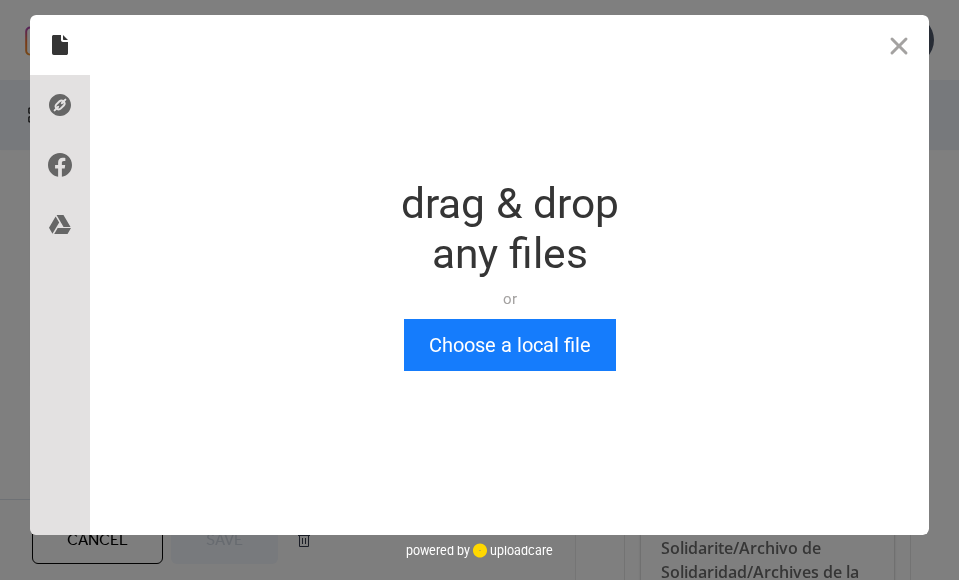 click on "Drop a file here drag & drop any files or Upload files from your computer Choose a local file or choose from" at bounding box center (509, 275) 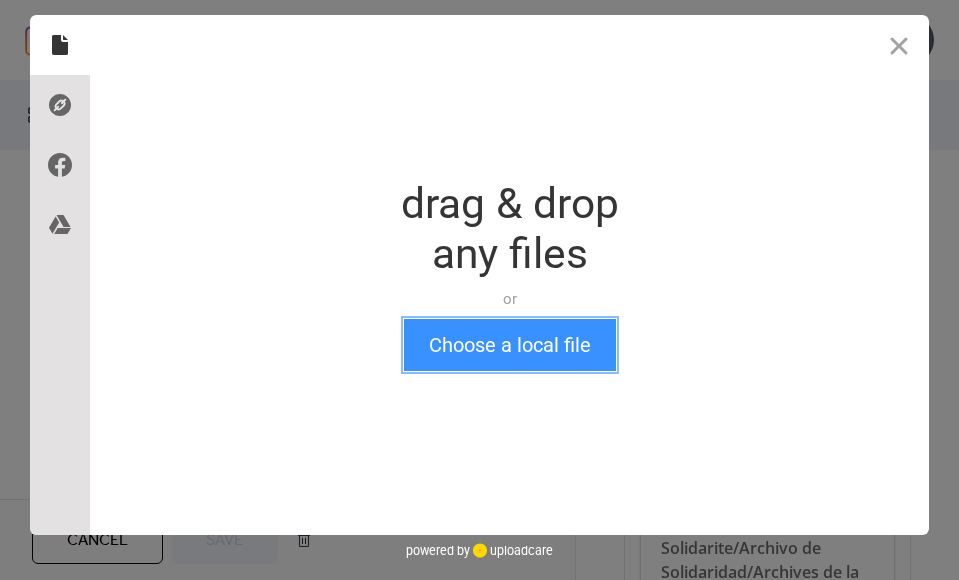 click on "Choose a local file" at bounding box center (510, 345) 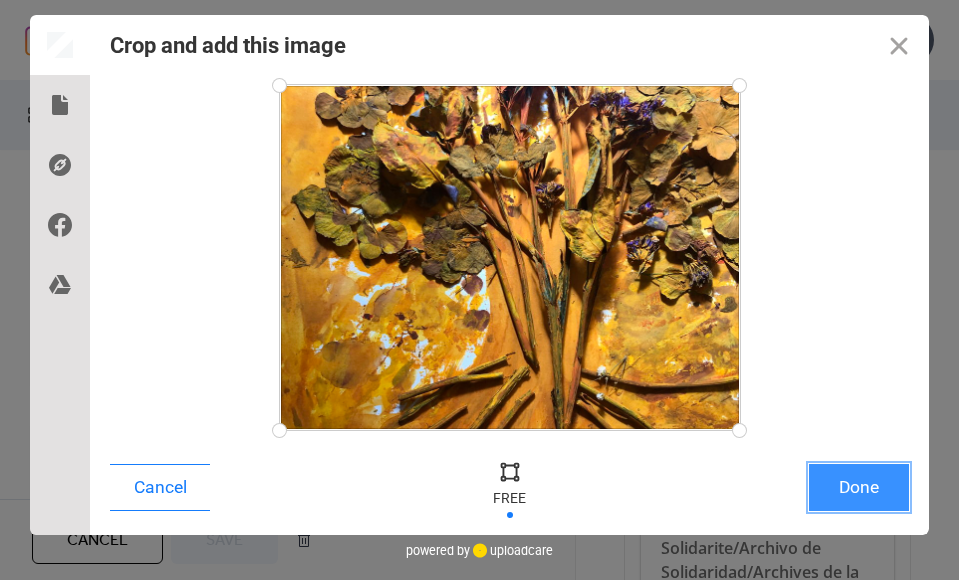 click on "Done" at bounding box center [859, 487] 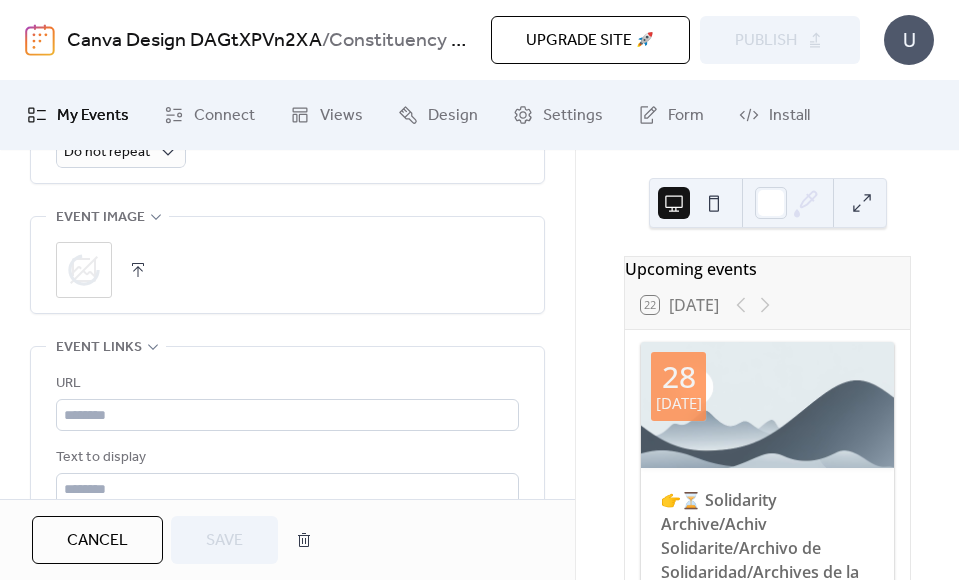 scroll, scrollTop: 1094, scrollLeft: 0, axis: vertical 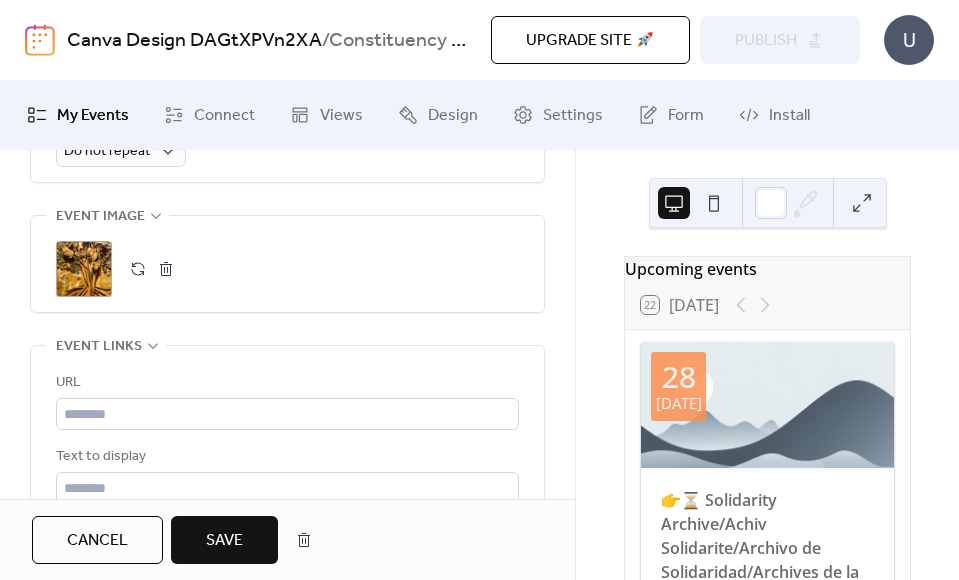 click on "Save" at bounding box center (224, 541) 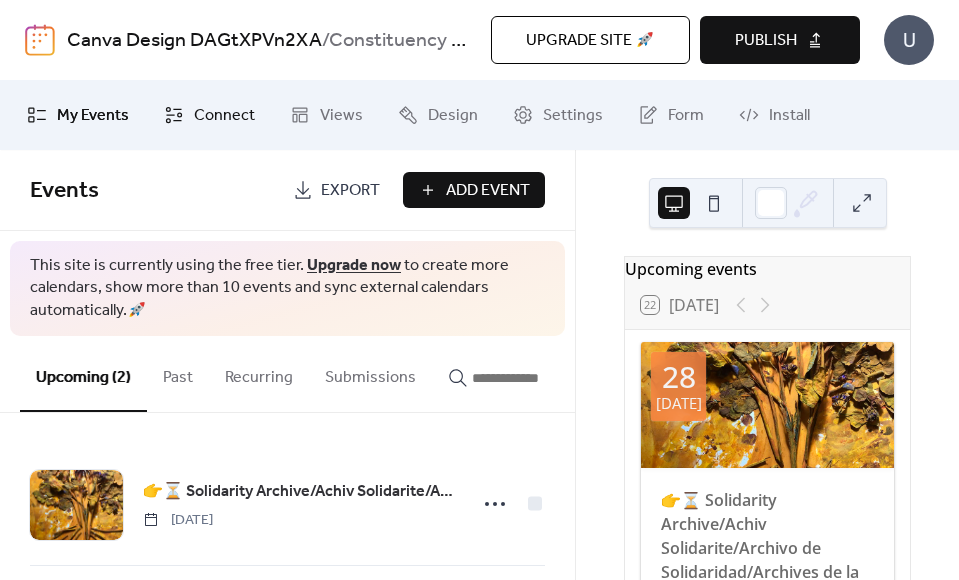 click on "Connect" at bounding box center [224, 116] 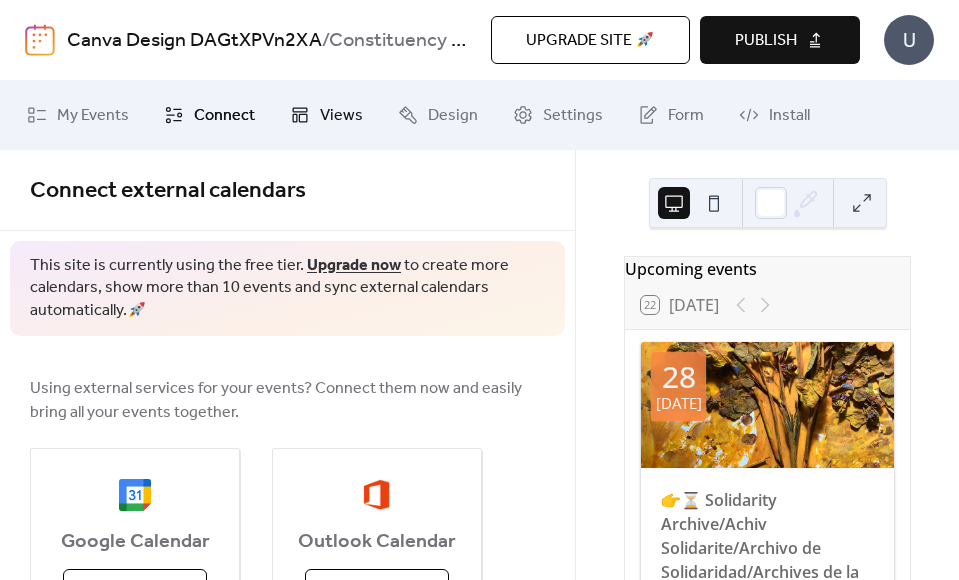 click on "Views" at bounding box center (326, 115) 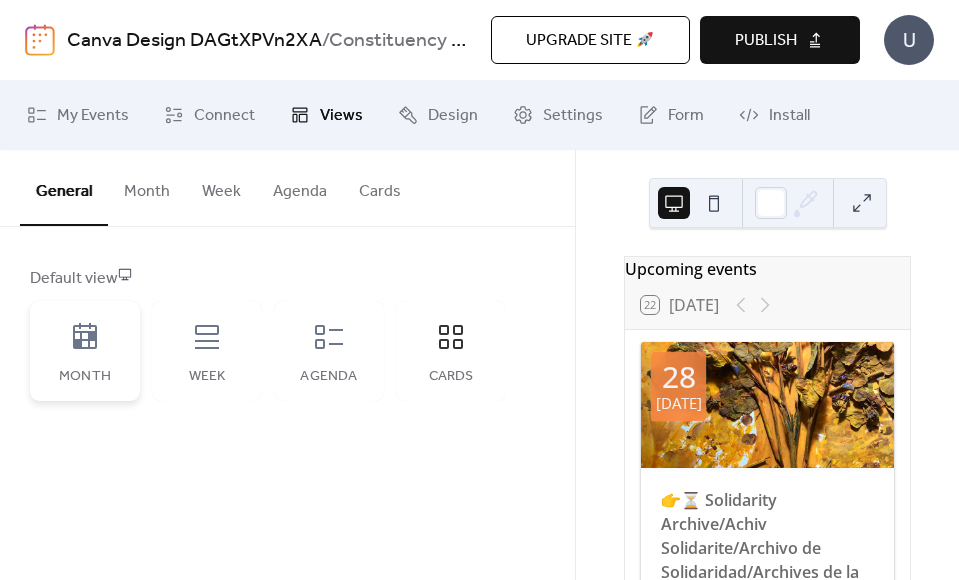 click 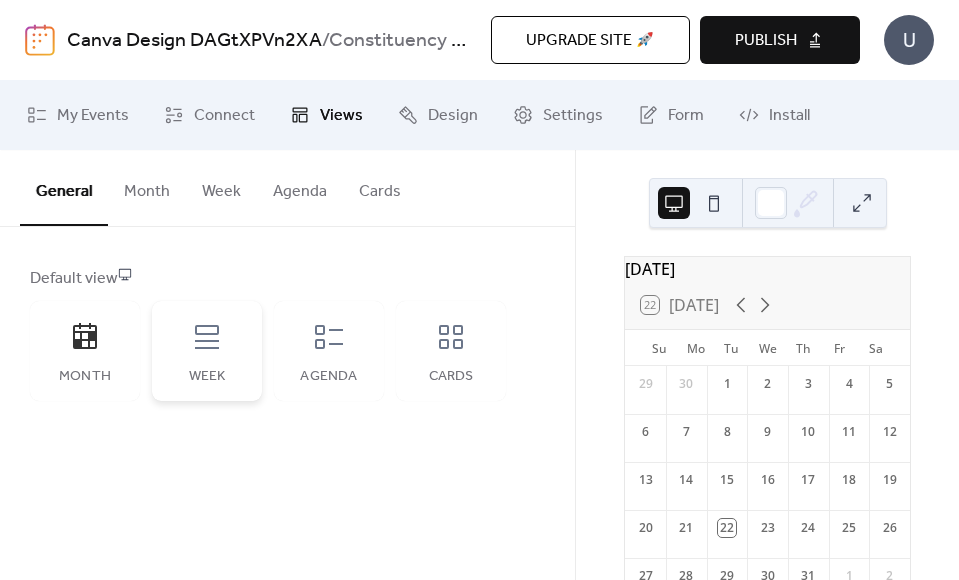 click 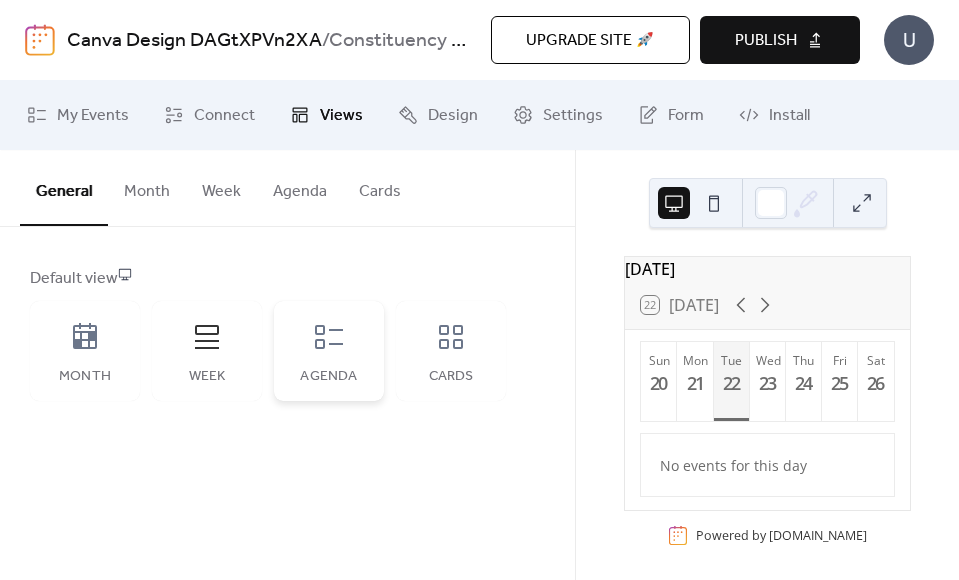 click on "Agenda" at bounding box center (329, 351) 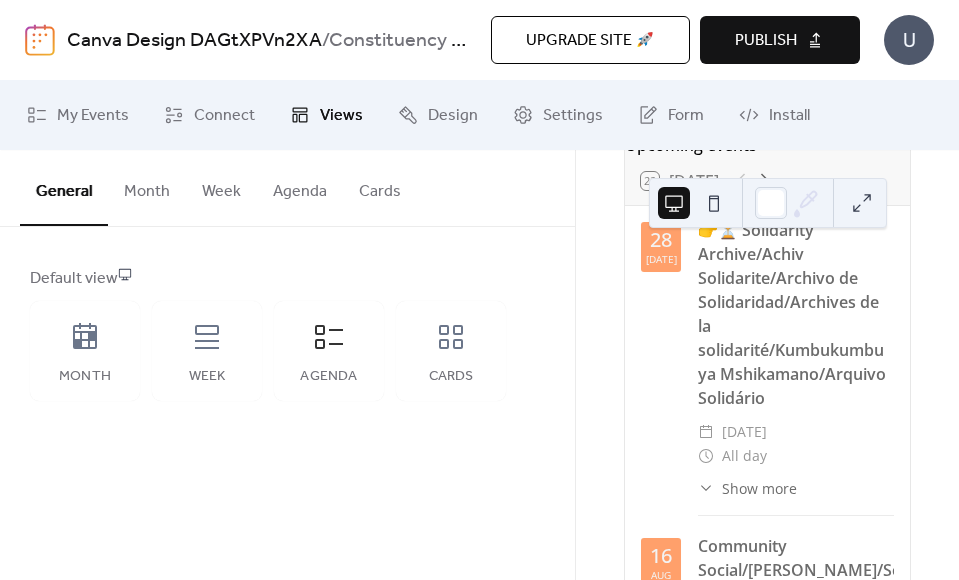 scroll, scrollTop: 0, scrollLeft: 0, axis: both 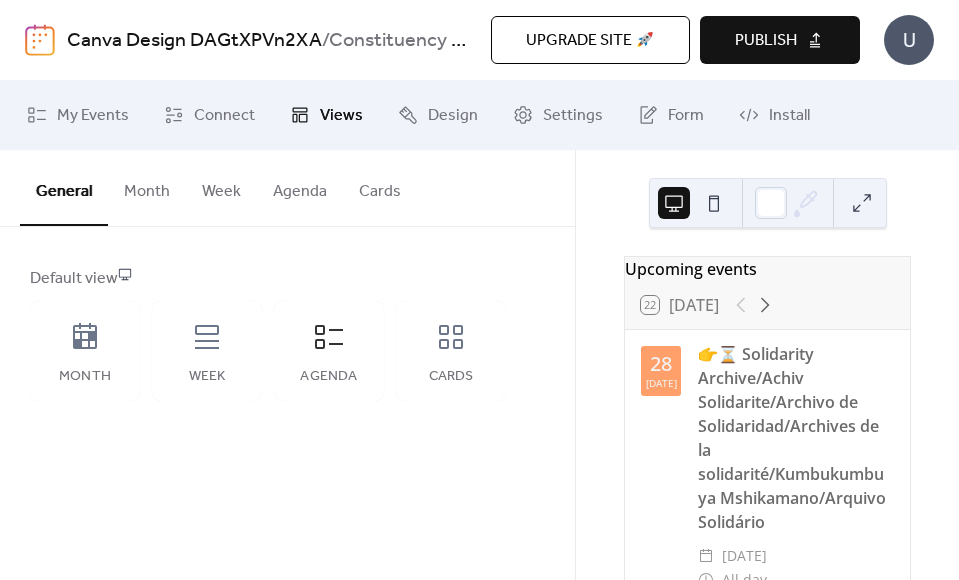 click at bounding box center (714, 203) 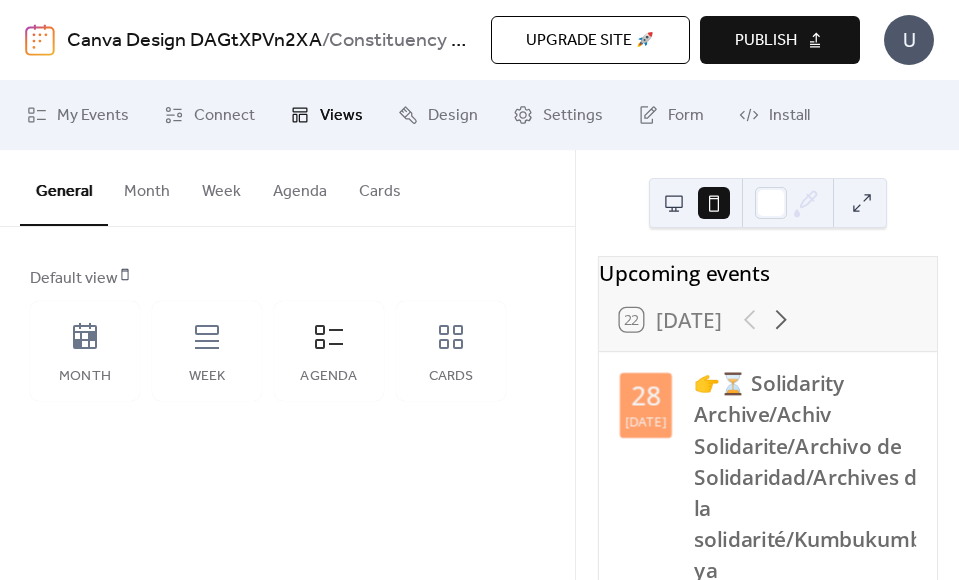 click at bounding box center [674, 203] 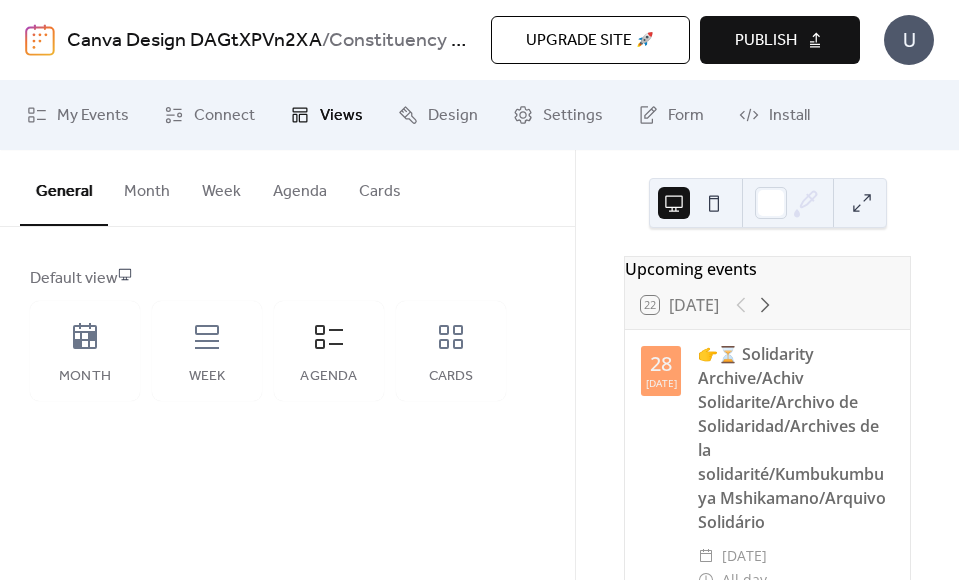 click at bounding box center [862, 203] 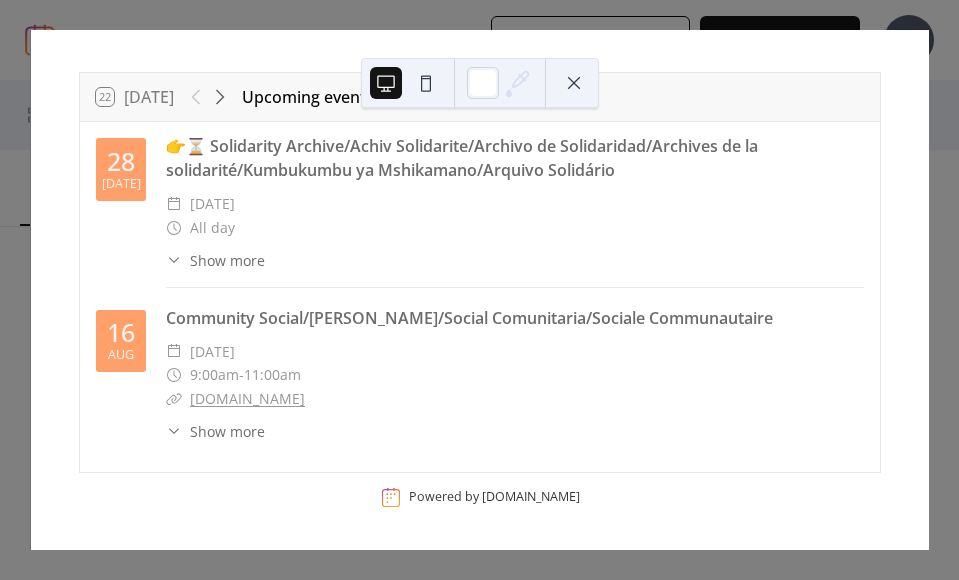scroll, scrollTop: 0, scrollLeft: 0, axis: both 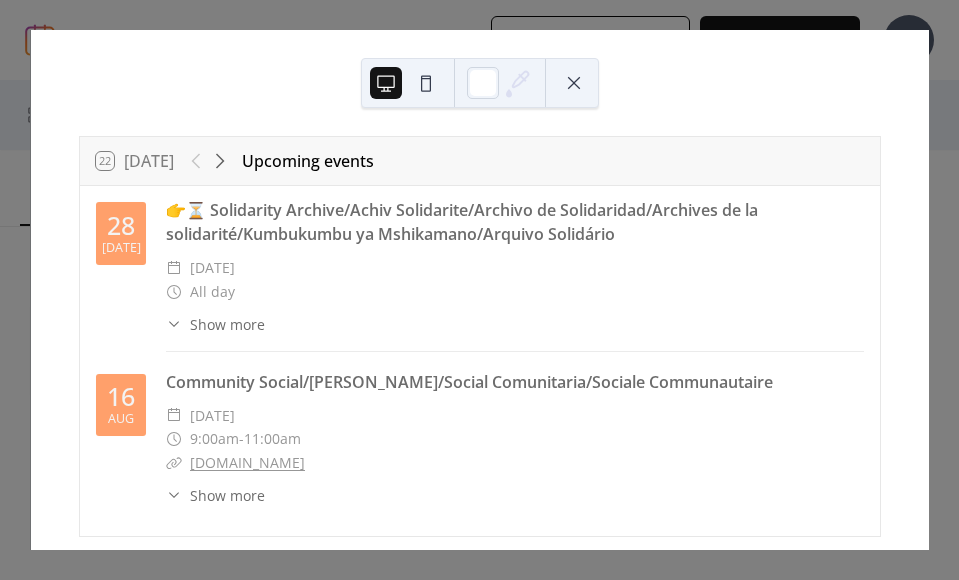 click on "22 Today Upcoming events 28 Jul 👉⏳ Solidarity Archive/Achiv Solidarite/Archivo de Solidaridad/Archives de la solidarité/Kumbukumbu ya Mshikamano/Arquivo Solidário ​ Monday, July 28, 2025 ​ All day ​ Show more ENGLISH: Please notify Katherine by 28 July (katherine@crifund.org) if you are interested in participating in the Solidarity Archive. ESPAÑOL: Por favor notifique a Katherine antes del 28 de julio (katherine@crifund.org) si está interesado en participar en el Archivo Solidario. KREYOL: Tanpri avize Katherine anvan 28 Jiyè (katherine@crifund.org) si w enterese patisipe nan Achiv Solidarite a. FRANÇAIS : Veuillez informer Katherine avant le 28 juillet (katherine@crifund.org) si vous souhaitez participer aux Archives de solidarité. SWAHILI: Tafadhali mjulishe Katherine kabla ya tarehe 28 Julai (katherine@crifund.org) ikiwa ungependa kushiriki katika Hifadhi ya Mshikamano. 16 Aug Community Social/Sosyal Kominotè/Social Comunitaria/Sociale Communautaire ​ Saturday, August 16, 2025 ​ -" at bounding box center (479, 290) 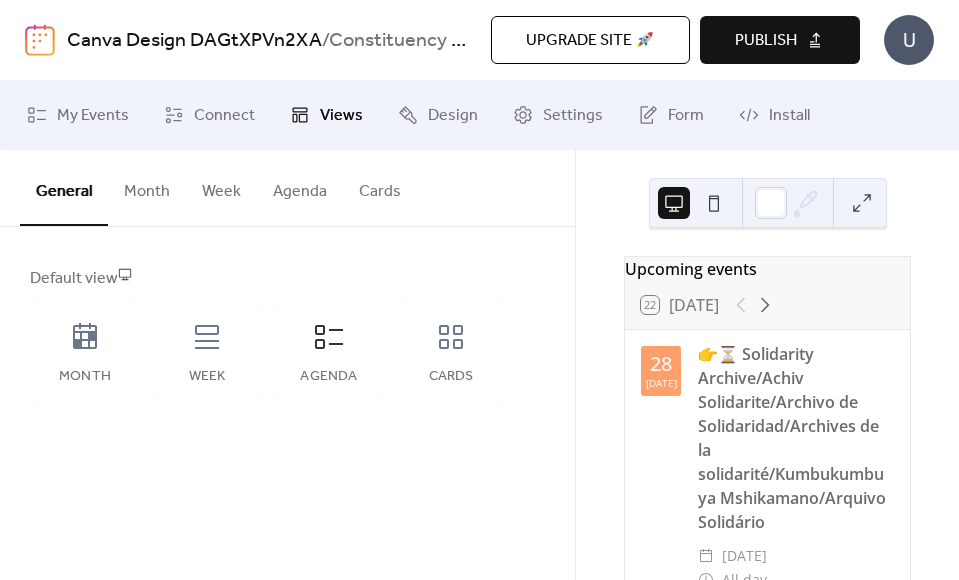 click on "Month" at bounding box center (147, 187) 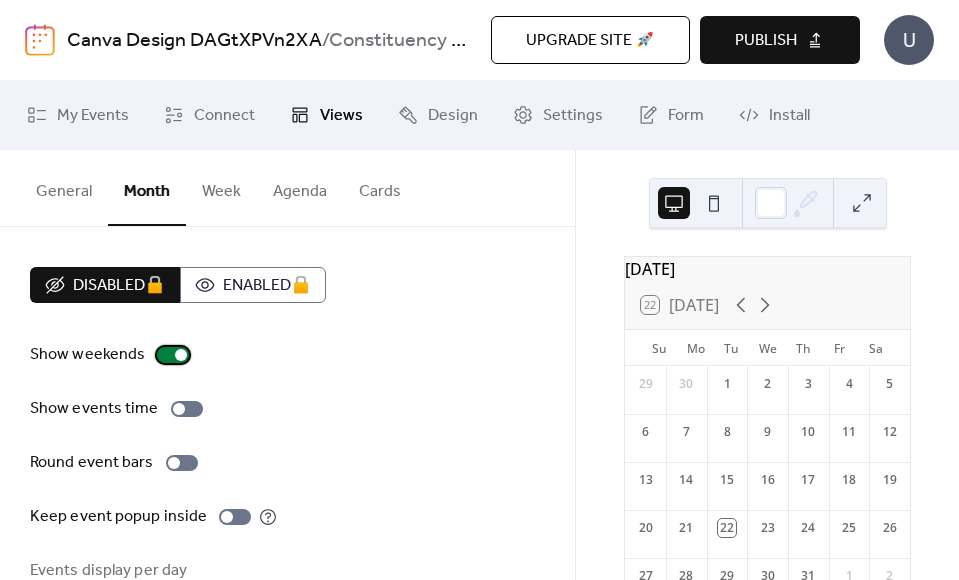 click at bounding box center (173, 355) 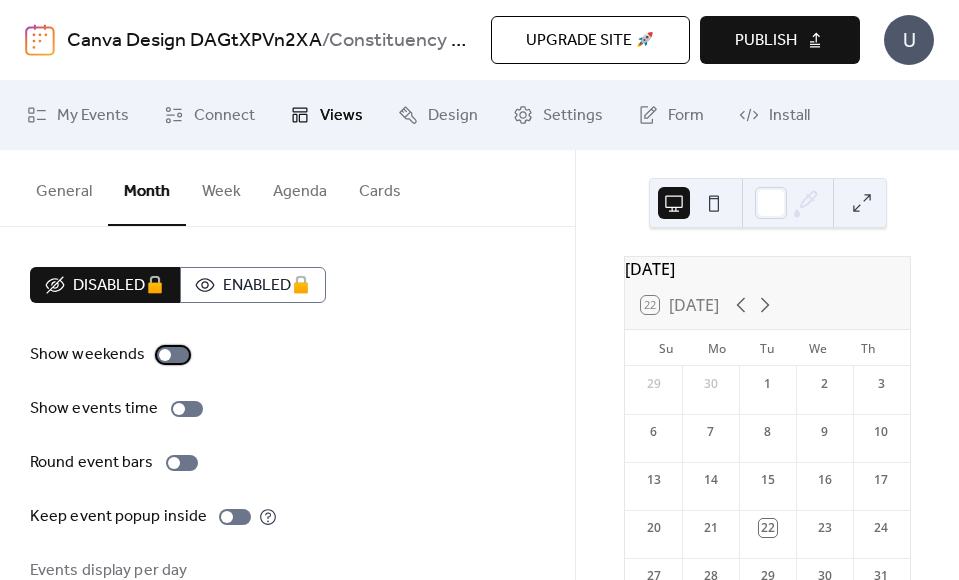 click at bounding box center (165, 355) 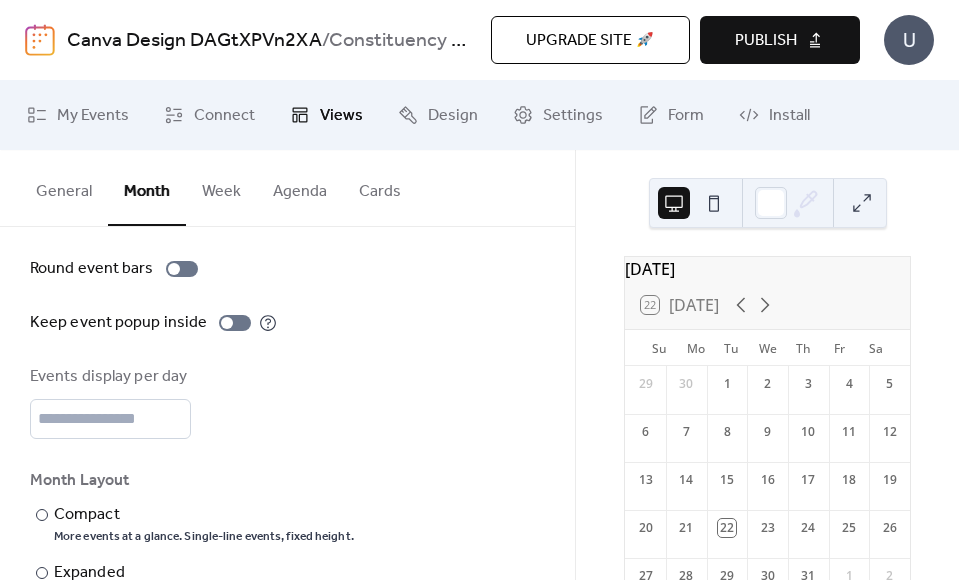 scroll, scrollTop: 257, scrollLeft: 0, axis: vertical 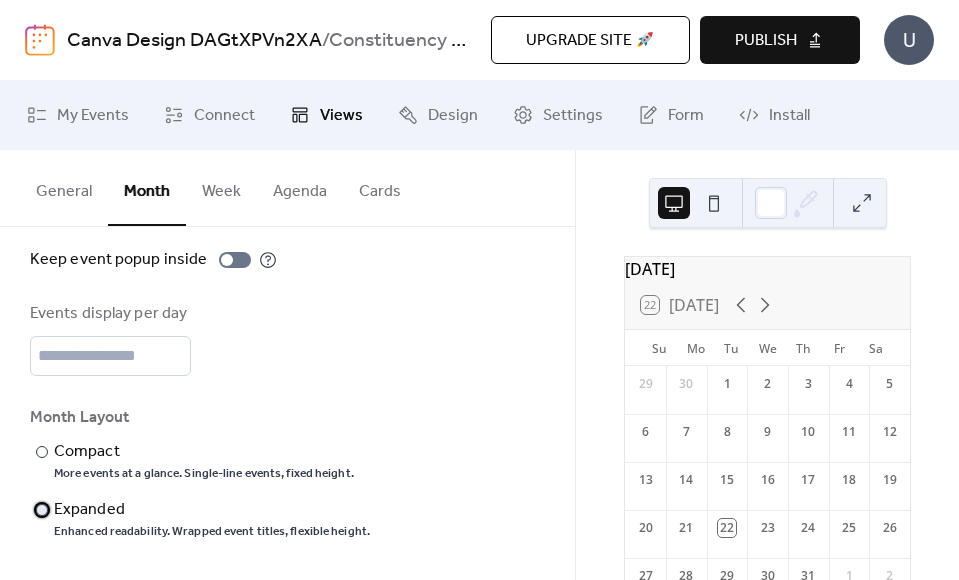click on "Expanded" at bounding box center (210, 510) 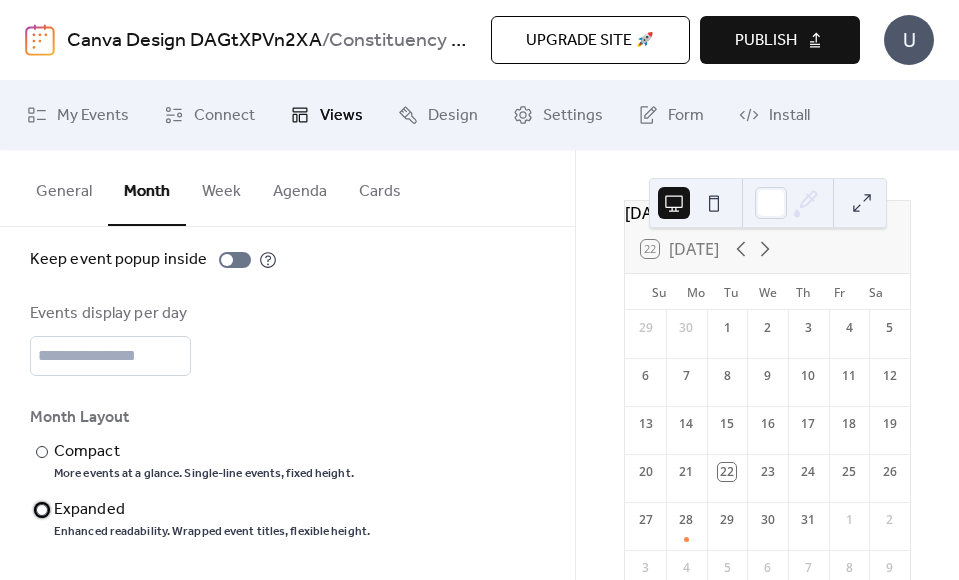 scroll, scrollTop: 179, scrollLeft: 0, axis: vertical 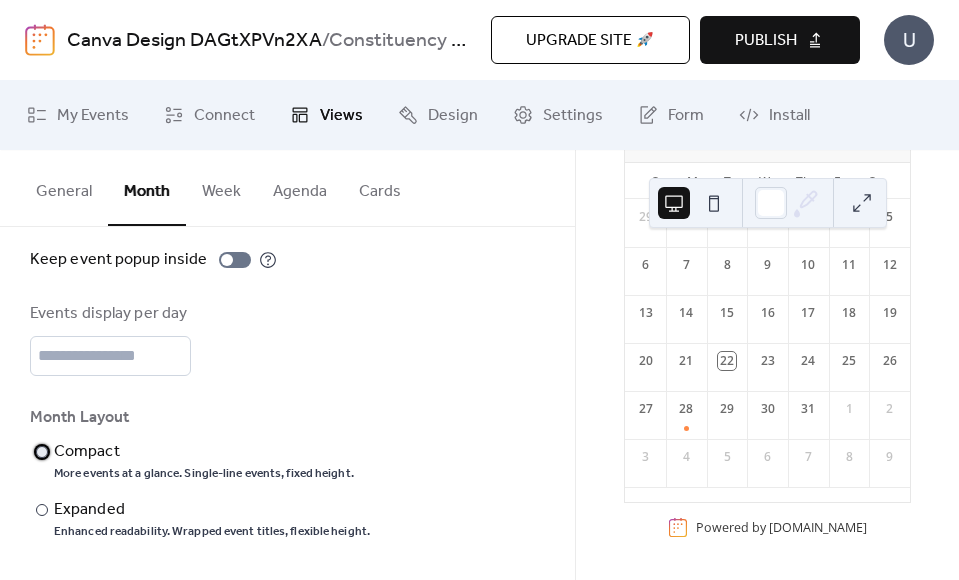 click on "Compact" at bounding box center [202, 452] 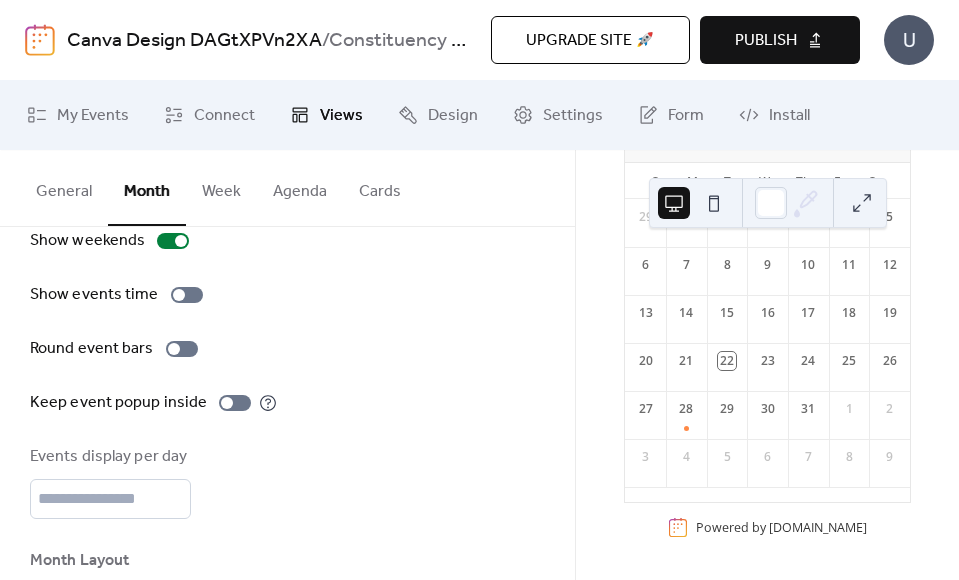 scroll, scrollTop: 55, scrollLeft: 0, axis: vertical 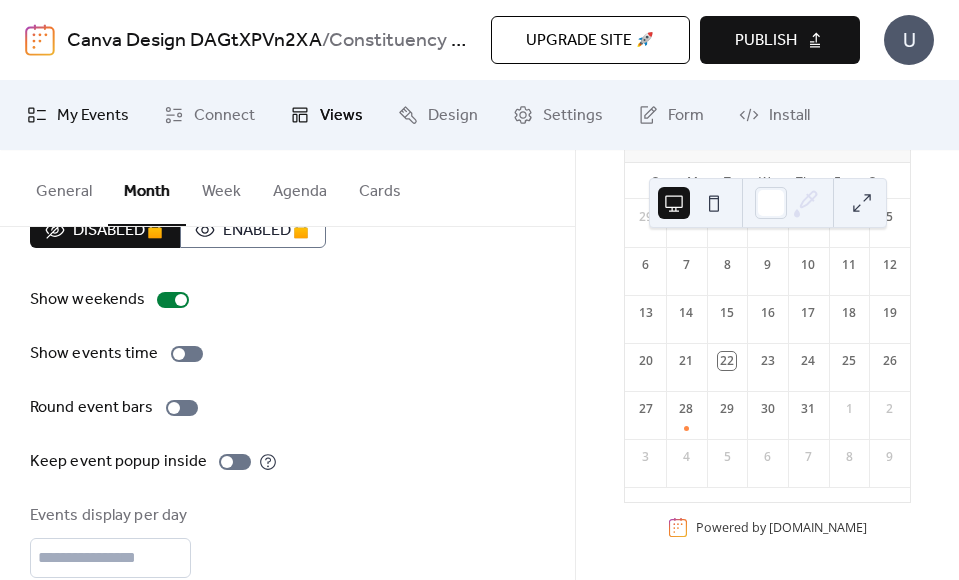 click on "My Events" at bounding box center [93, 116] 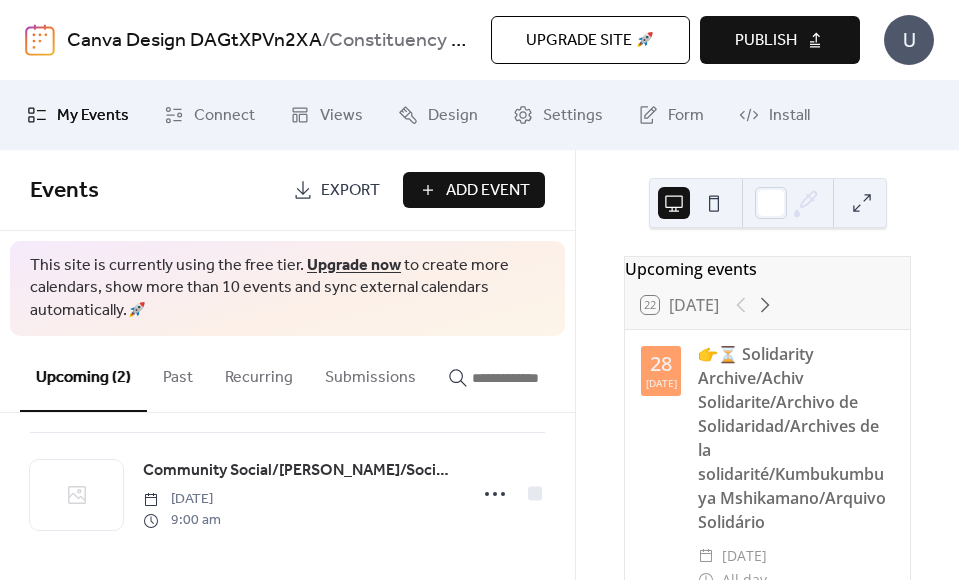 scroll, scrollTop: 144, scrollLeft: 0, axis: vertical 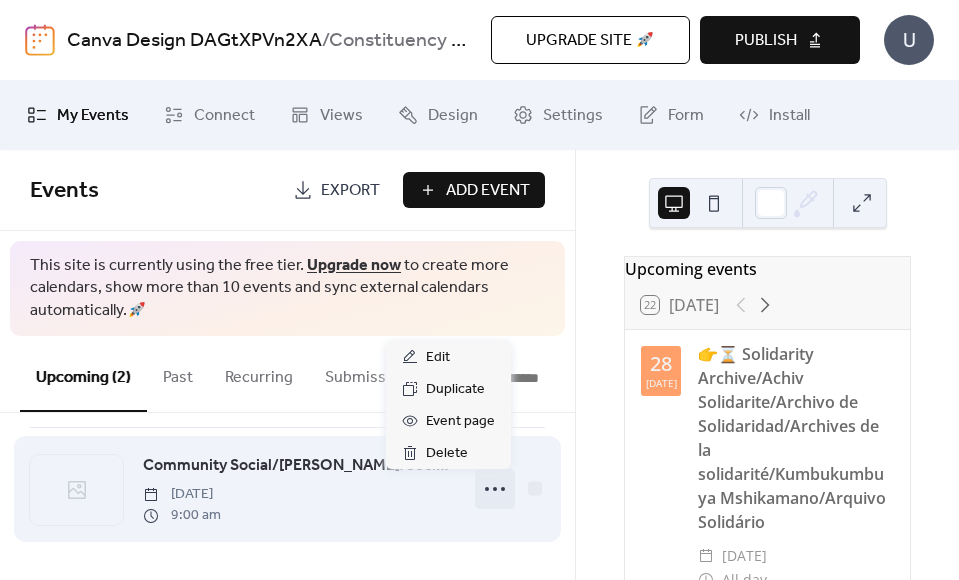 click 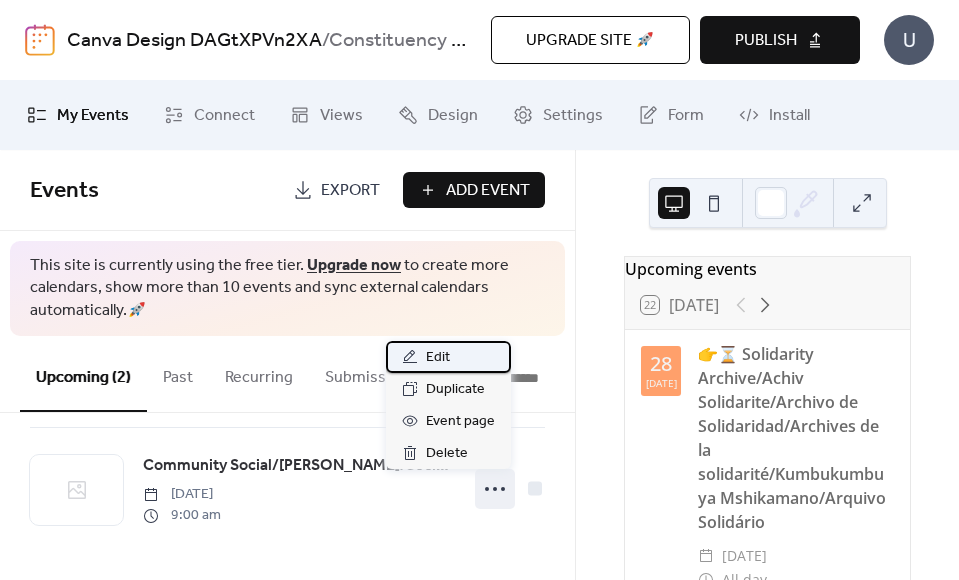 click on "Edit" at bounding box center [448, 357] 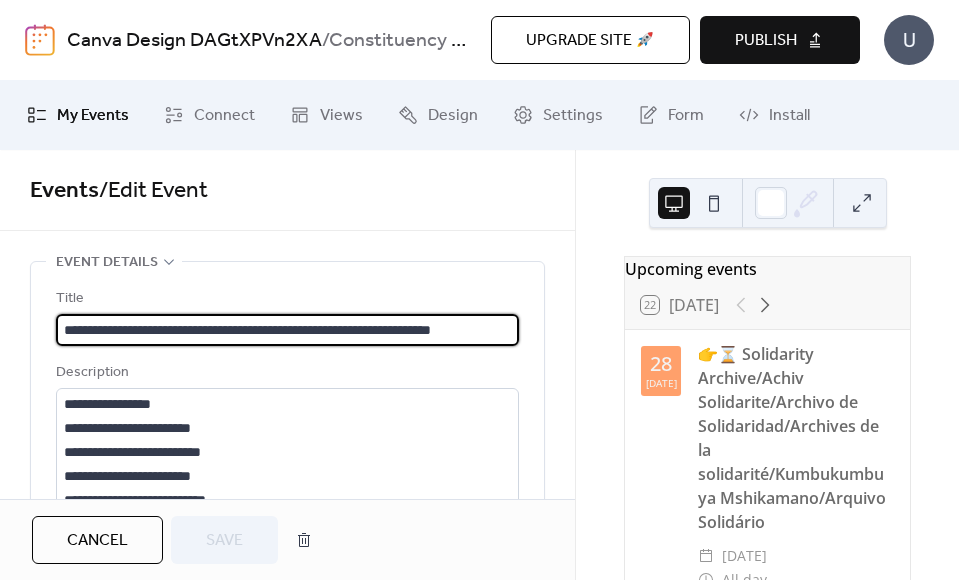 scroll, scrollTop: 0, scrollLeft: 43, axis: horizontal 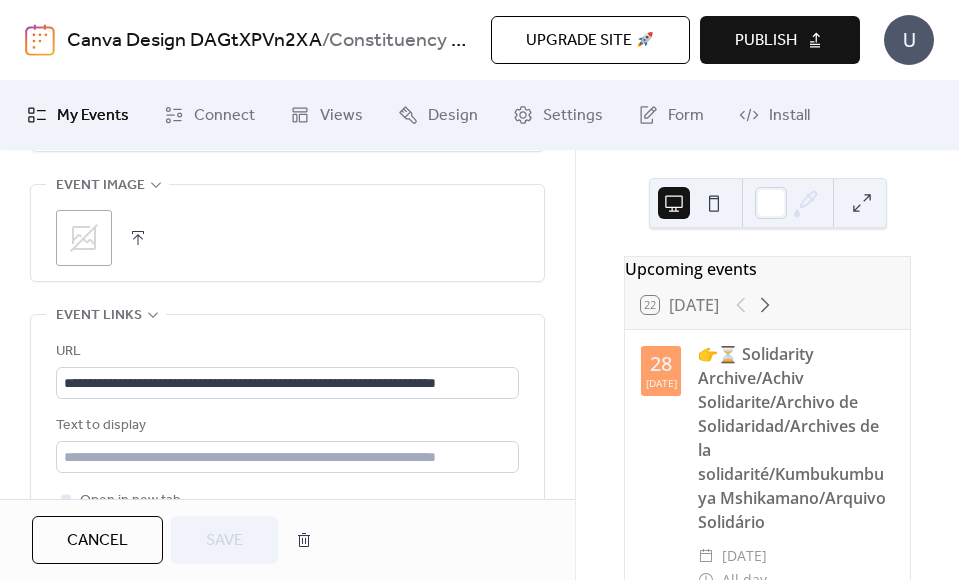 click at bounding box center [138, 238] 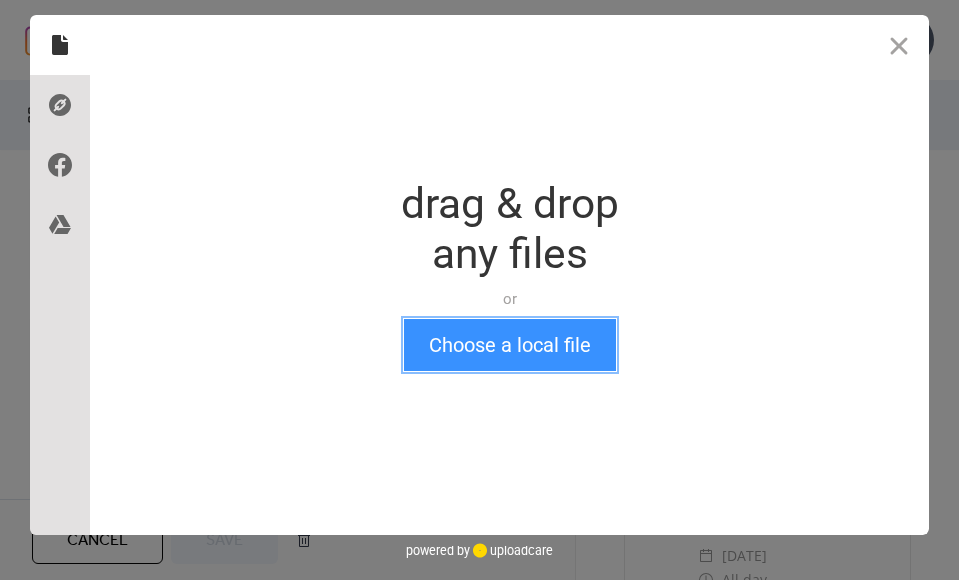 click on "Choose a local file" at bounding box center [510, 345] 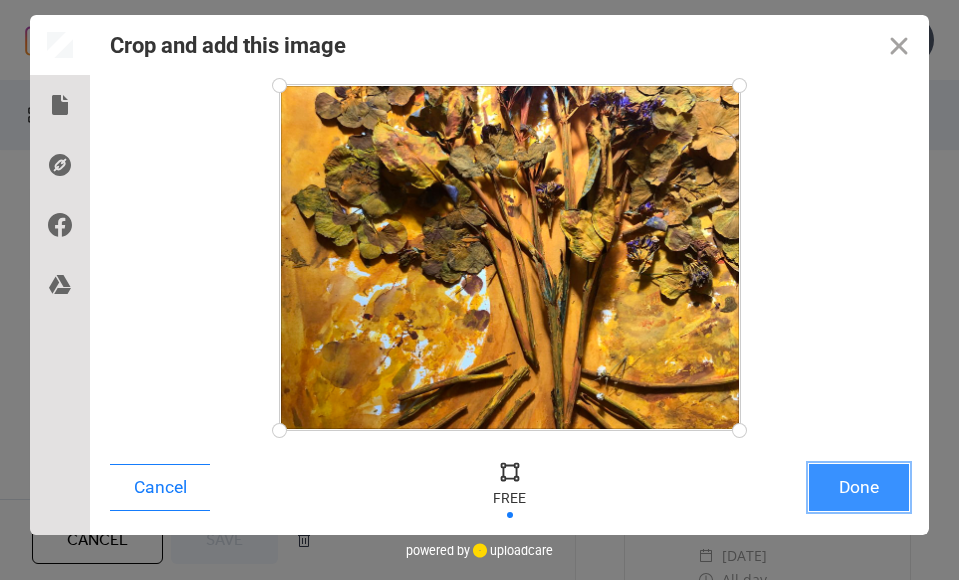 click on "Done" at bounding box center [859, 487] 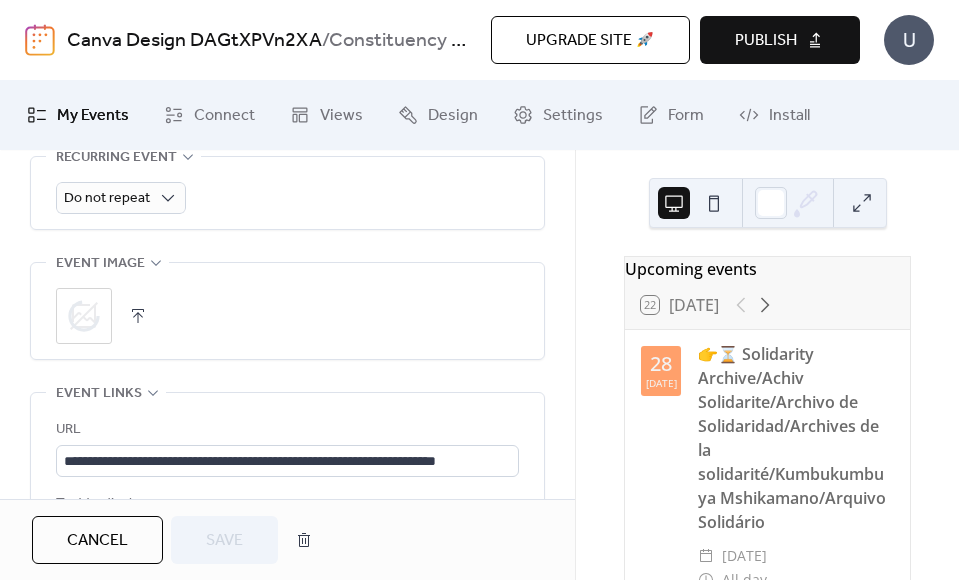 scroll, scrollTop: 1013, scrollLeft: 0, axis: vertical 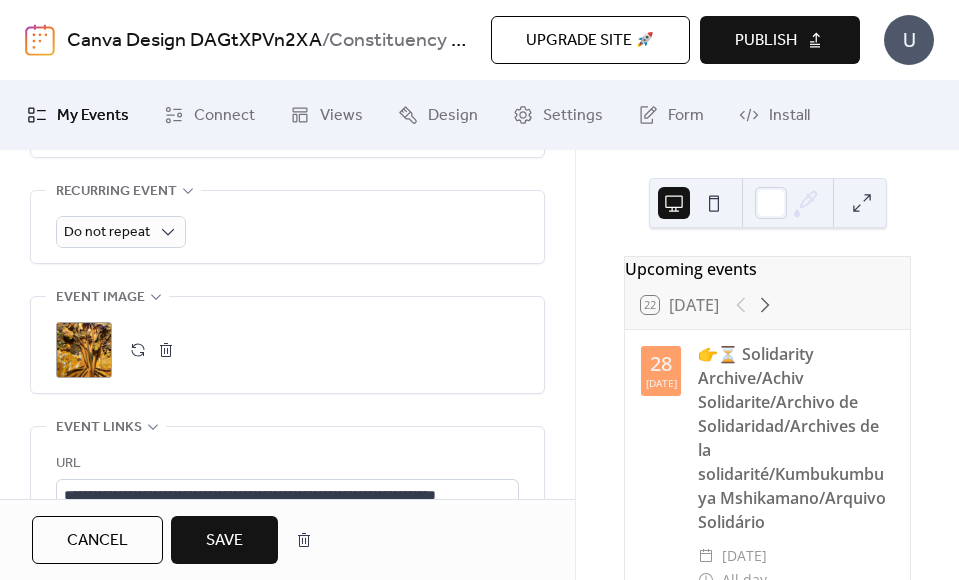 click on "Save" at bounding box center (224, 541) 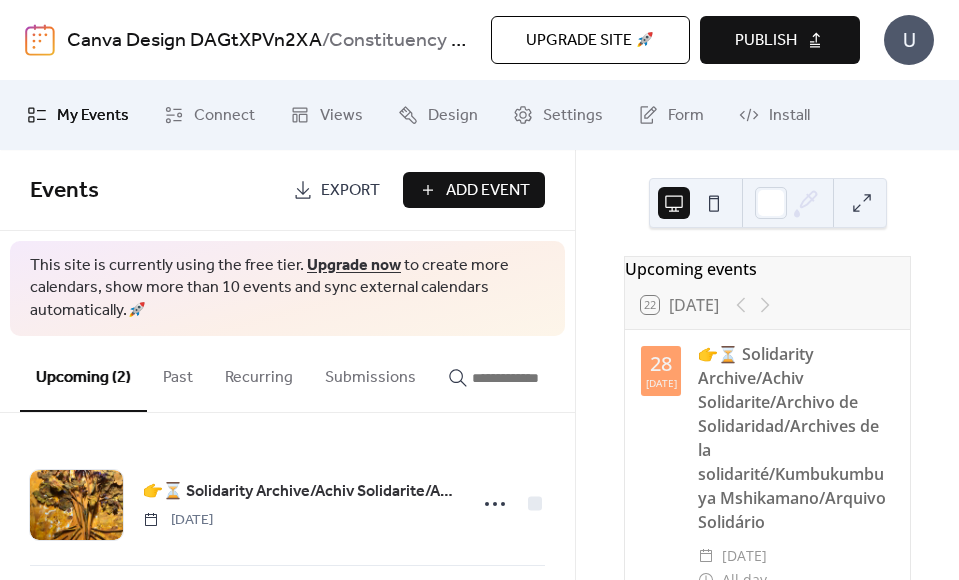 click on "Publish" at bounding box center [766, 41] 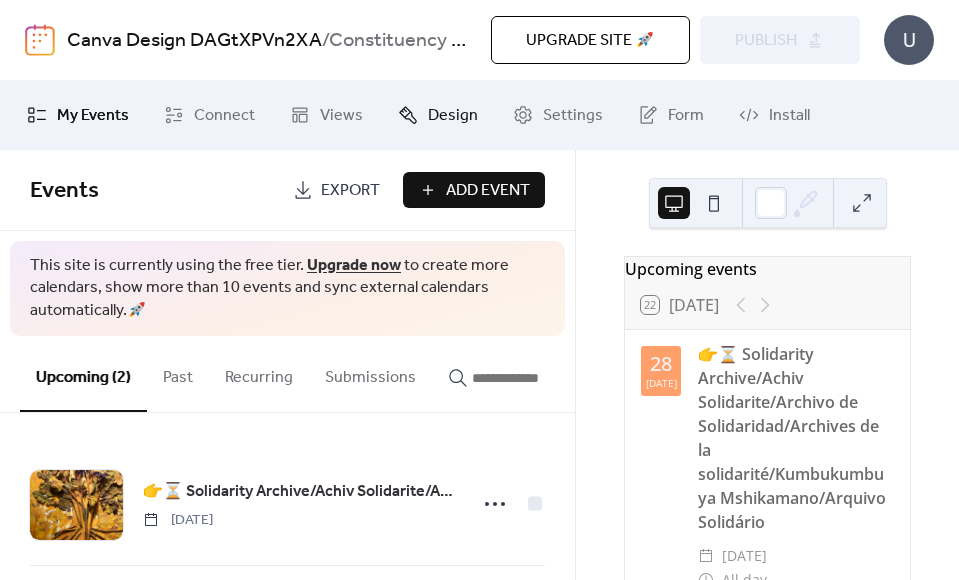 click on "Design" at bounding box center [453, 116] 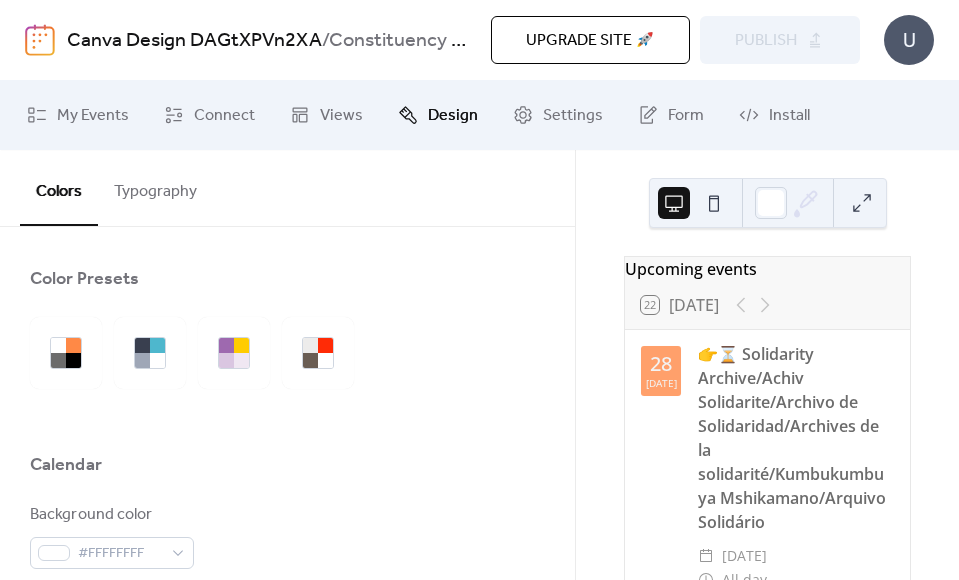 click on "Typography" at bounding box center (155, 187) 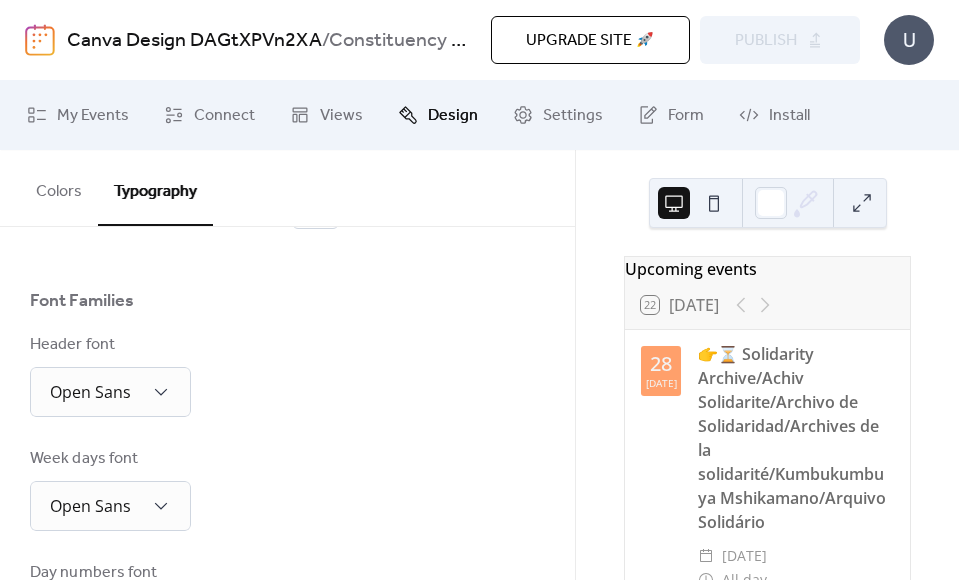 scroll, scrollTop: 123, scrollLeft: 0, axis: vertical 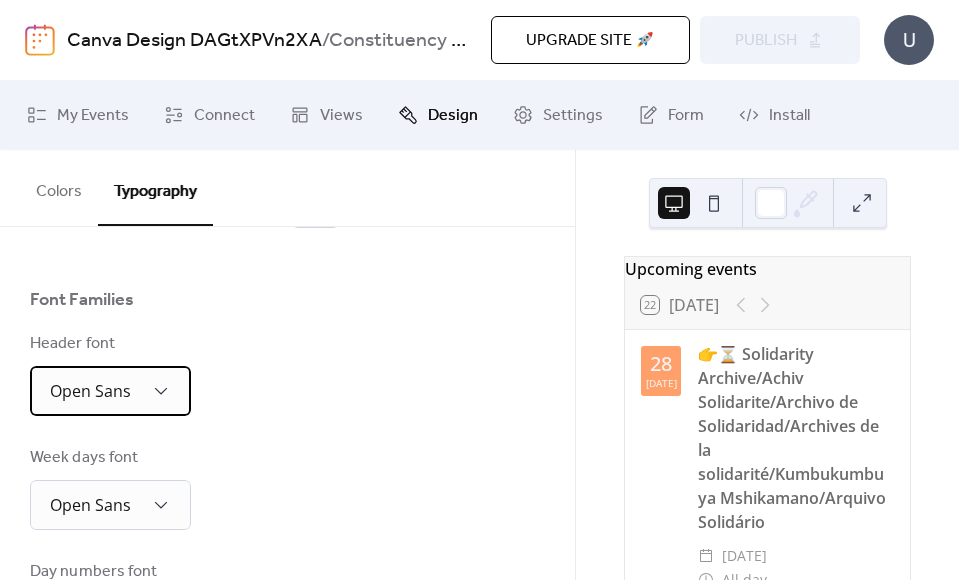 click on "Open Sans" at bounding box center [110, 391] 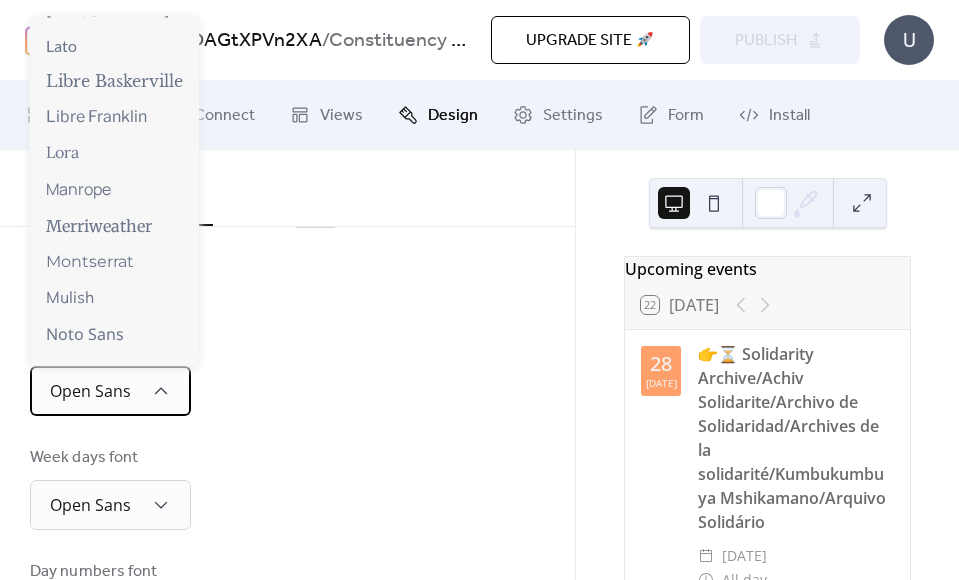 scroll, scrollTop: 656, scrollLeft: 0, axis: vertical 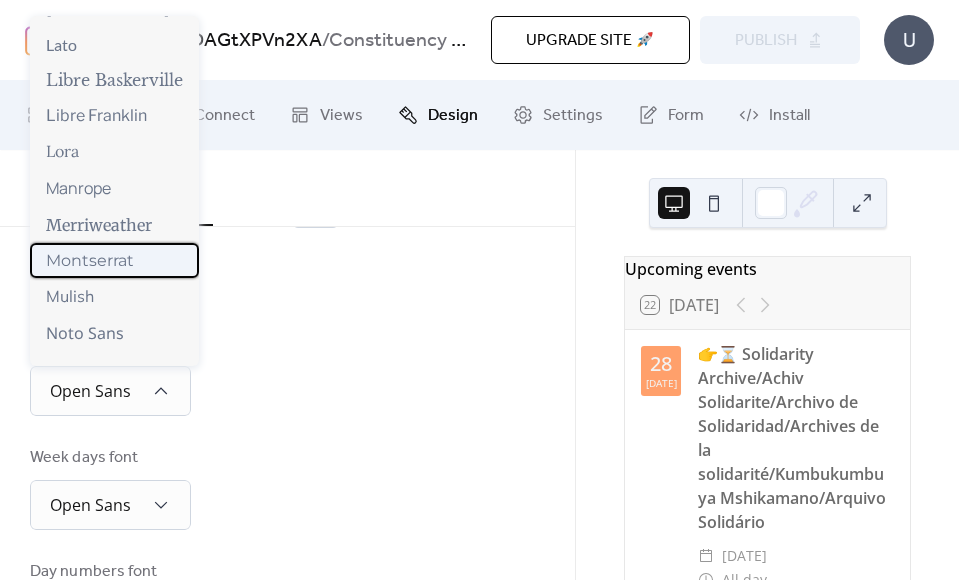 click on "Montserrat" at bounding box center [114, 260] 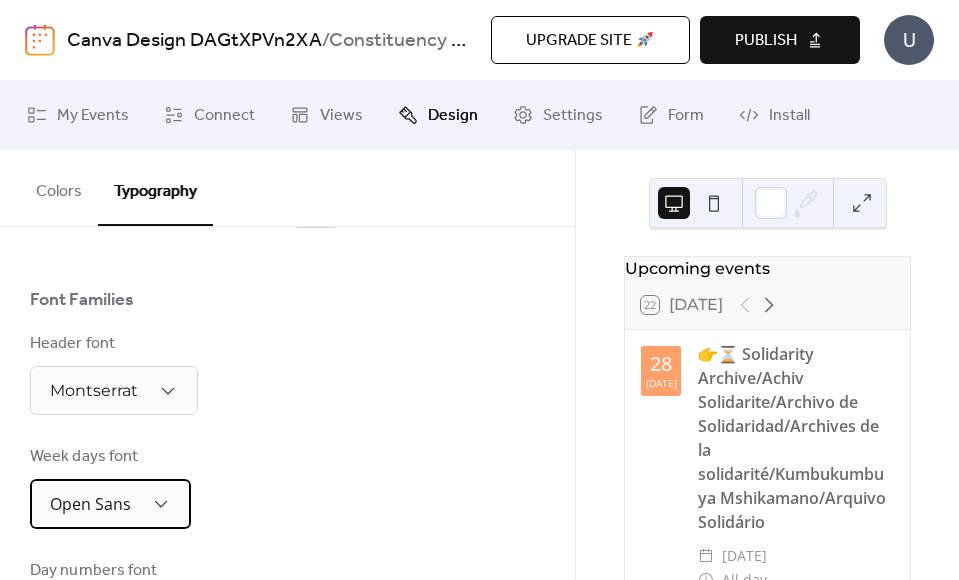 click on "Open Sans" at bounding box center [110, 504] 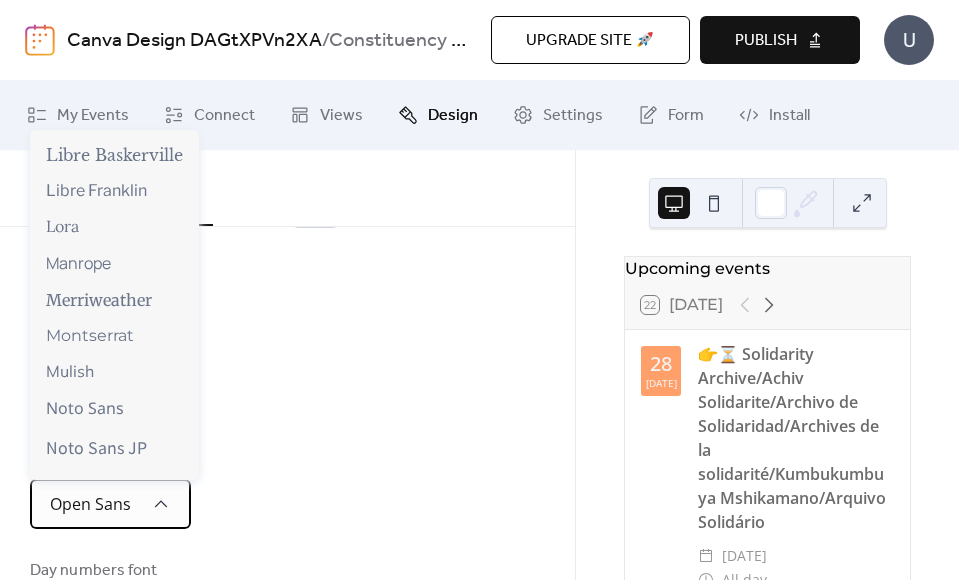 scroll, scrollTop: 740, scrollLeft: 0, axis: vertical 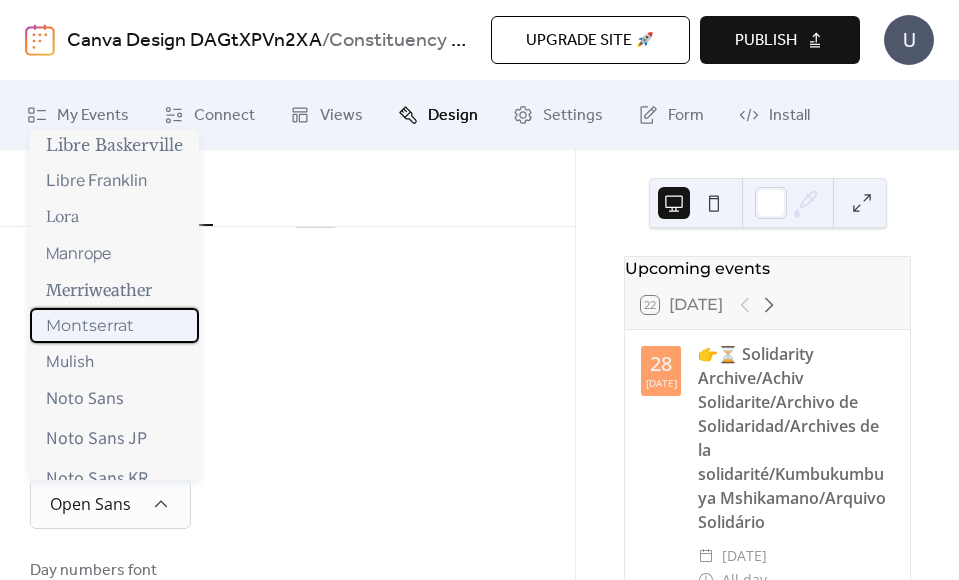 click on "Montserrat" at bounding box center (90, 325) 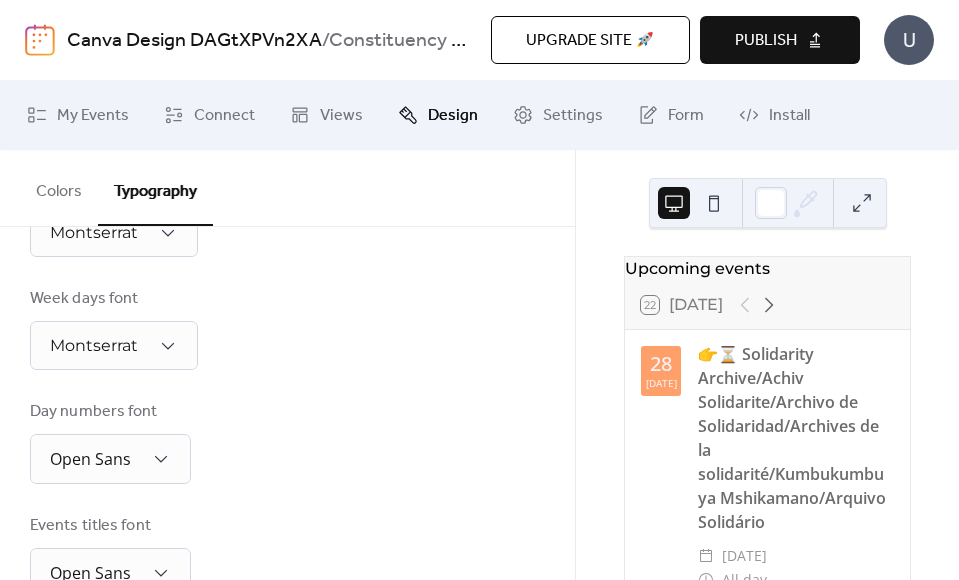 scroll, scrollTop: 290, scrollLeft: 0, axis: vertical 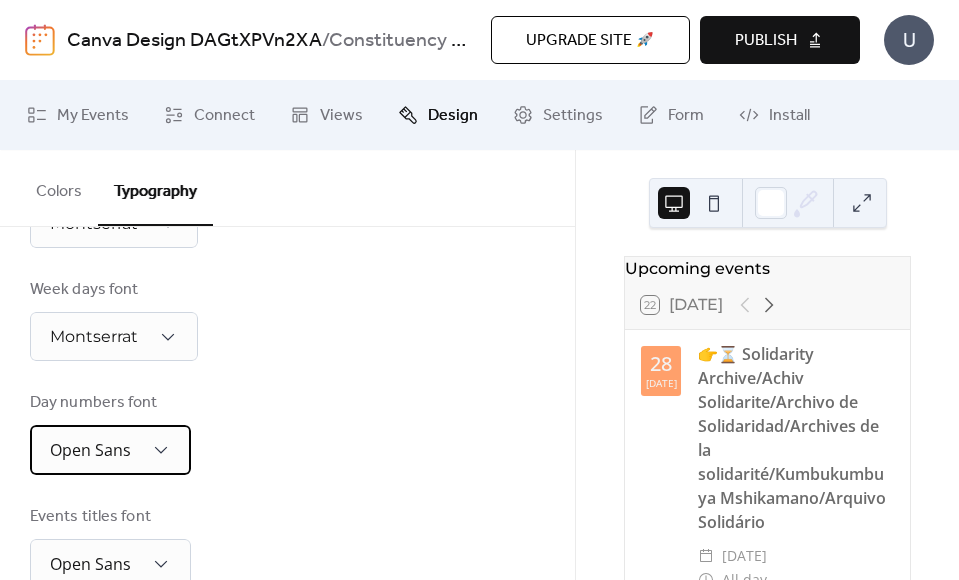 click on "Open Sans" at bounding box center (110, 450) 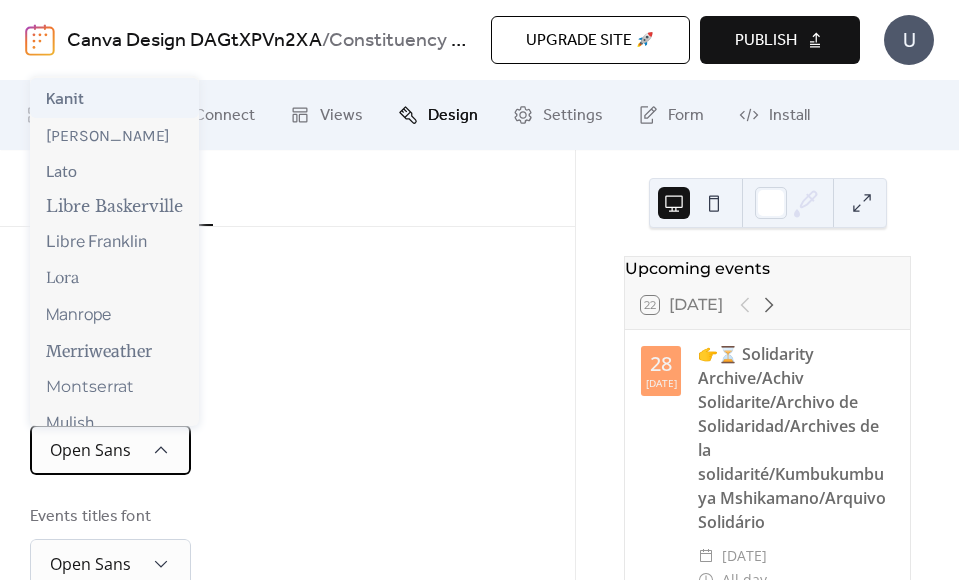 scroll, scrollTop: 626, scrollLeft: 0, axis: vertical 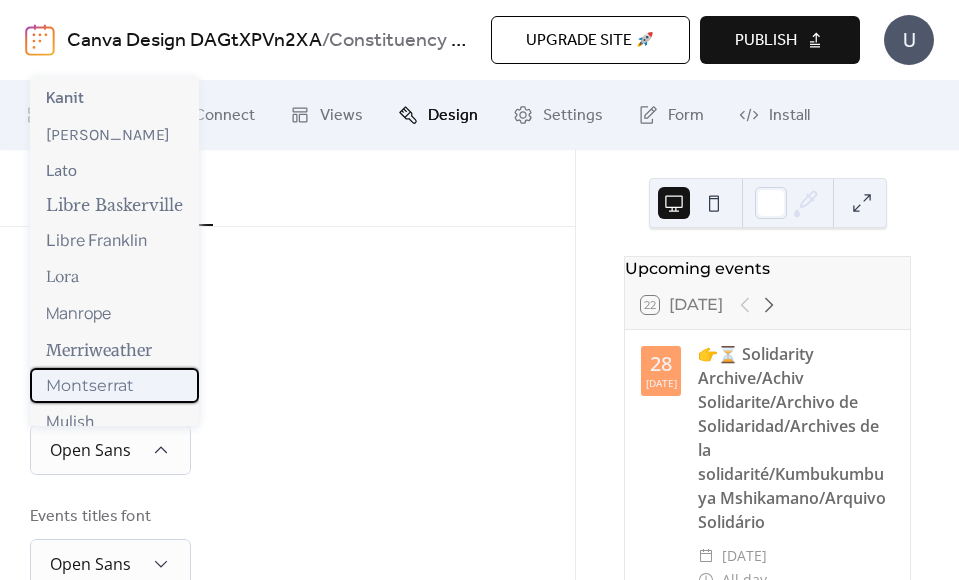 click on "Montserrat" at bounding box center [90, 385] 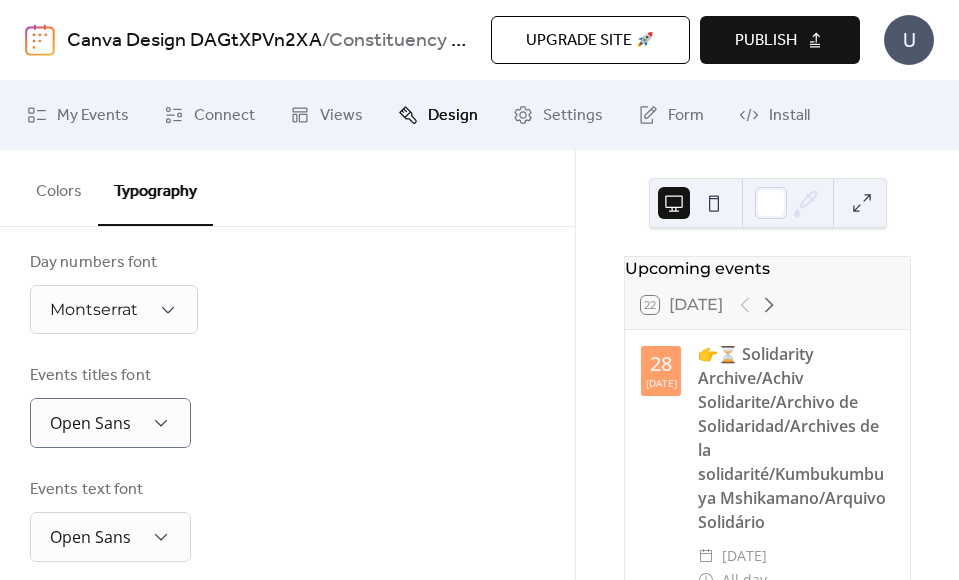 scroll, scrollTop: 427, scrollLeft: 0, axis: vertical 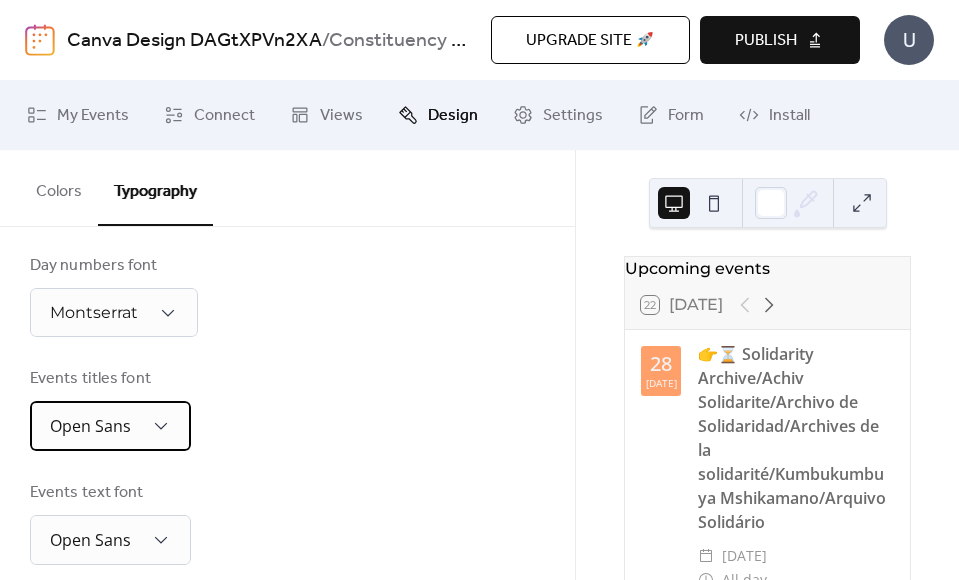 click on "Open Sans" at bounding box center (90, 426) 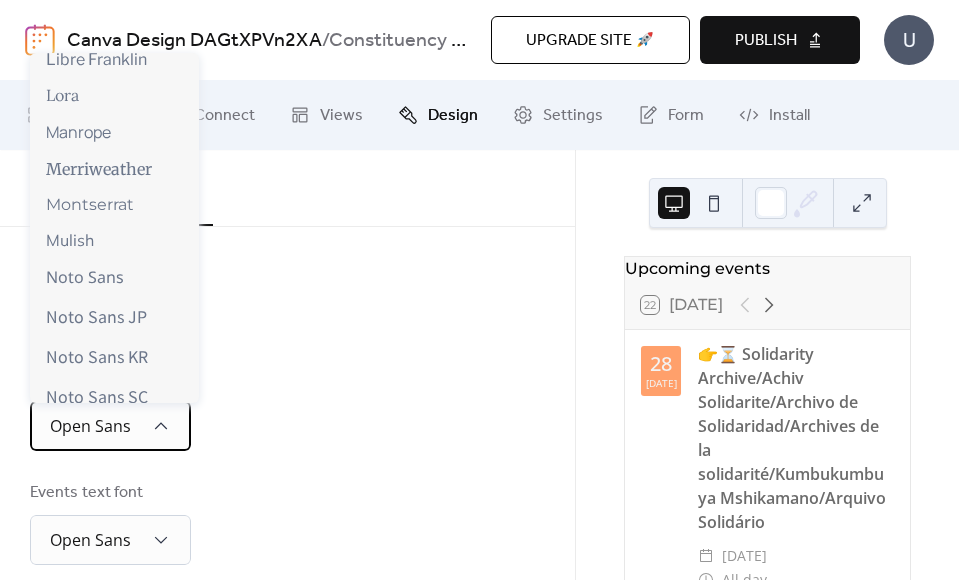 scroll, scrollTop: 759, scrollLeft: 0, axis: vertical 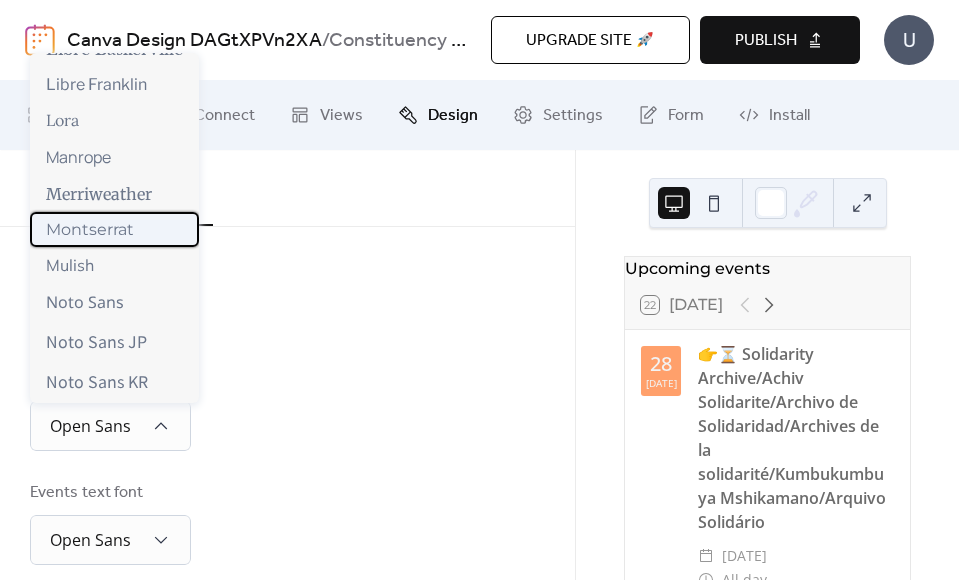 click on "Montserrat" at bounding box center (90, 229) 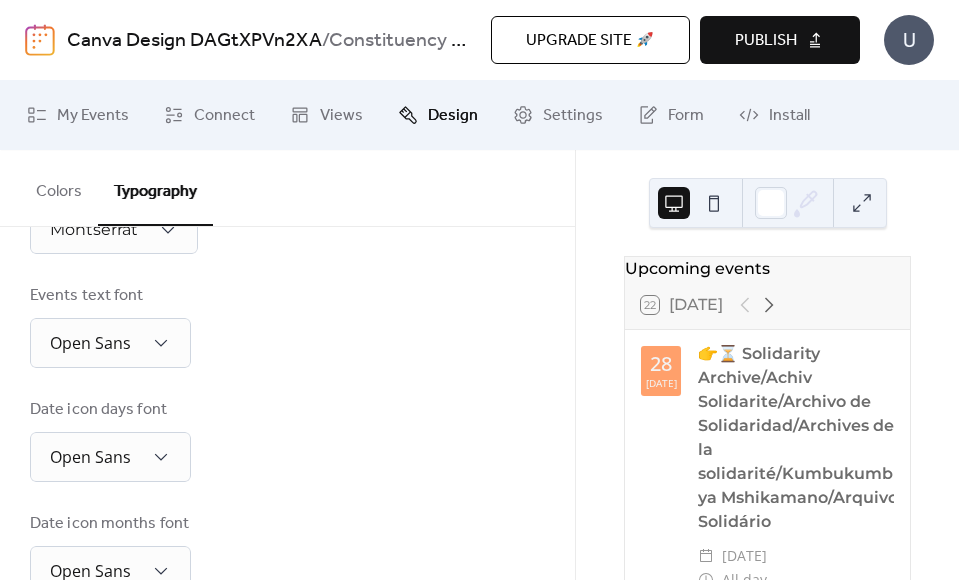 scroll, scrollTop: 625, scrollLeft: 0, axis: vertical 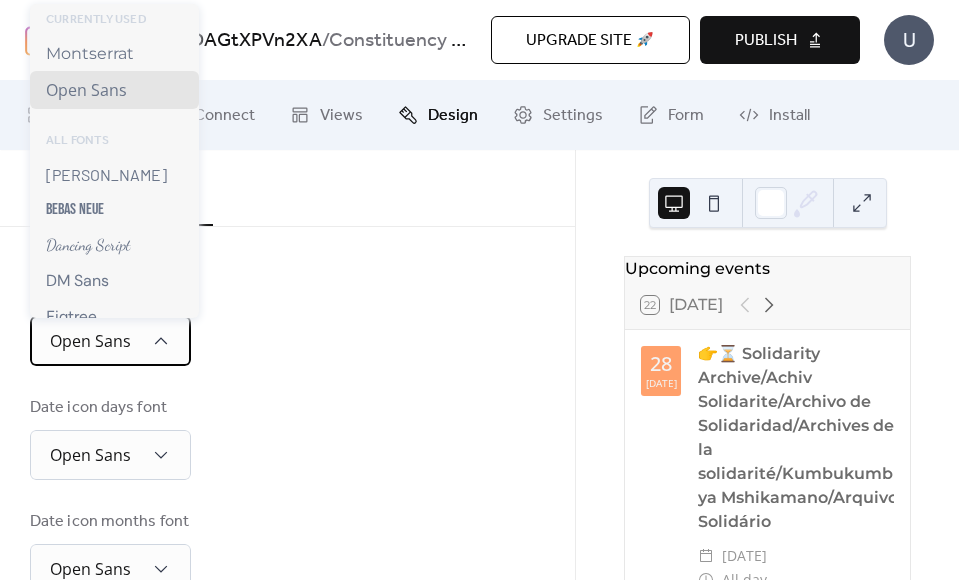 click on "Open Sans" at bounding box center [110, 341] 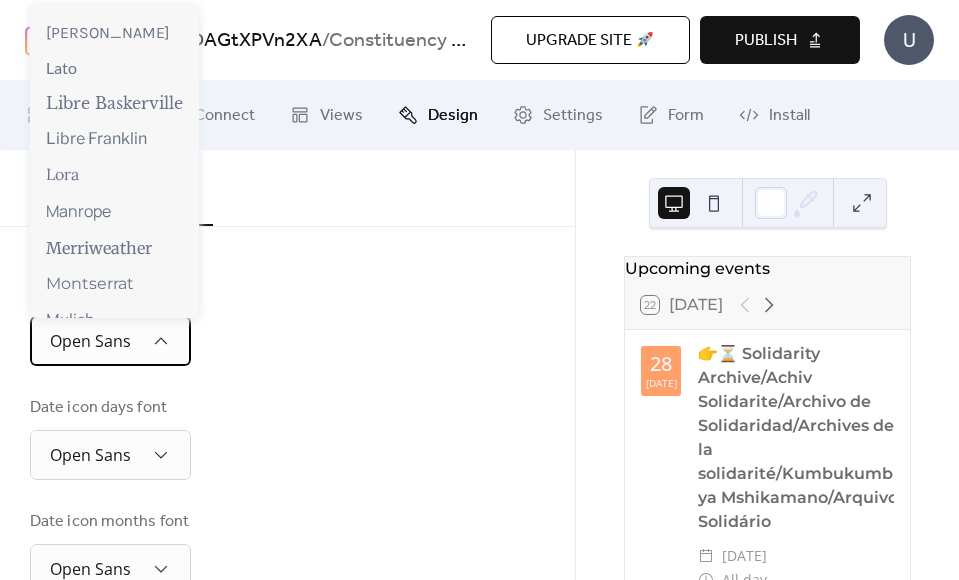 scroll, scrollTop: 662, scrollLeft: 0, axis: vertical 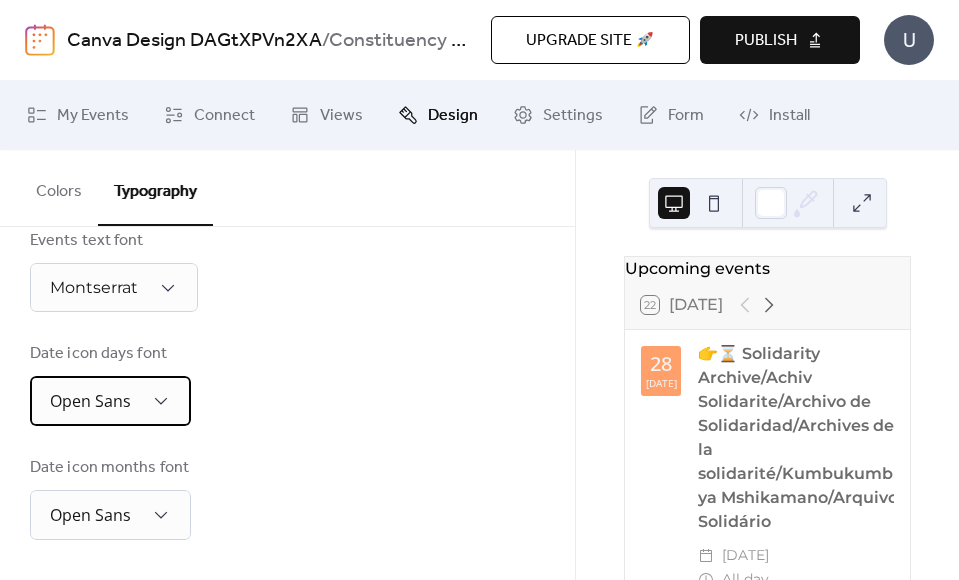 click on "Open Sans" at bounding box center [110, 401] 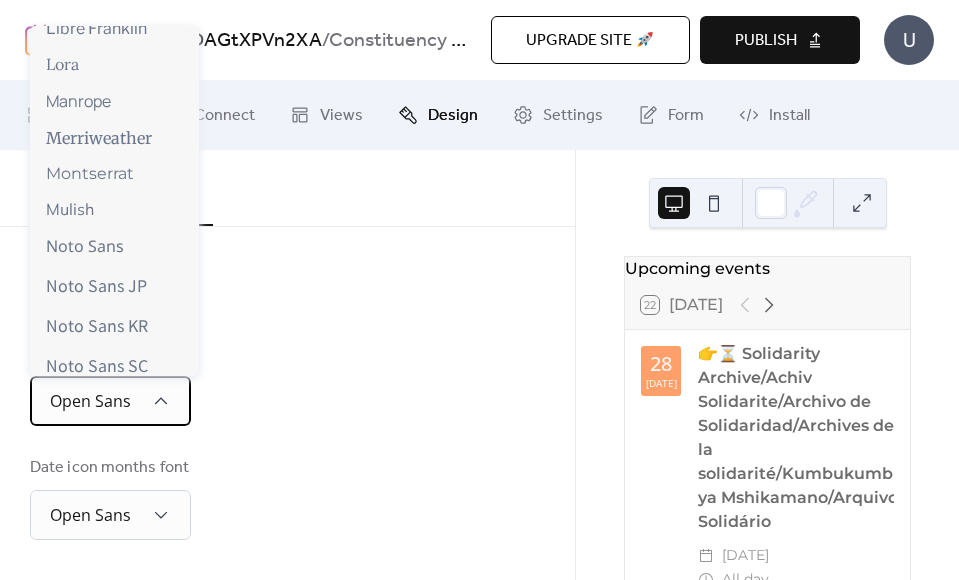 scroll, scrollTop: 779, scrollLeft: 0, axis: vertical 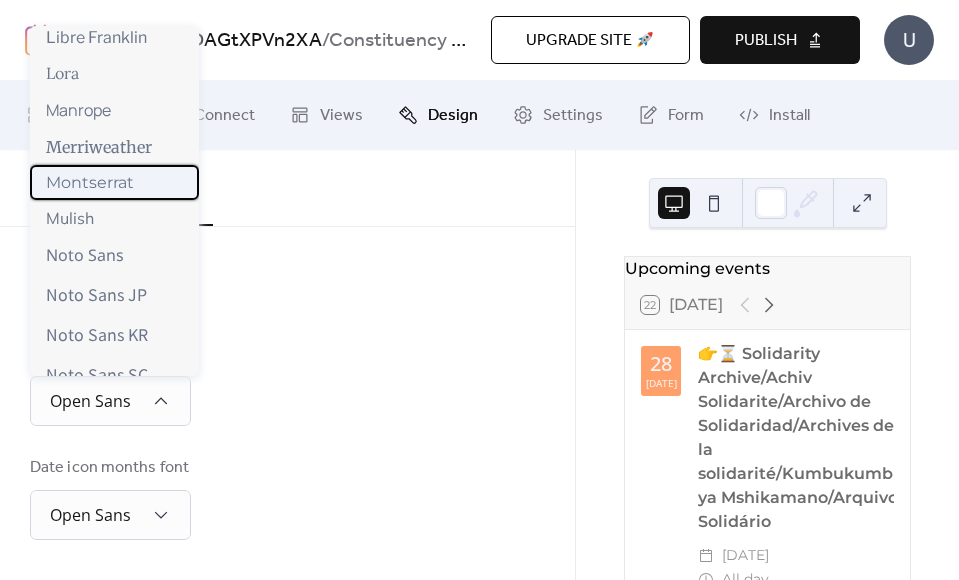click on "Montserrat" at bounding box center (90, 182) 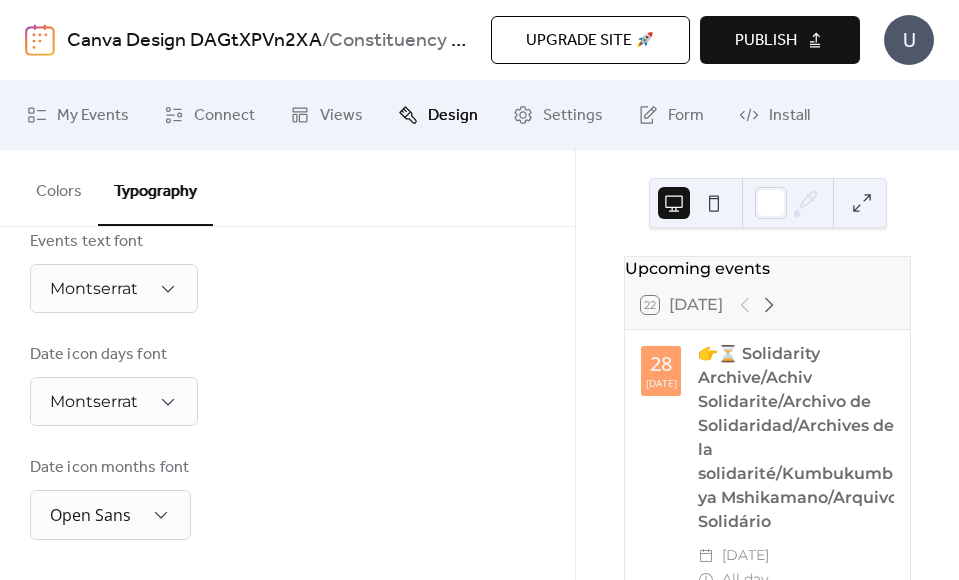 scroll, scrollTop: 680, scrollLeft: 0, axis: vertical 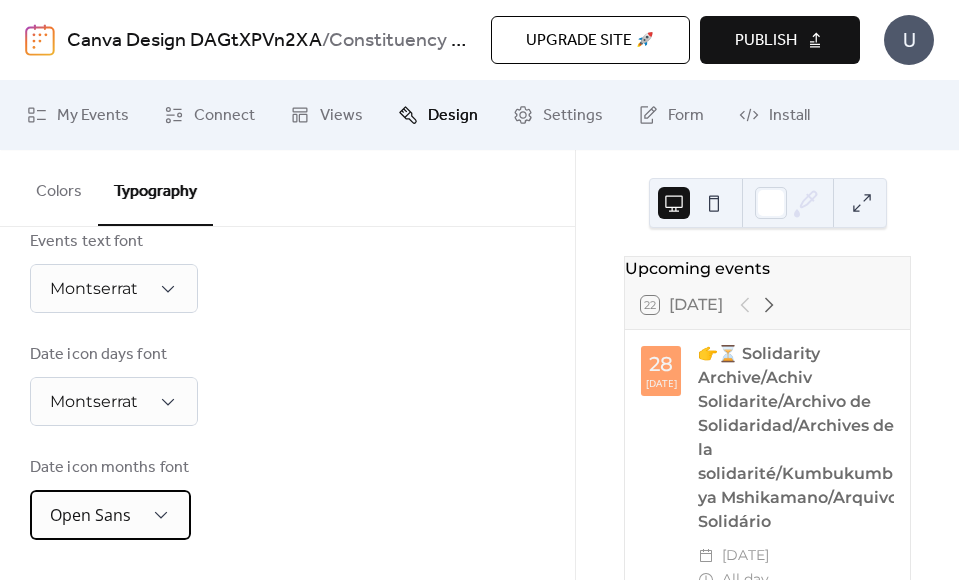 click on "Open Sans" at bounding box center (110, 515) 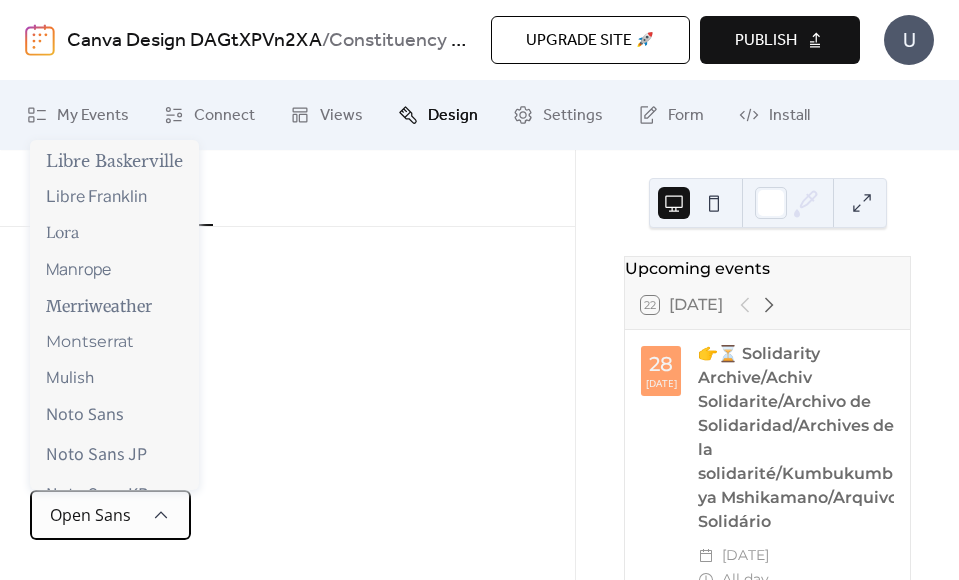 scroll, scrollTop: 725, scrollLeft: 0, axis: vertical 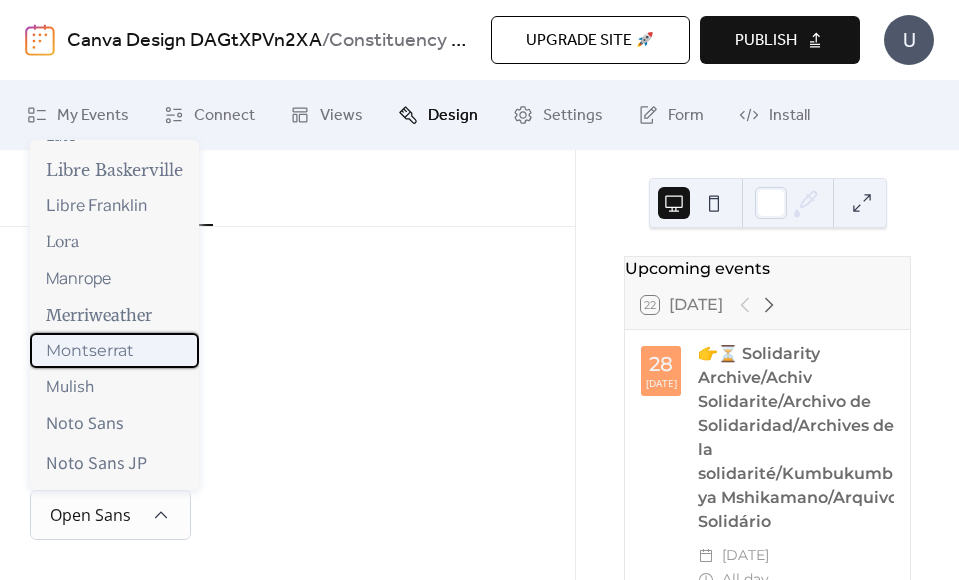 click on "Montserrat" at bounding box center (90, 350) 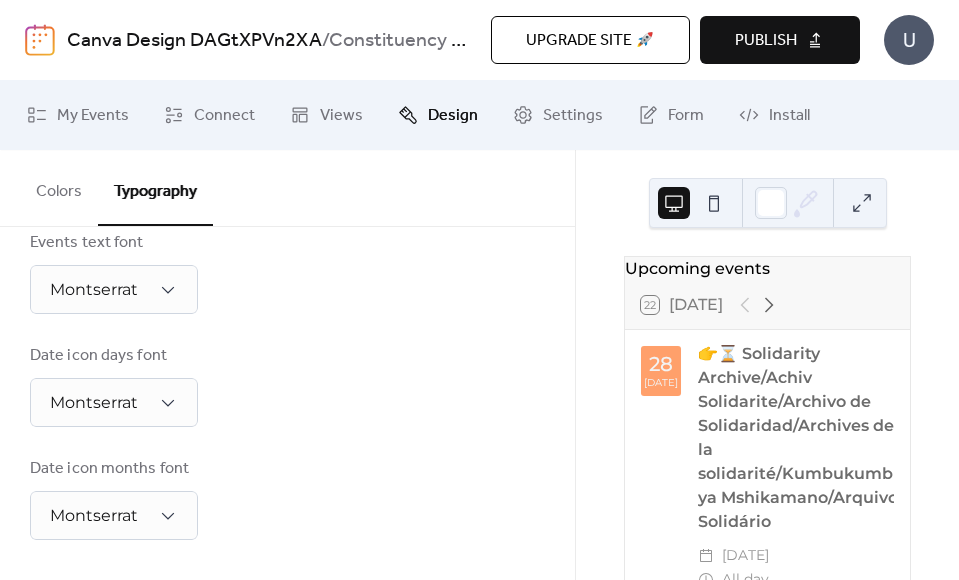 scroll, scrollTop: 0, scrollLeft: 0, axis: both 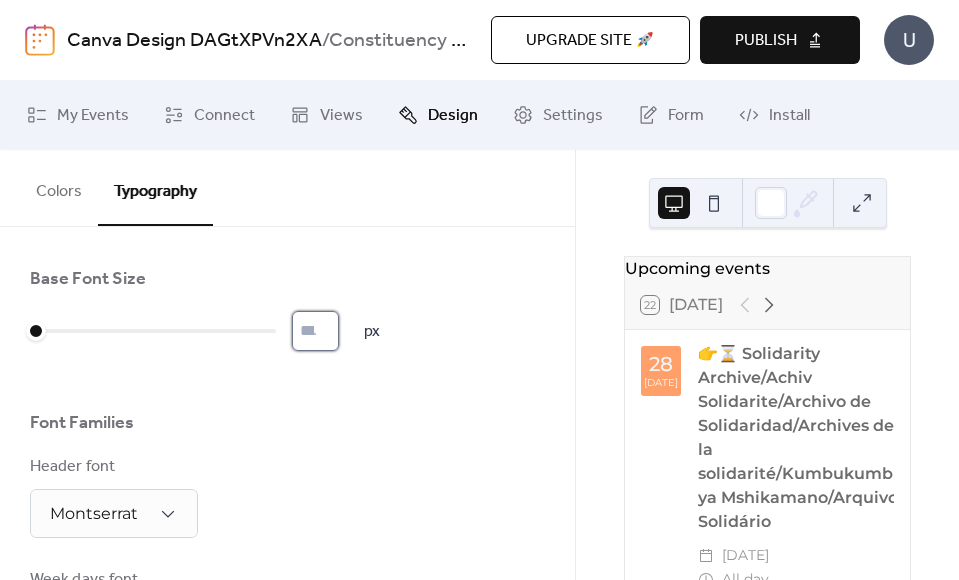 click on "*" at bounding box center (315, 331) 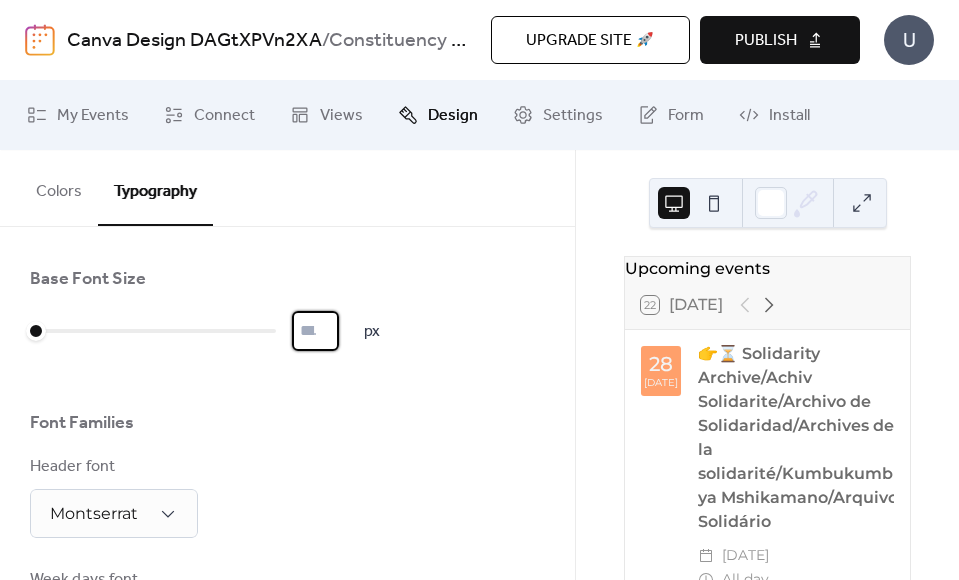 click on "*" at bounding box center [315, 331] 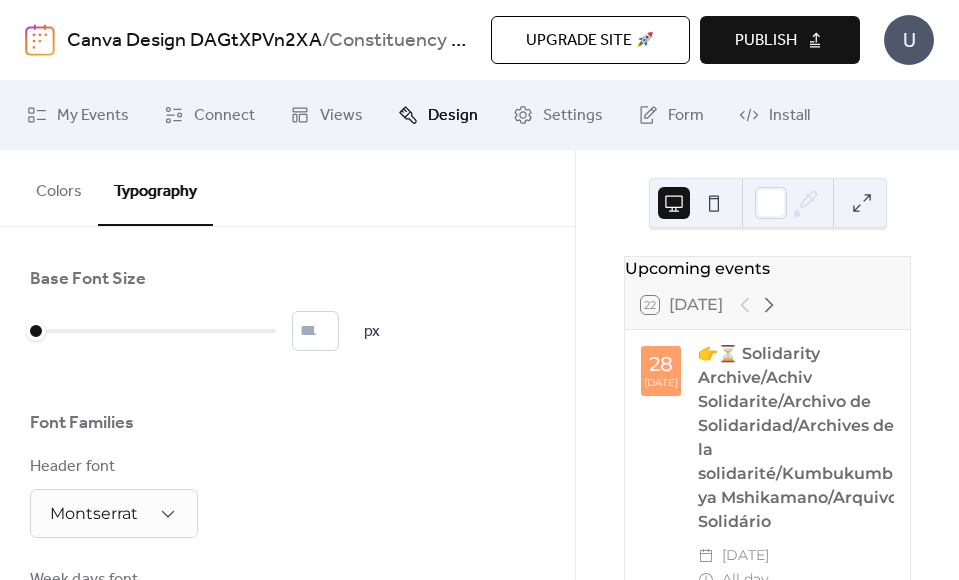 click on "Base Font Size * px Font Families Header font Montserrat Week days font Montserrat Day numbers font Montserrat Events titles font Montserrat Events text font Montserrat Date icon days font Montserrat Date icon months font Montserrat" at bounding box center (287, 741) 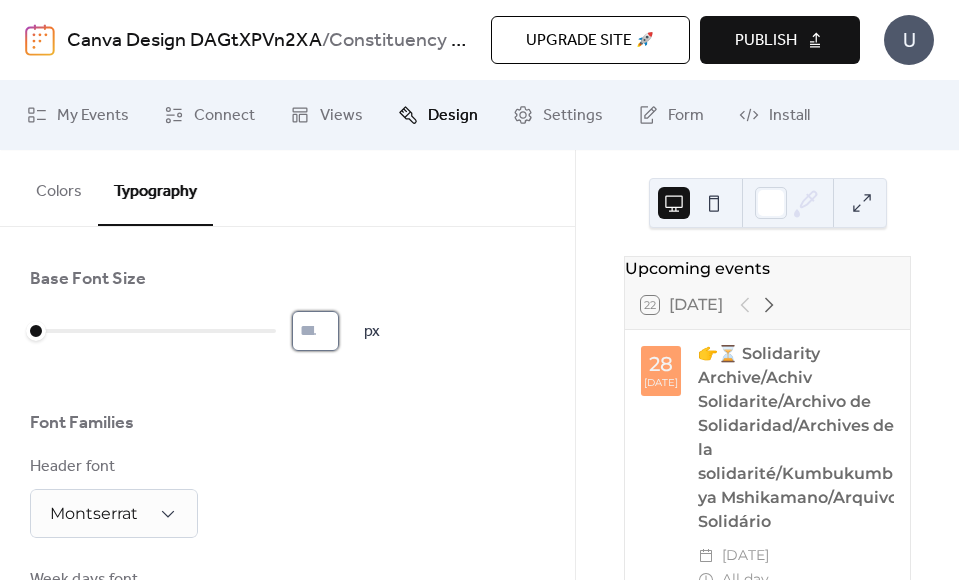 click on "*" at bounding box center (315, 331) 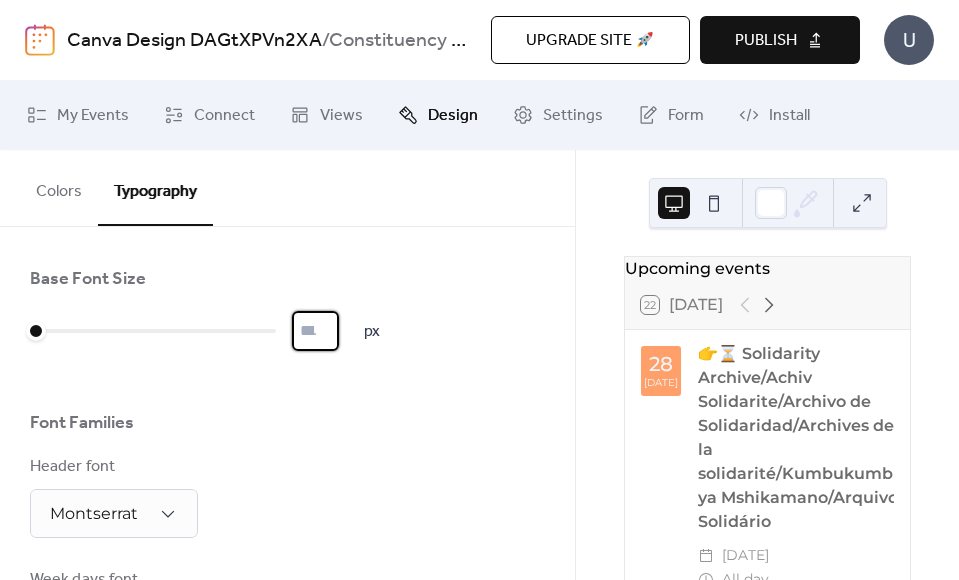 click on "*" at bounding box center (315, 331) 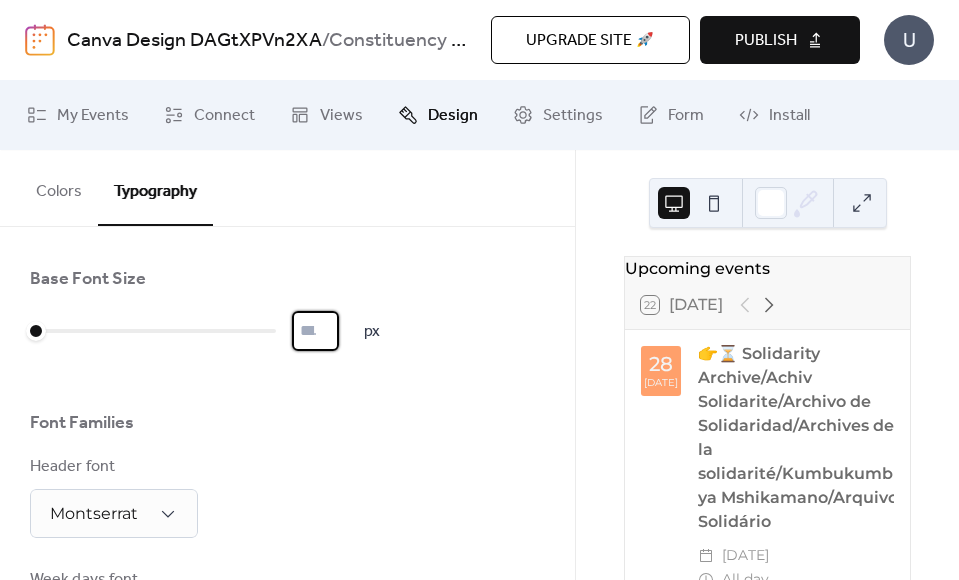 click on "Font Families" at bounding box center (287, 428) 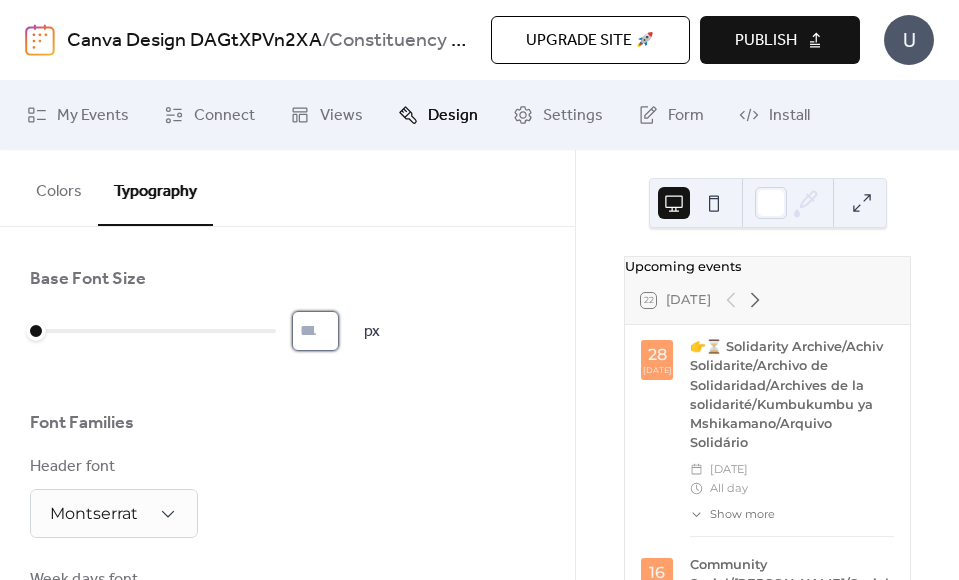 click on "*" at bounding box center (315, 331) 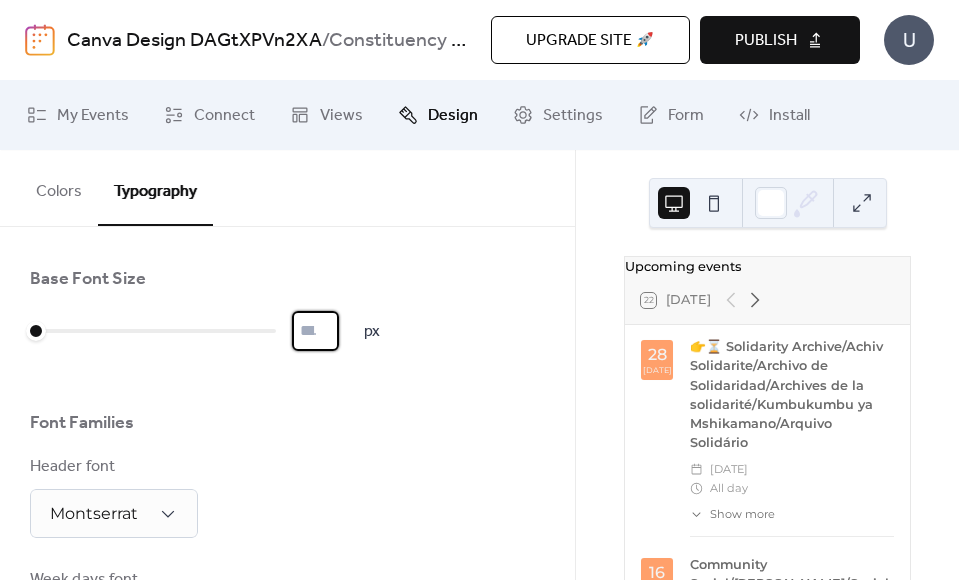 click on "*" at bounding box center [315, 331] 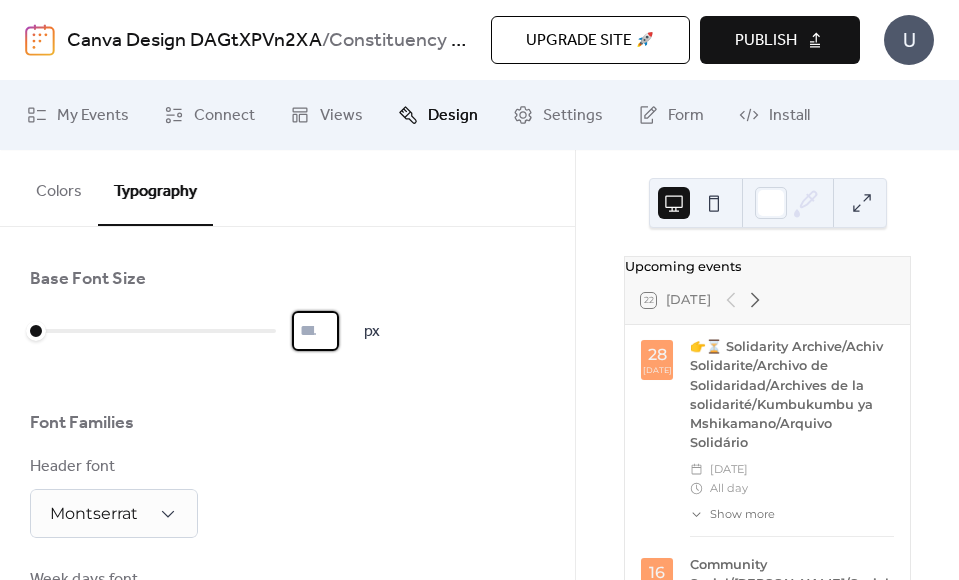 type on "*" 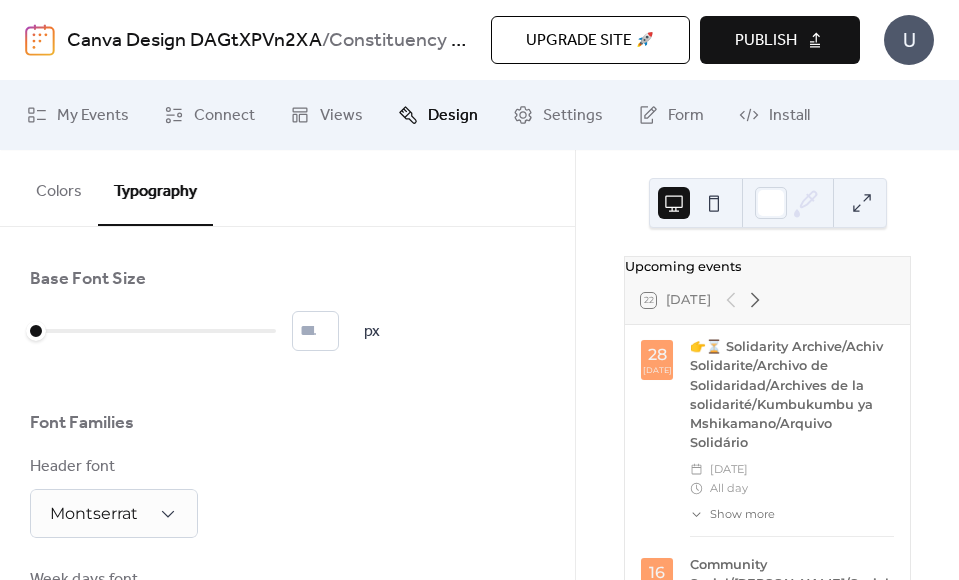 click on "Base Font Size * px Font Families Header font Montserrat Week days font Montserrat Day numbers font Montserrat Events titles font Montserrat Events text font Montserrat Date icon days font Montserrat Date icon months font Montserrat" at bounding box center (287, 741) 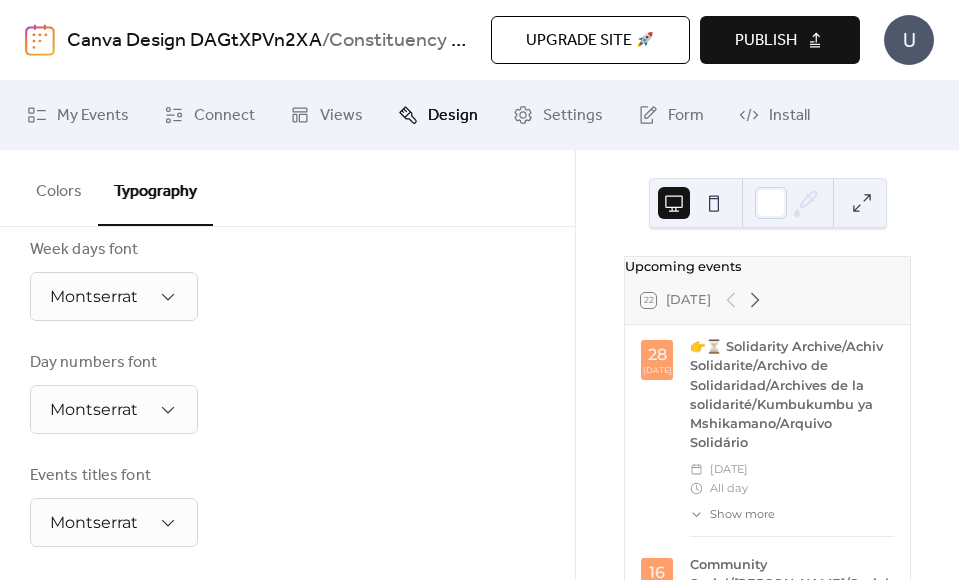 scroll, scrollTop: 511, scrollLeft: 0, axis: vertical 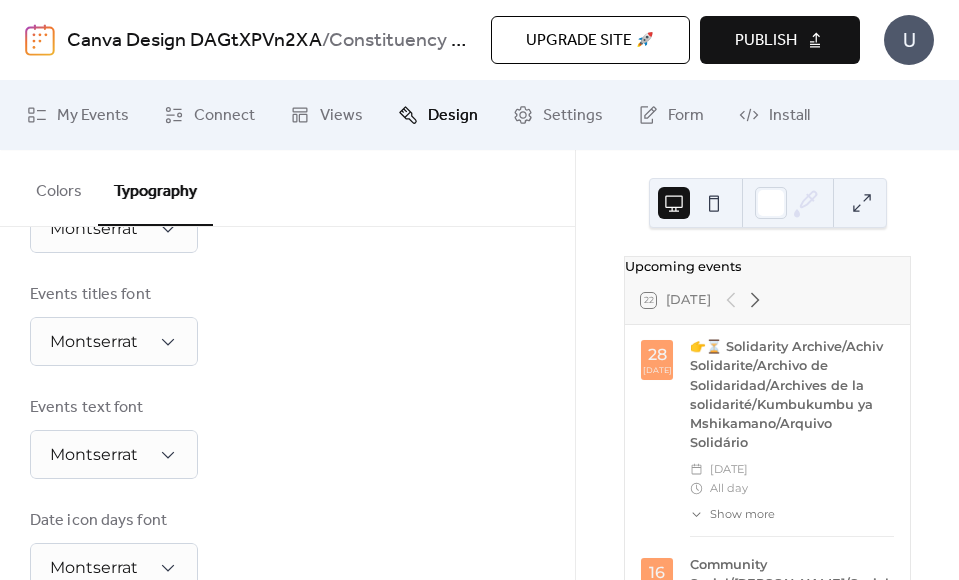 click on "Publish" at bounding box center (766, 41) 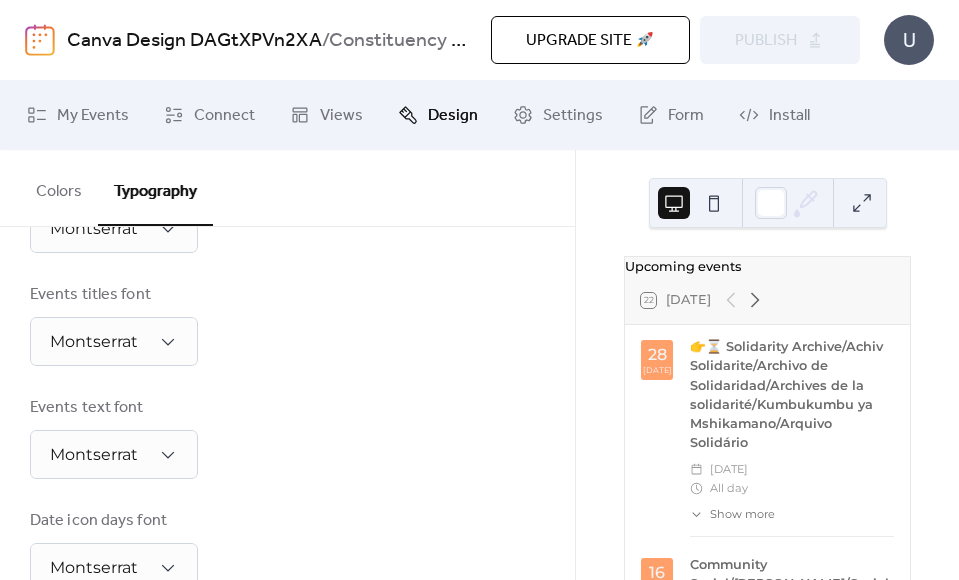 click on "​ Show more" at bounding box center [732, 514] 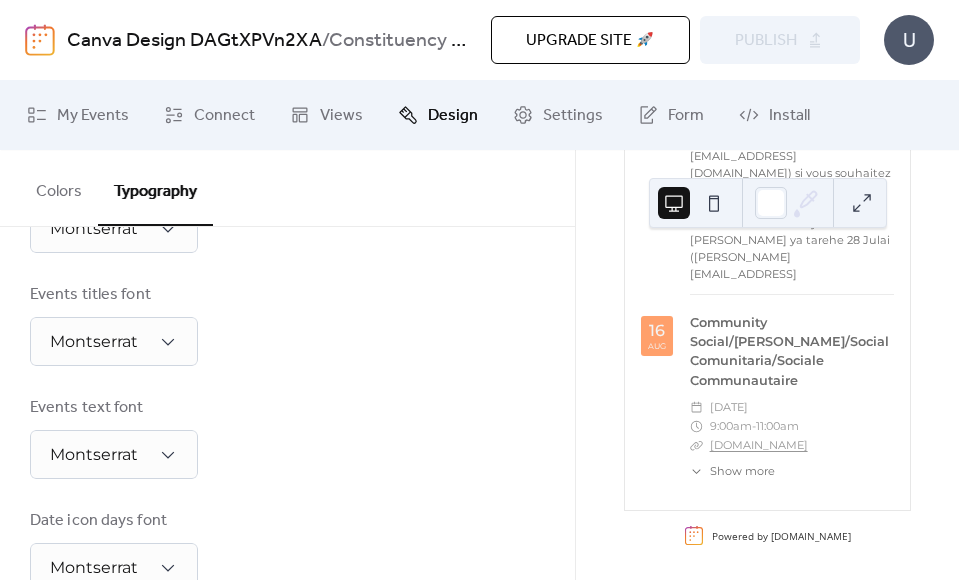 scroll, scrollTop: 934, scrollLeft: 0, axis: vertical 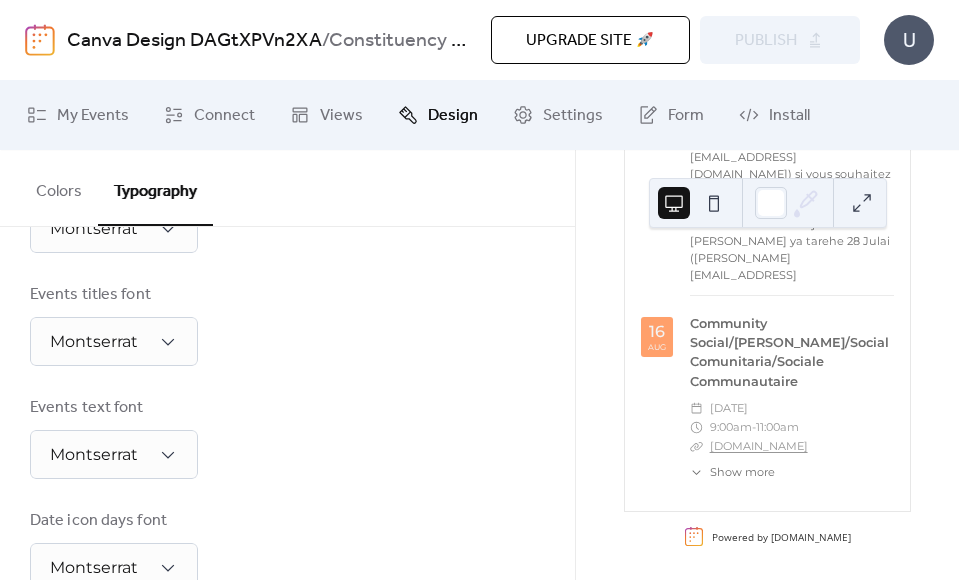 click on "Show more" at bounding box center (742, 472) 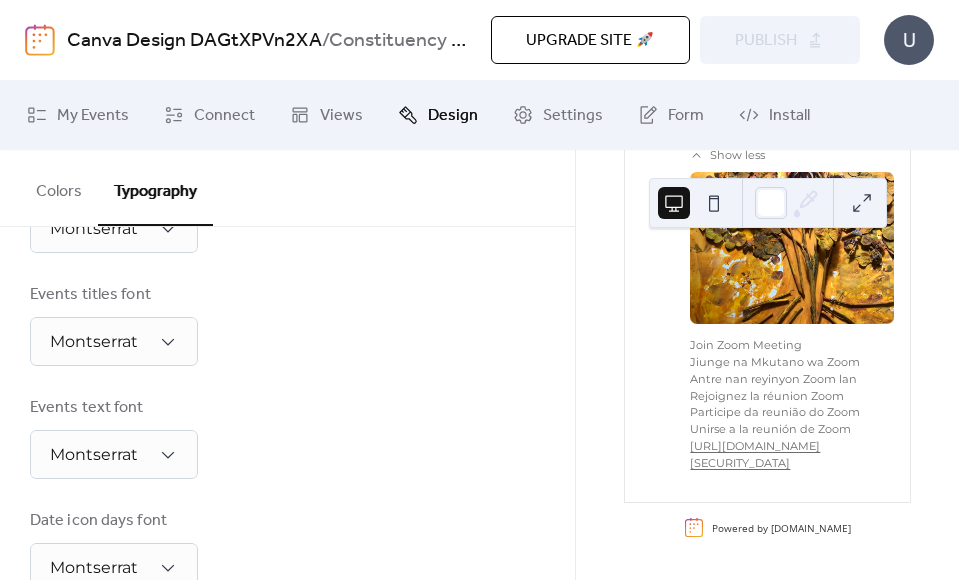 scroll, scrollTop: 0, scrollLeft: 0, axis: both 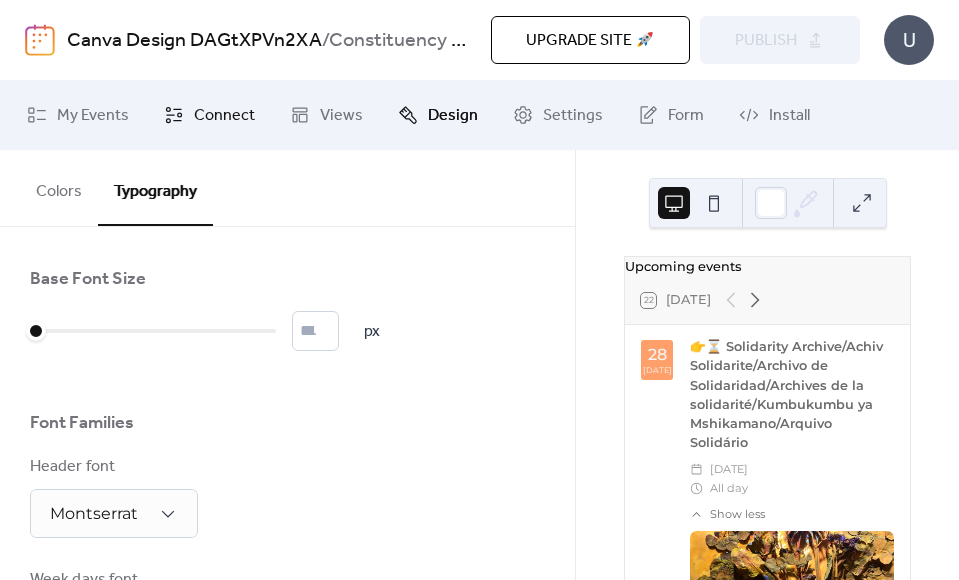 click on "Connect" at bounding box center (224, 116) 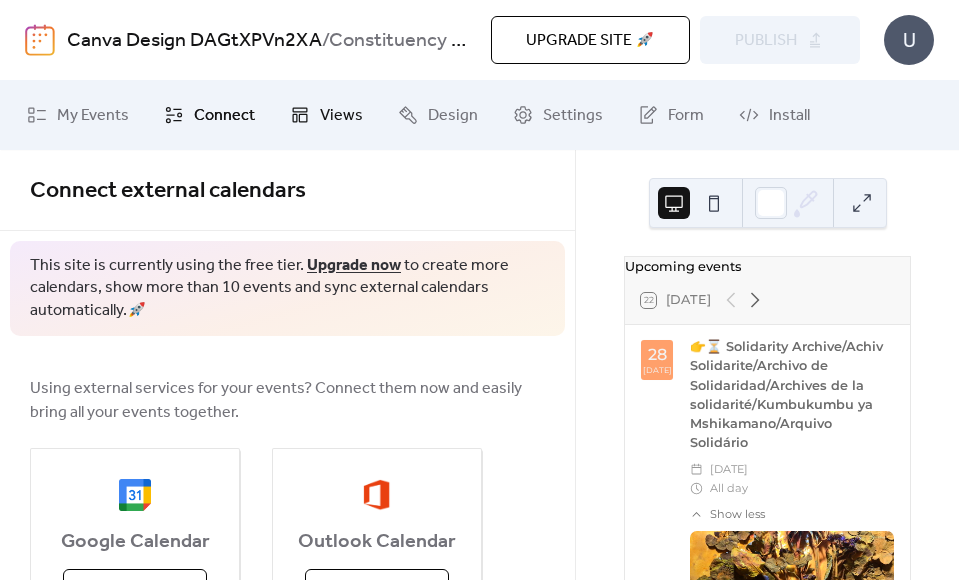 click on "Views" at bounding box center (326, 115) 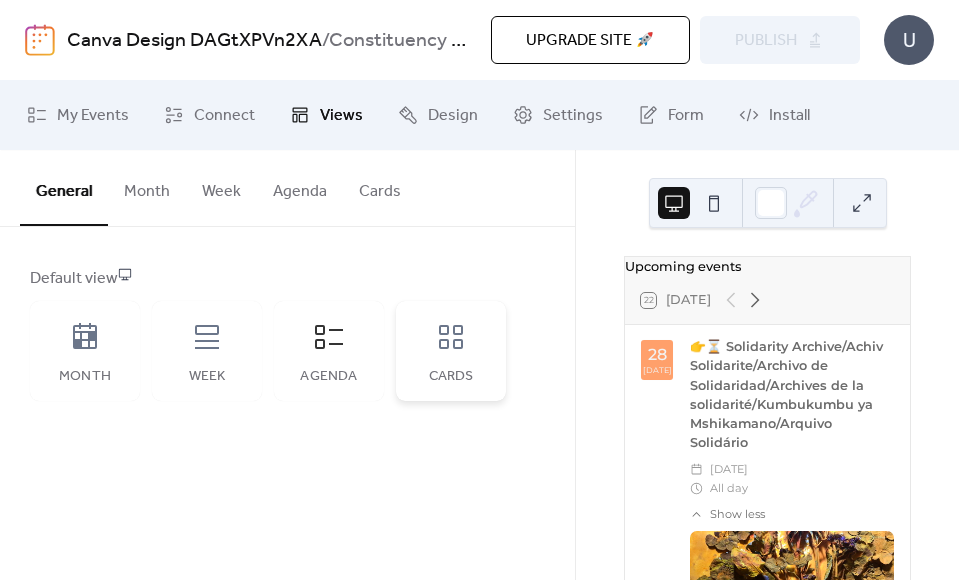 click on "Cards" at bounding box center [451, 351] 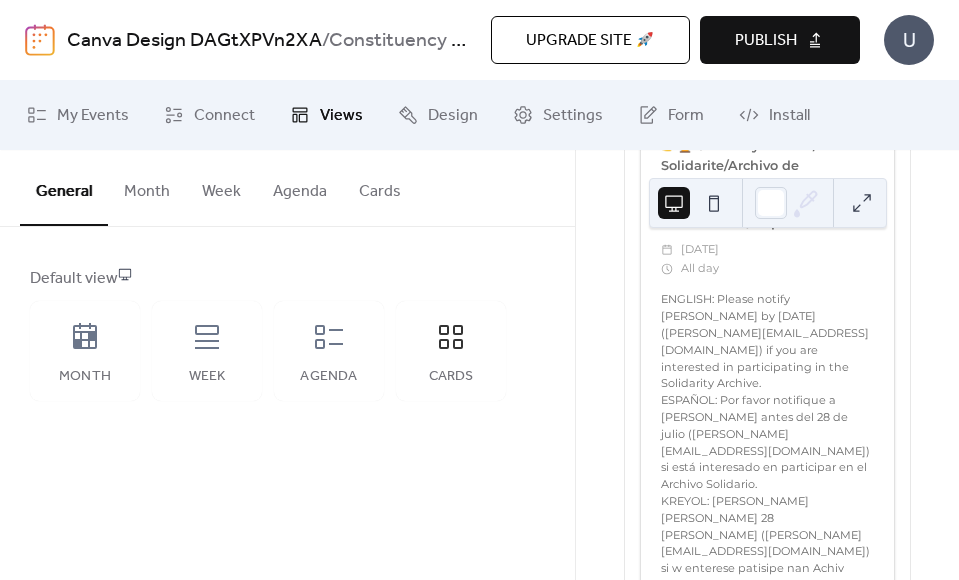 scroll, scrollTop: 1191, scrollLeft: 0, axis: vertical 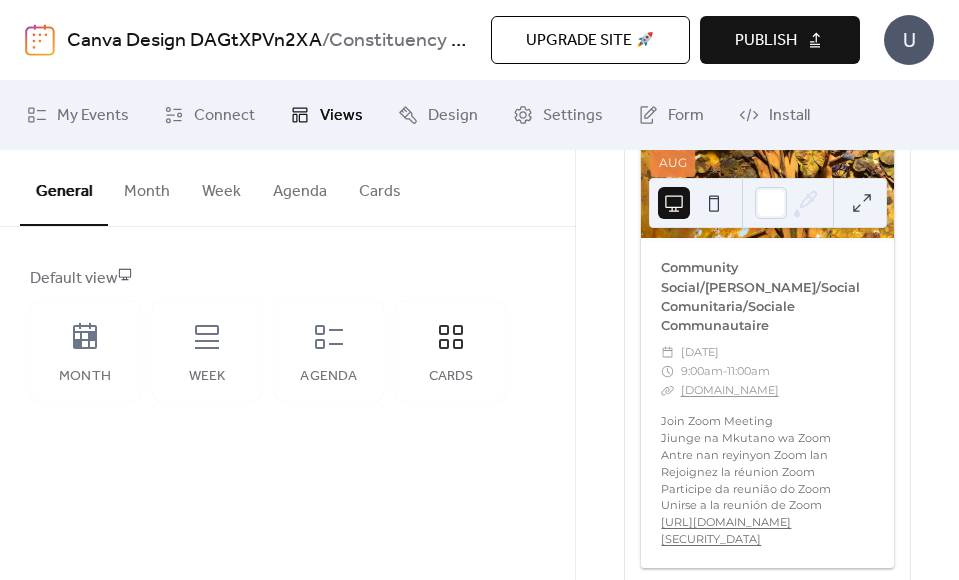 click on "Publish" at bounding box center (780, 40) 